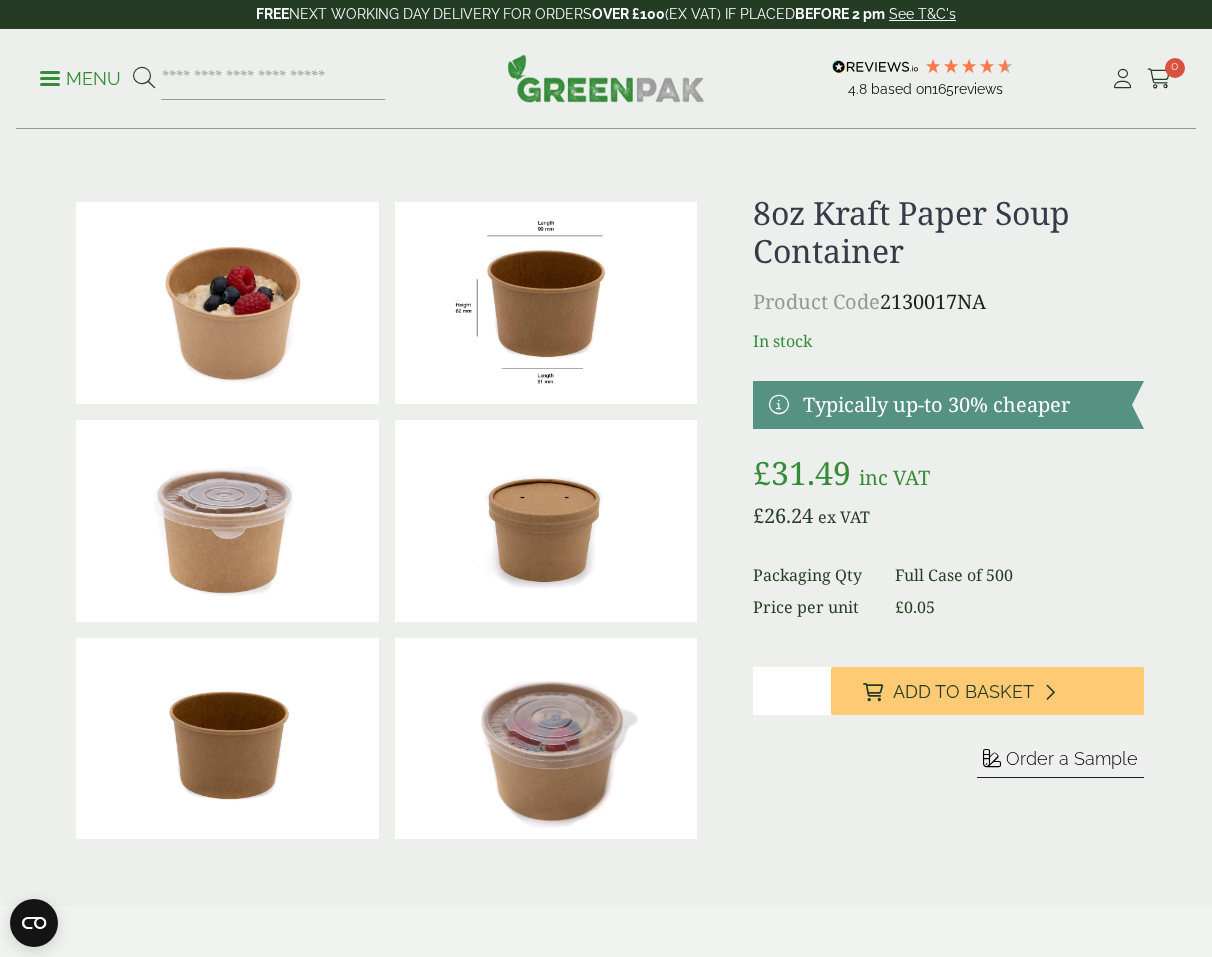 scroll, scrollTop: 0, scrollLeft: 0, axis: both 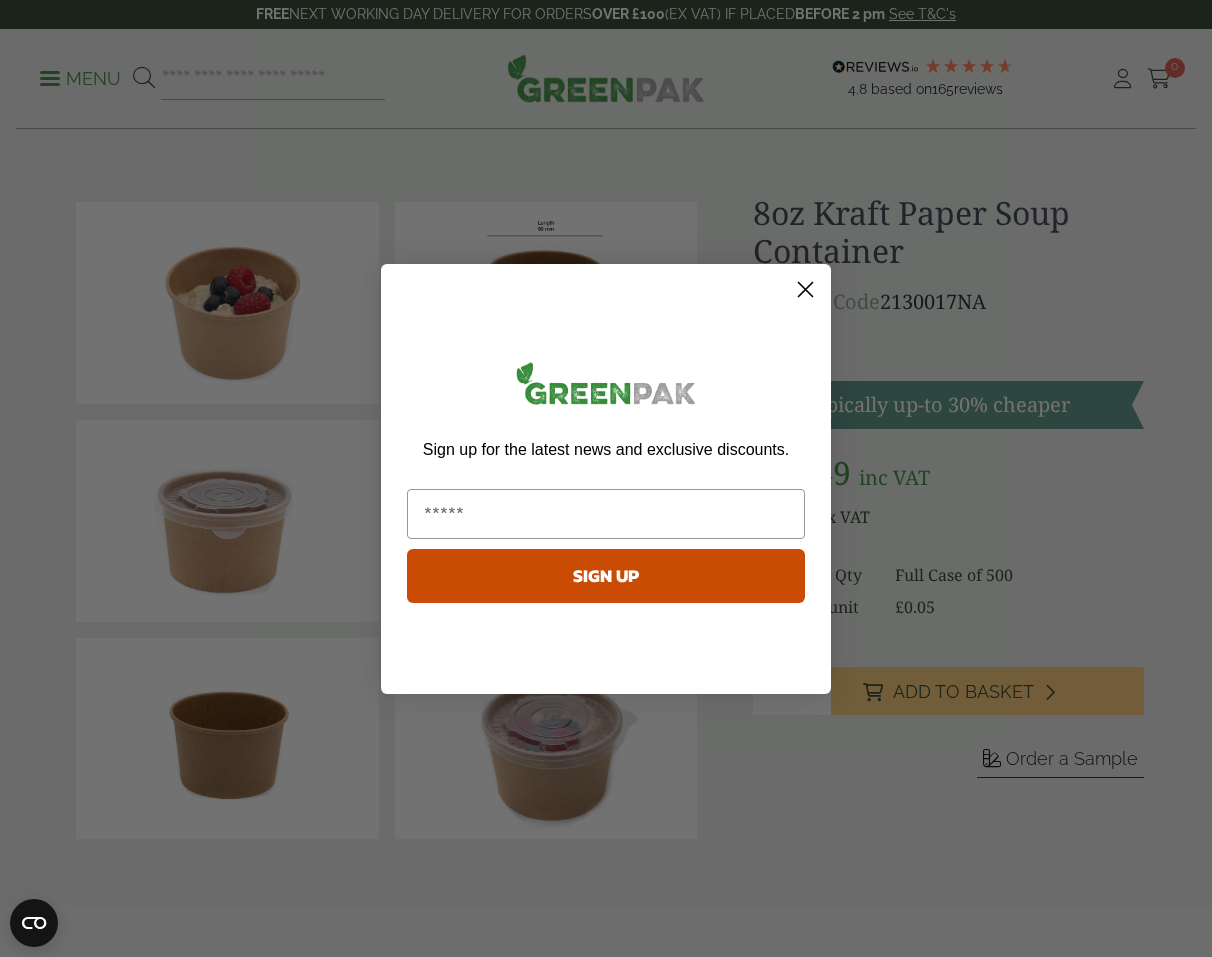 click 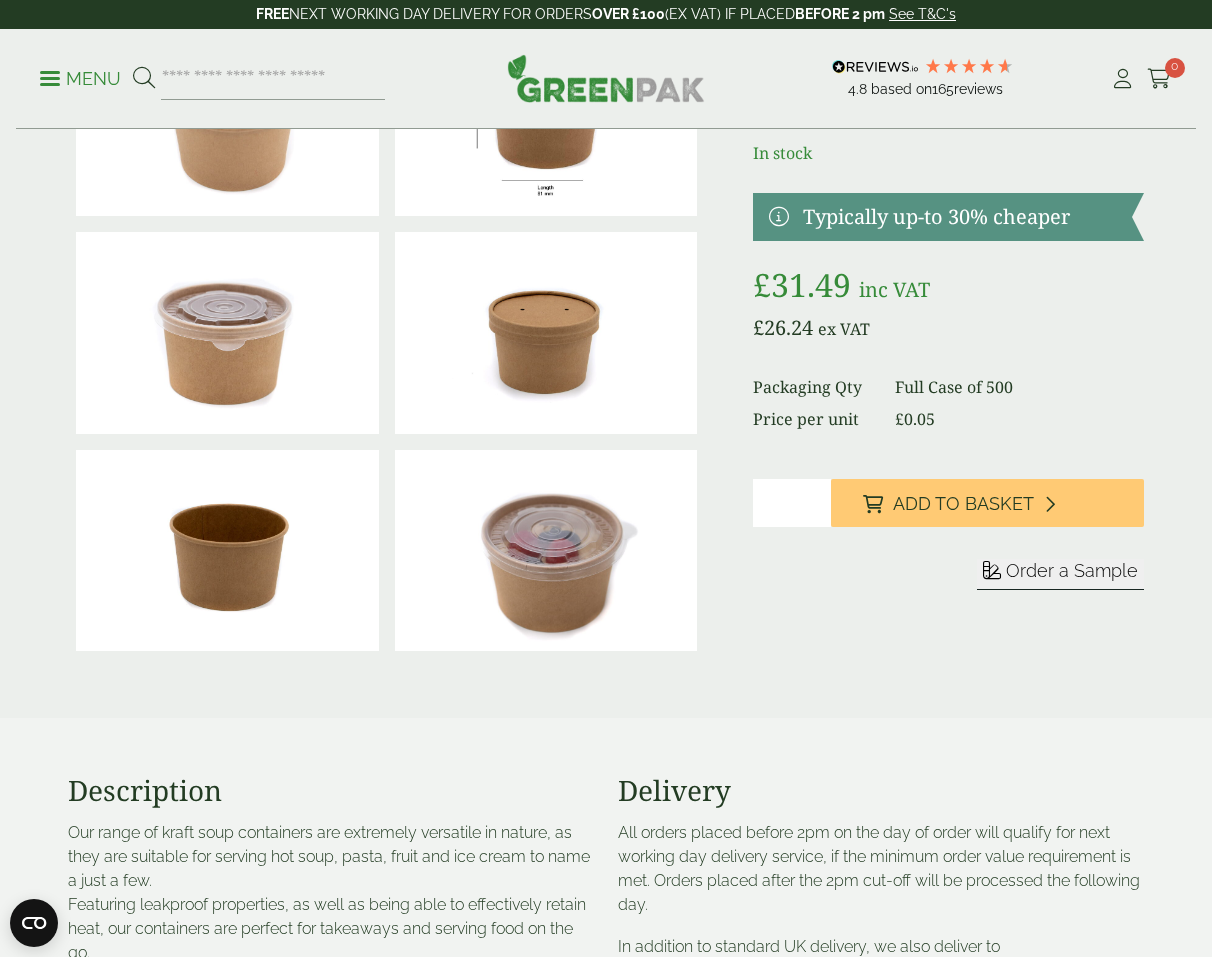 scroll, scrollTop: 0, scrollLeft: 0, axis: both 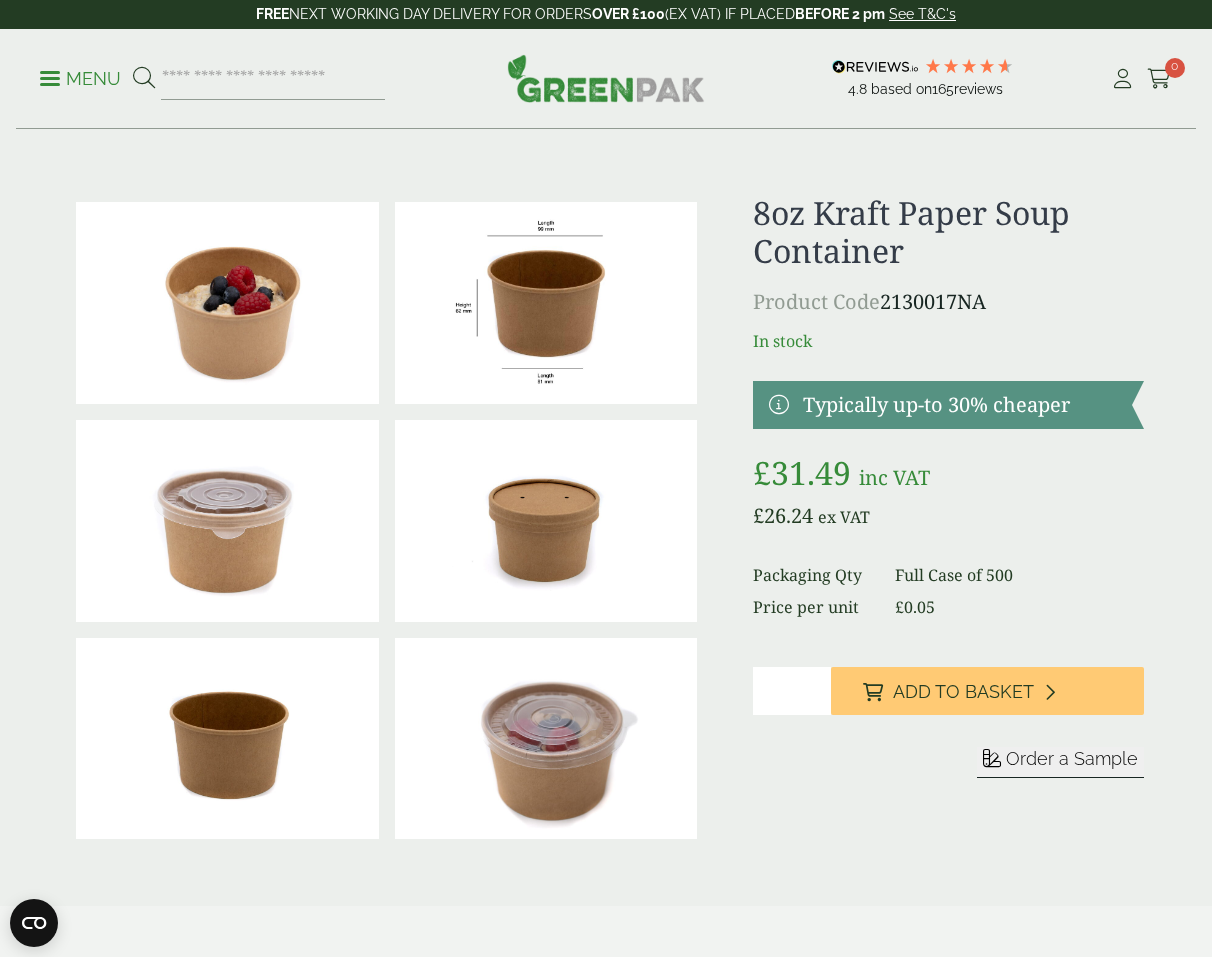 click at bounding box center [948, 405] 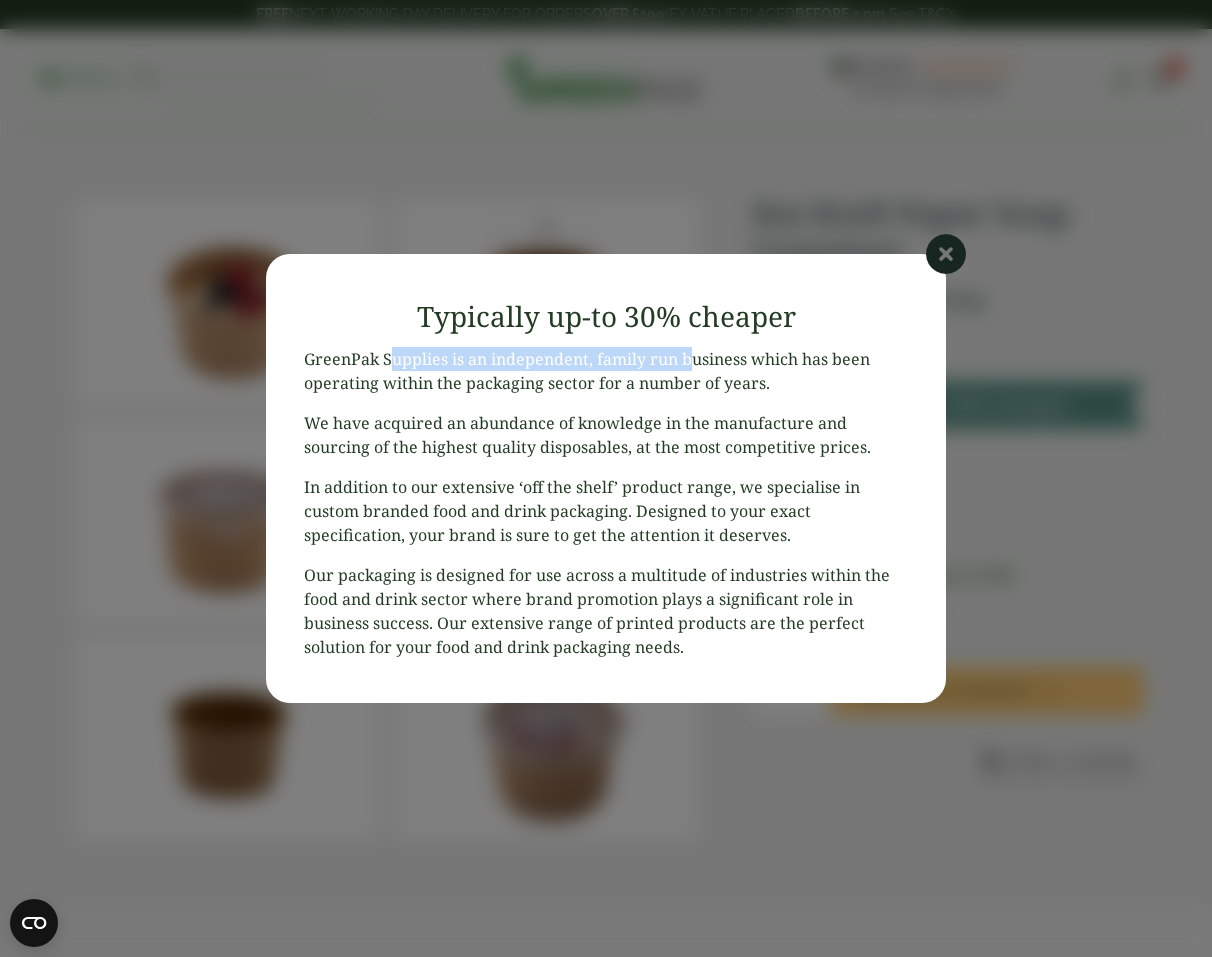 drag, startPoint x: 398, startPoint y: 351, endPoint x: 690, endPoint y: 368, distance: 292.49445 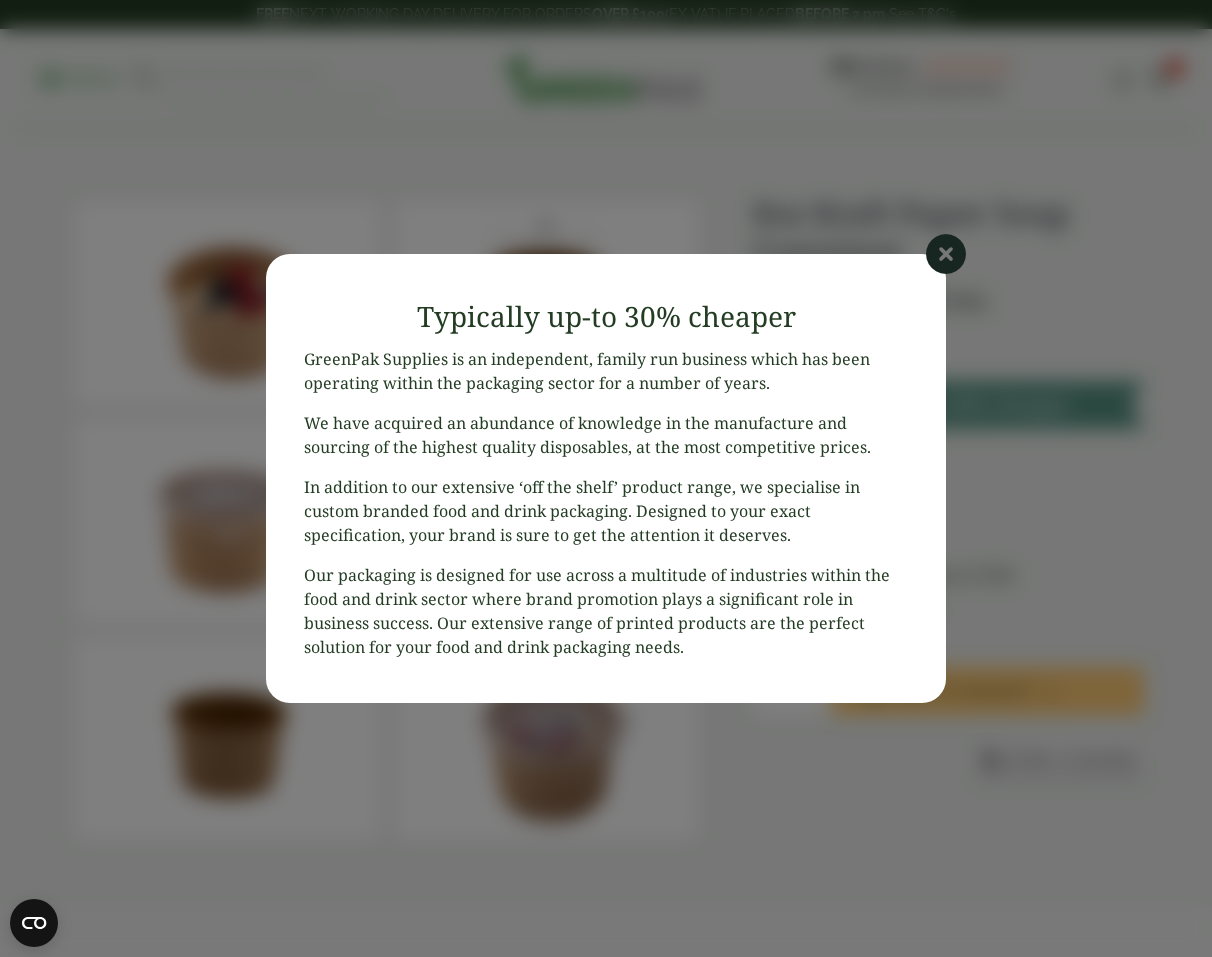 click on "GreenPak Supplies is an independent, family run business which has been operating within the packaging sector for a number of years.
We have acquired an abundance of knowledge in the manufacture and sourcing of the highest quality disposables, at the most competitive prices.
In addition to our extensive ‘off the shelf’ product range, we specialise in custom branded food and drink packaging. Designed to your exact specification, your brand is sure to get the attention it deserves.
Our packaging is designed for use across a multitude of industries within the food and drink sector where brand promotion plays a significant role in business success. Our extensive range of printed products are the perfect solution for your food and drink packaging needs." at bounding box center (606, 511) 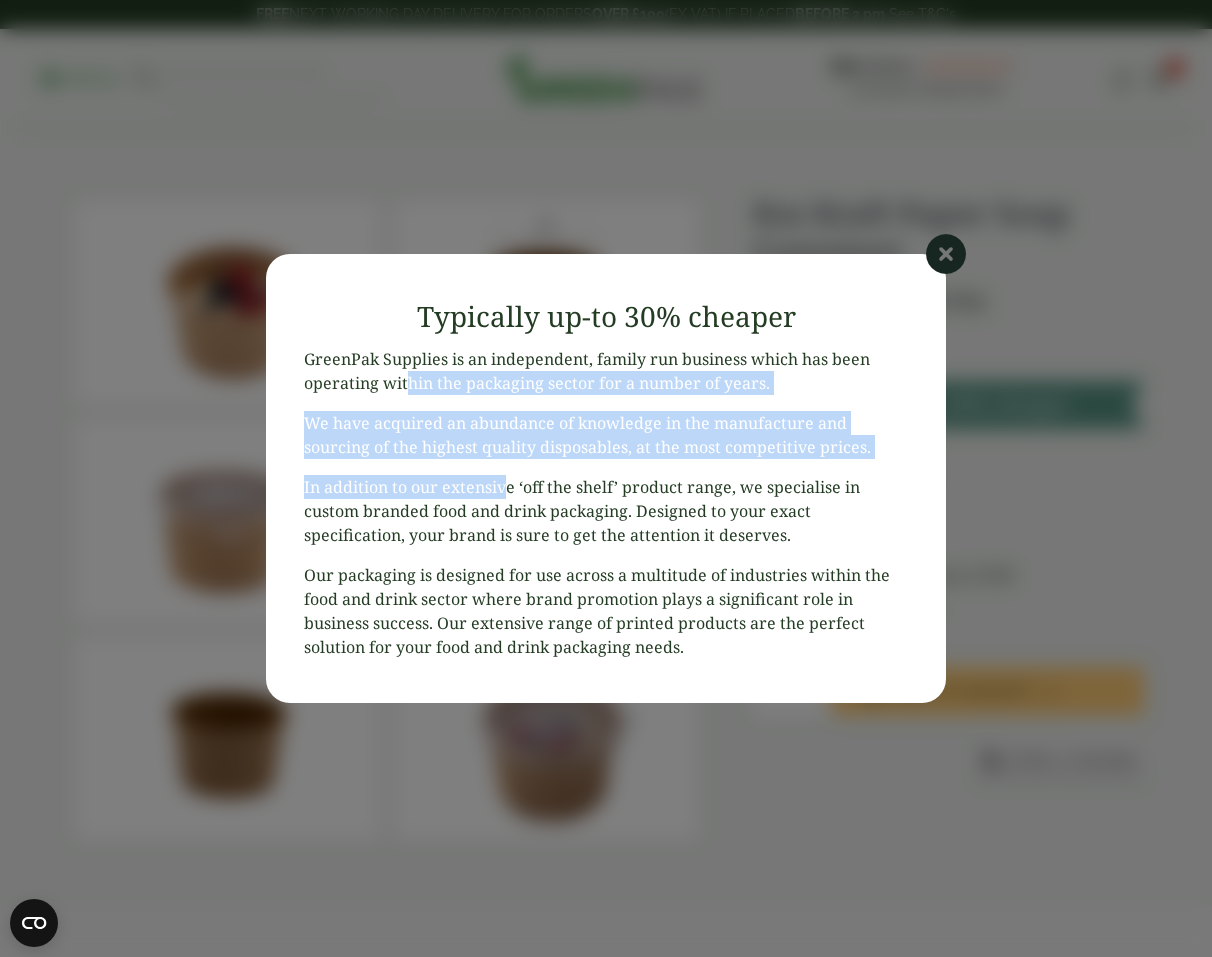 drag, startPoint x: 413, startPoint y: 378, endPoint x: 501, endPoint y: 479, distance: 133.95895 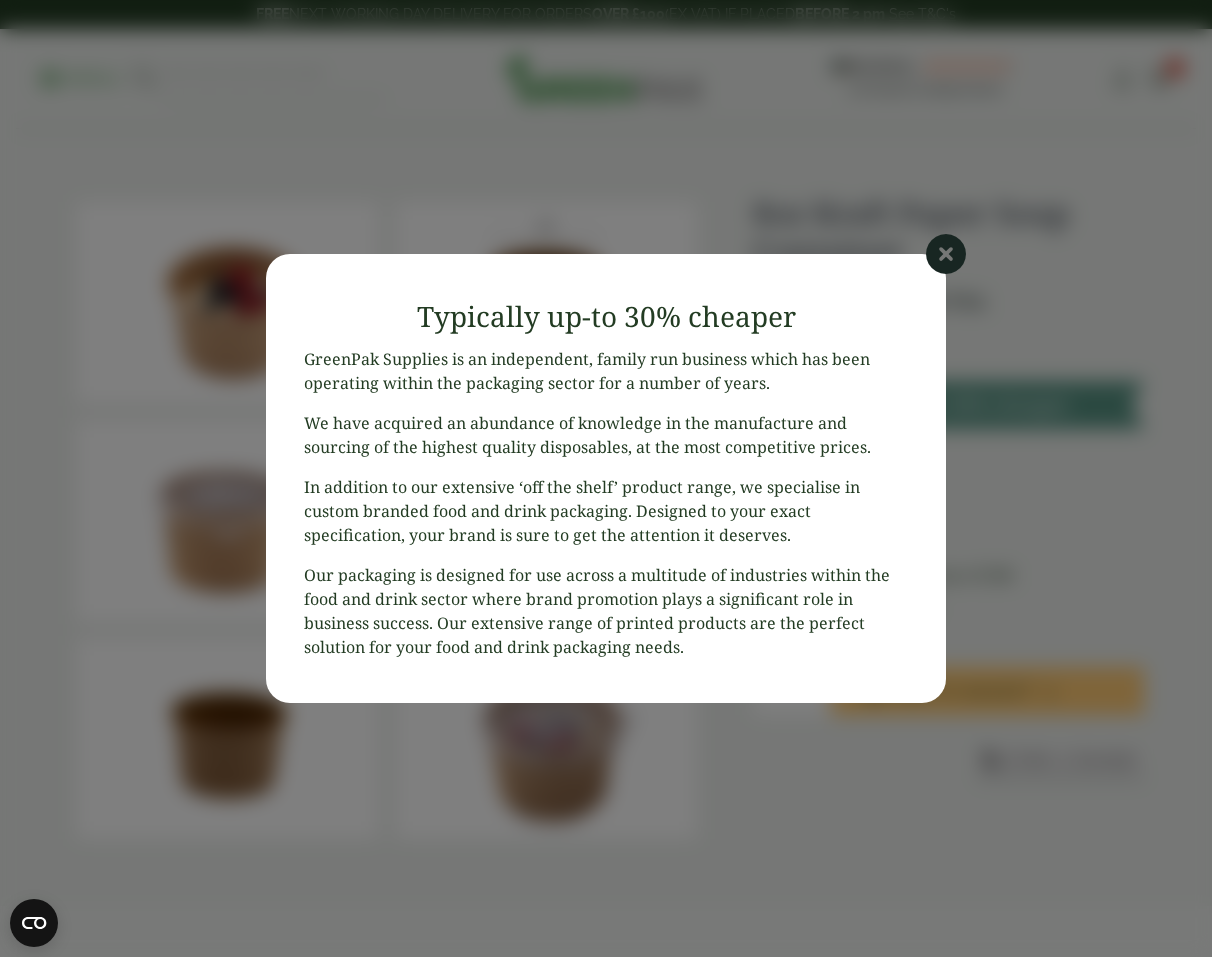 click on "In addition to our extensive ‘off the shelf’ product range, we specialise in custom branded food and drink packaging. Designed to your exact specification, your brand is sure to get the attention it deserves." at bounding box center [606, 511] 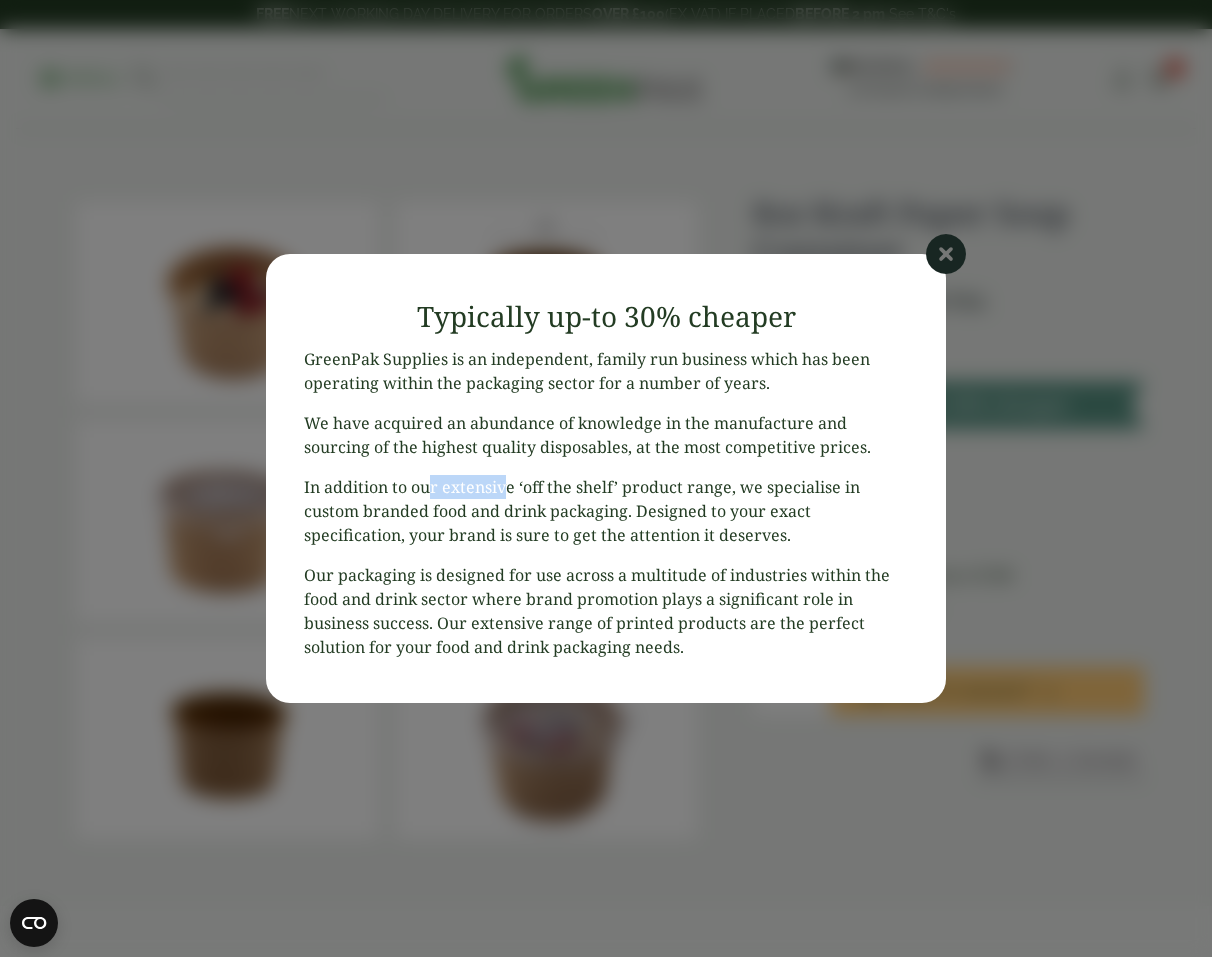 drag, startPoint x: 550, startPoint y: 502, endPoint x: 494, endPoint y: 478, distance: 60.926186 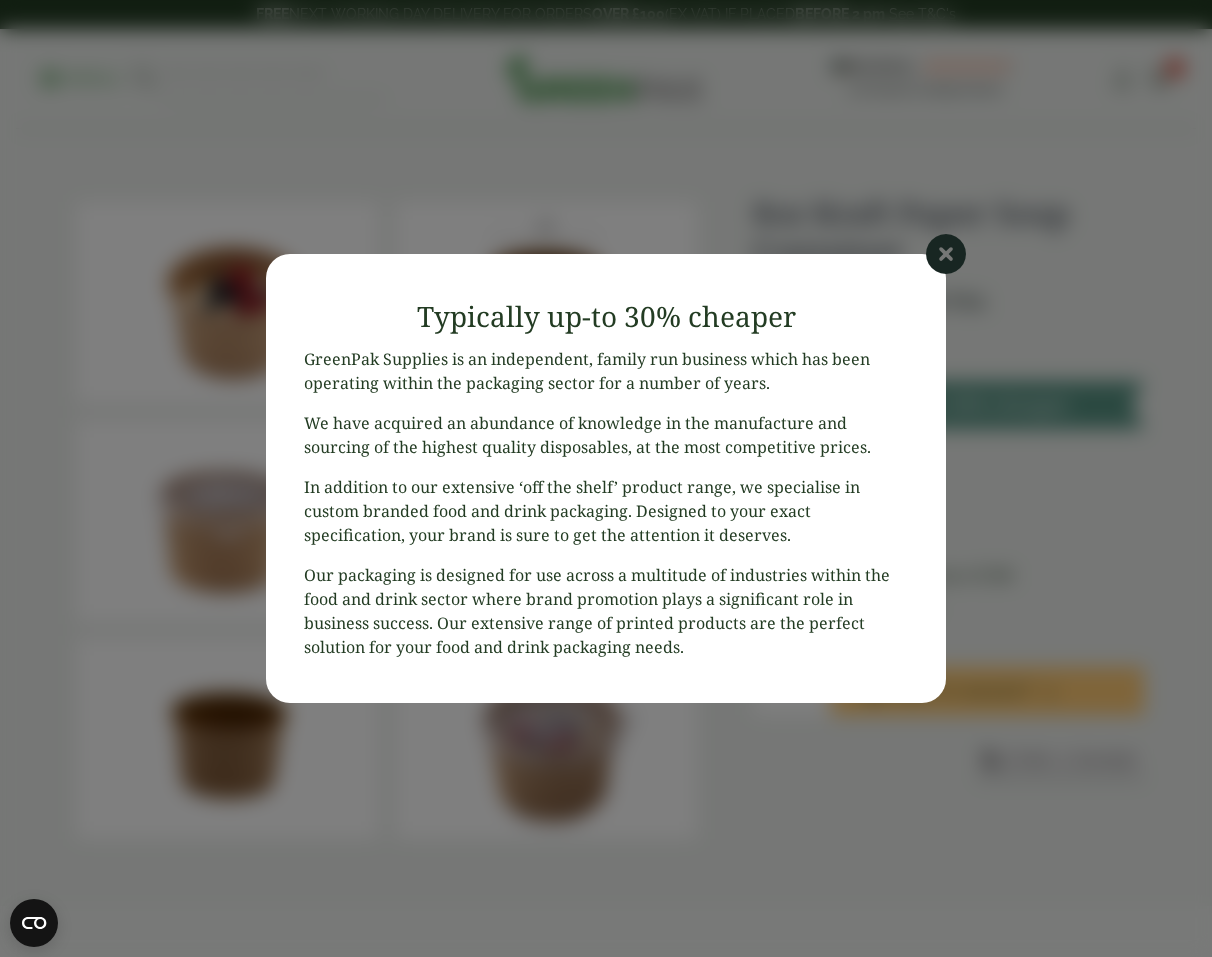 click on "GreenPak Supplies is an independent, family run business which has been operating within the packaging sector for a number of years.
We have acquired an abundance of knowledge in the manufacture and sourcing of the highest quality disposables, at the most competitive prices.
In addition to our extensive ‘off the shelf’ product range, we specialise in custom branded food and drink packaging. Designed to your exact specification, your brand is sure to get the attention it deserves.
Our packaging is designed for use across a multitude of industries within the food and drink sector where brand promotion plays a significant role in business success. Our extensive range of printed products are the perfect solution for your food and drink packaging needs." at bounding box center (606, 511) 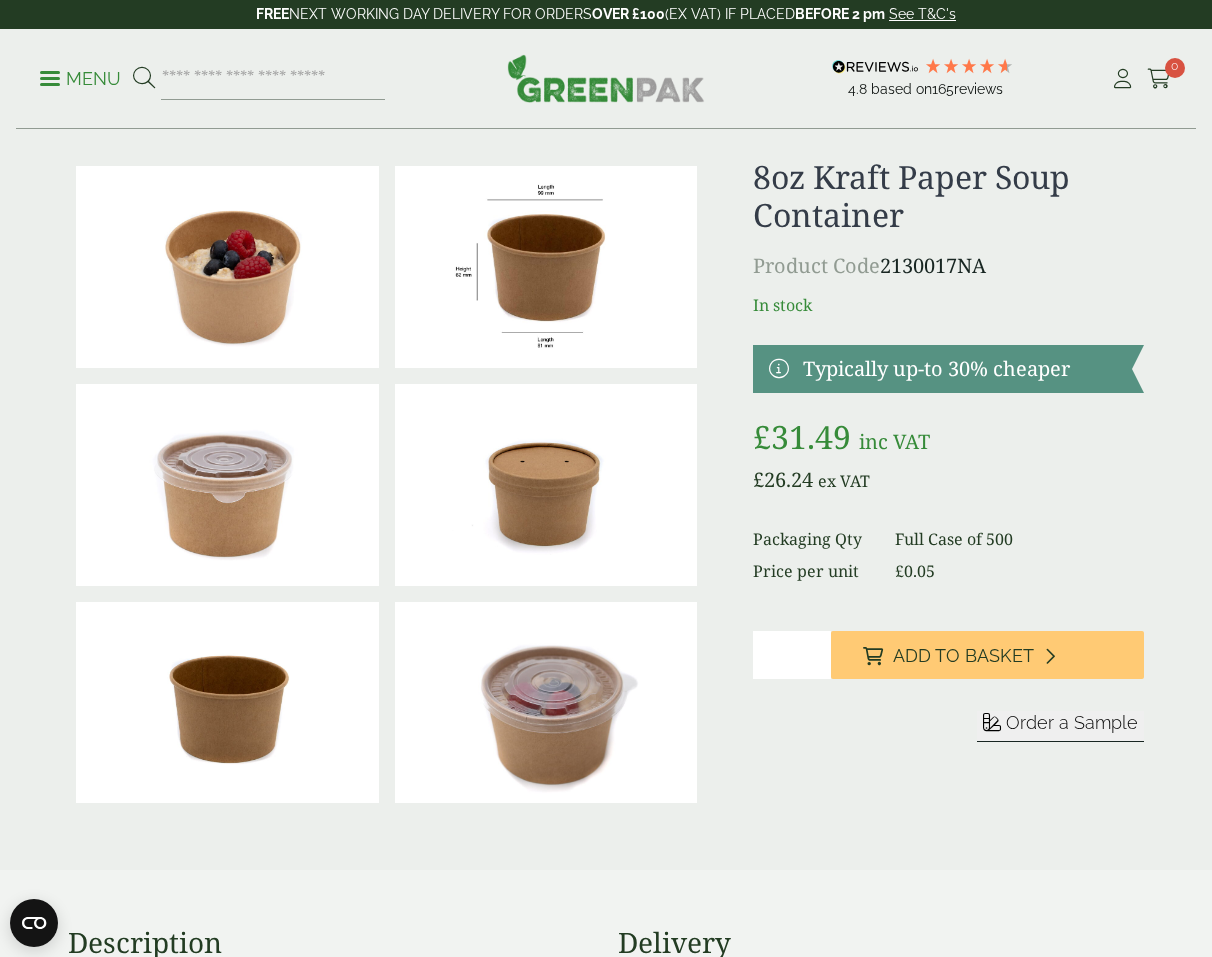 scroll, scrollTop: 0, scrollLeft: 0, axis: both 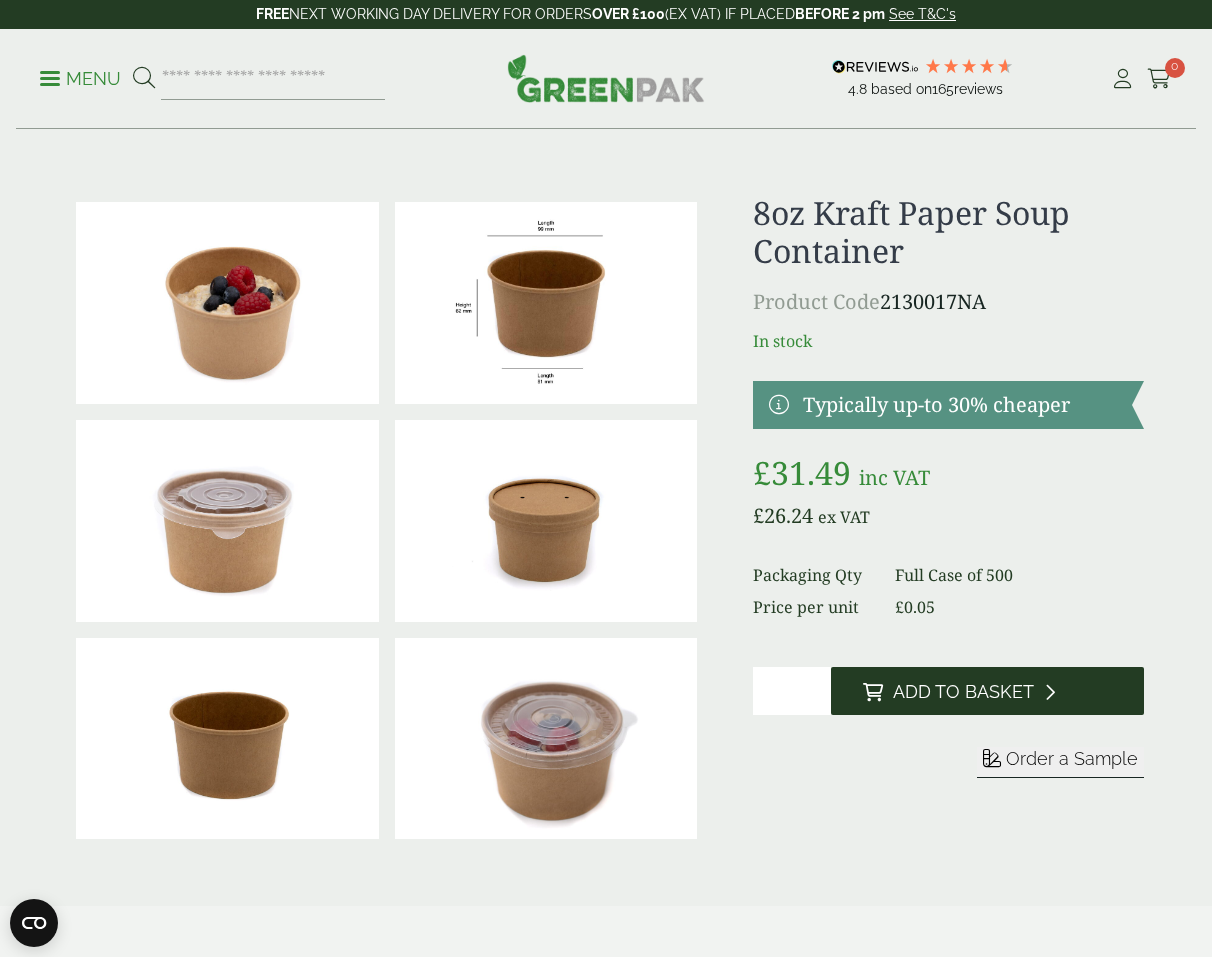 click on "Add to Basket" at bounding box center (963, 692) 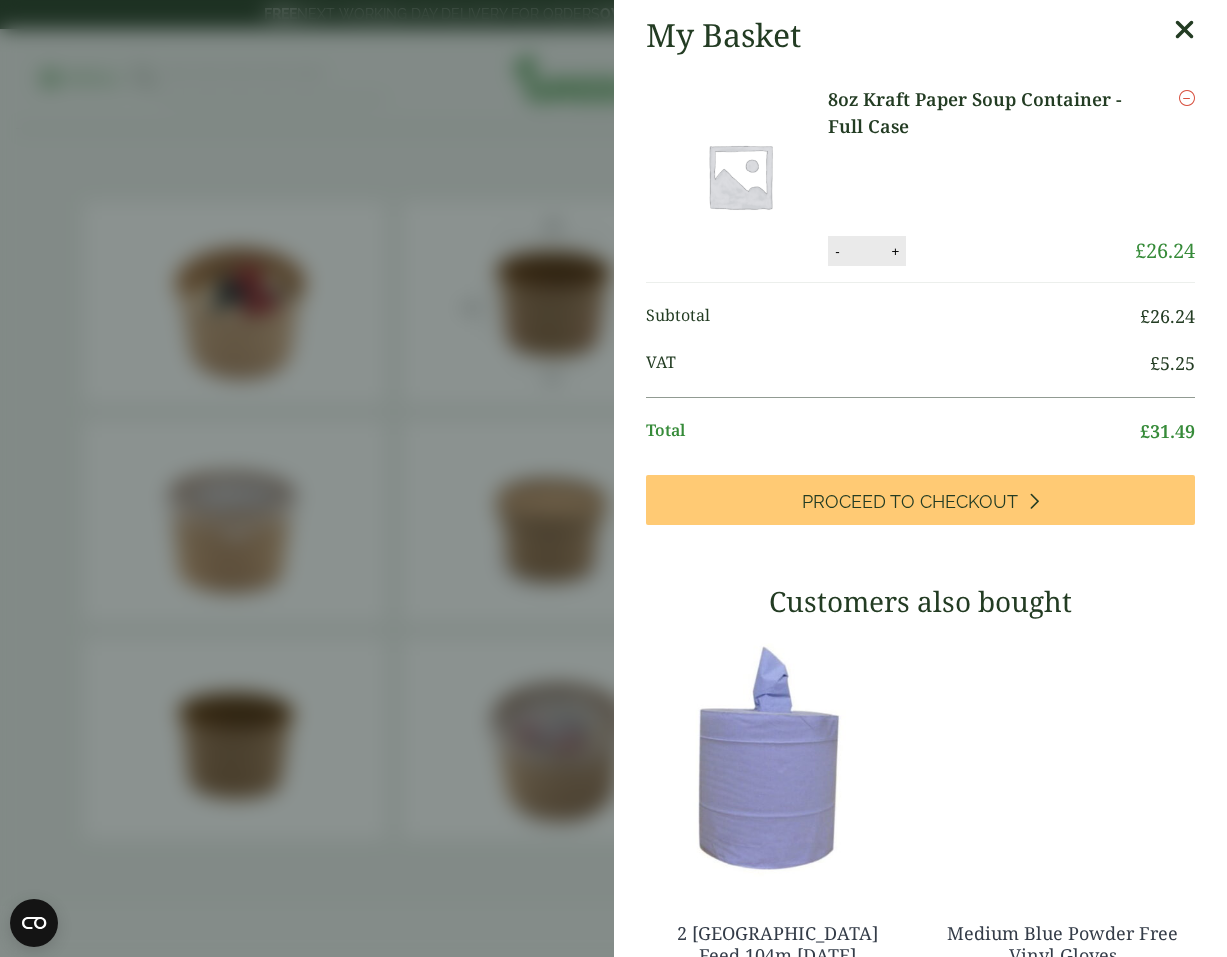 click at bounding box center (1184, 30) 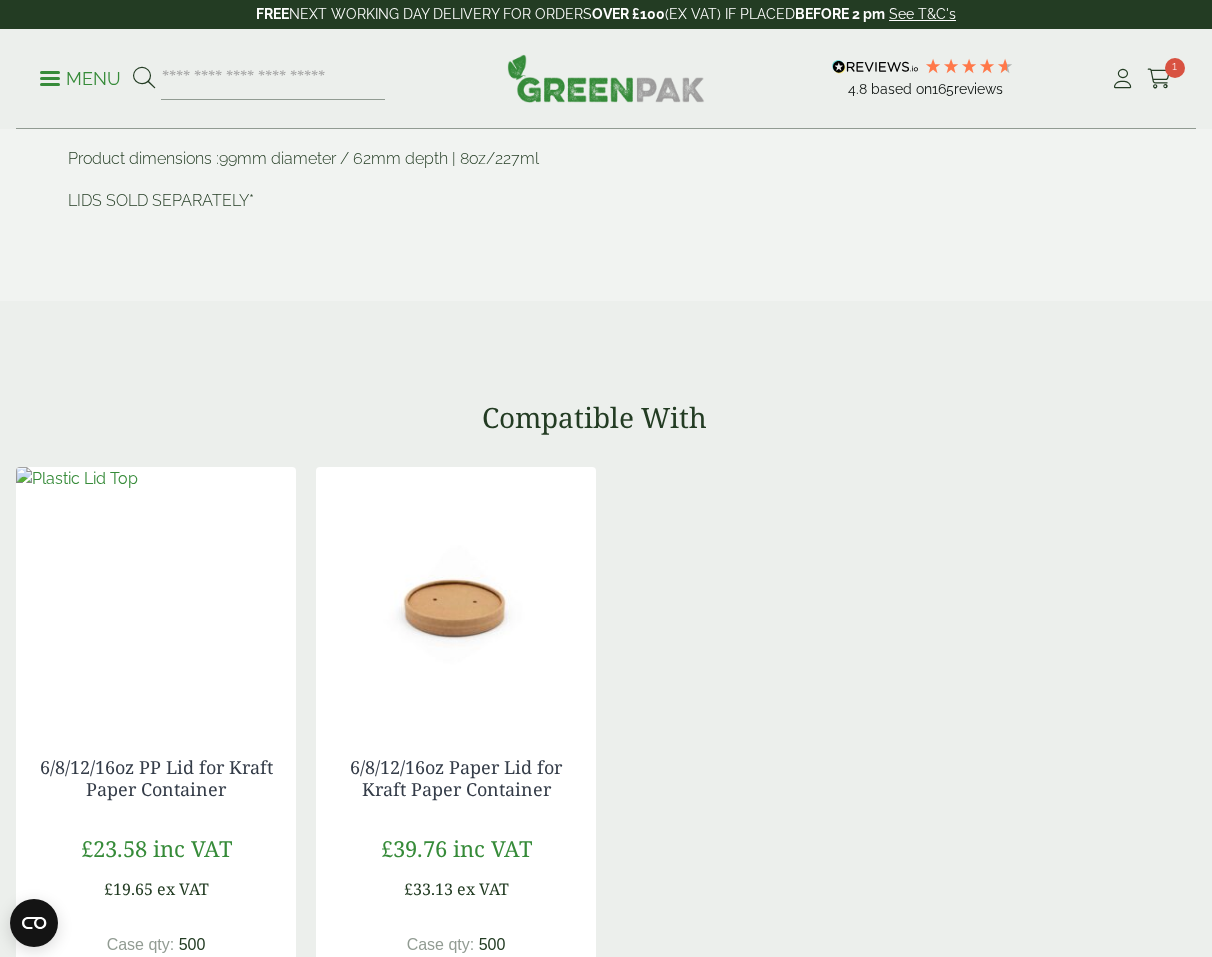 scroll, scrollTop: 1711, scrollLeft: 0, axis: vertical 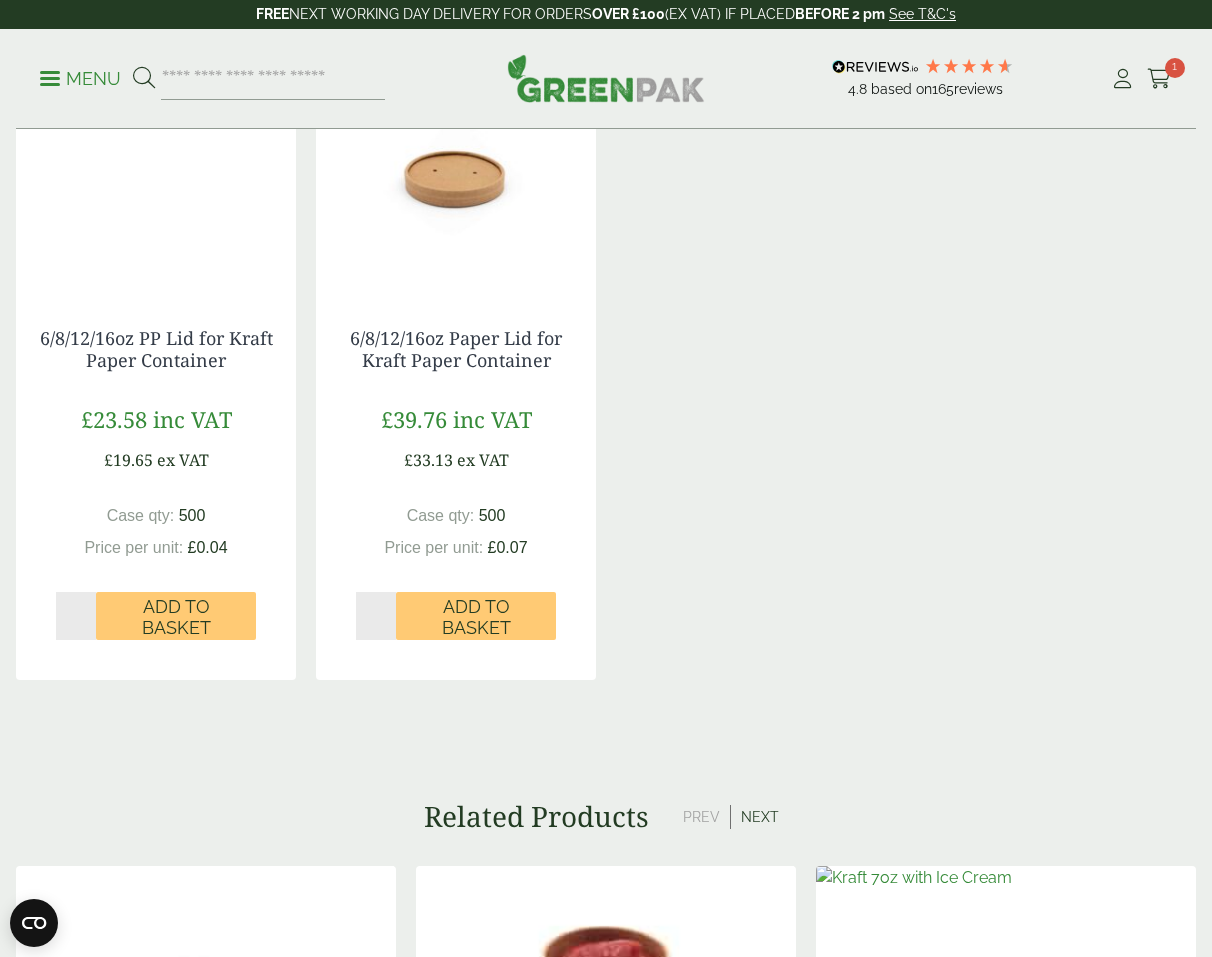 click at bounding box center [456, 163] 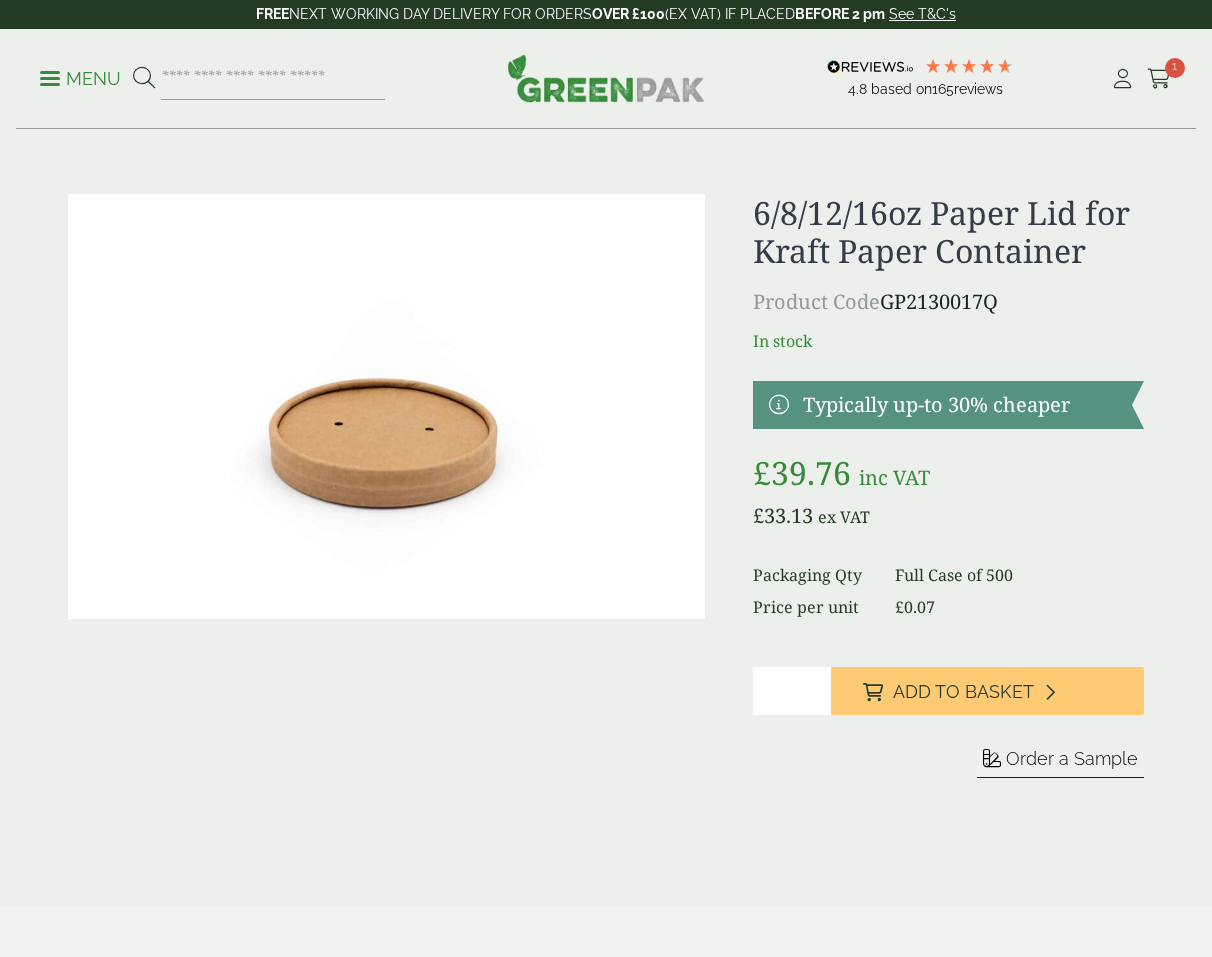 scroll, scrollTop: 0, scrollLeft: 0, axis: both 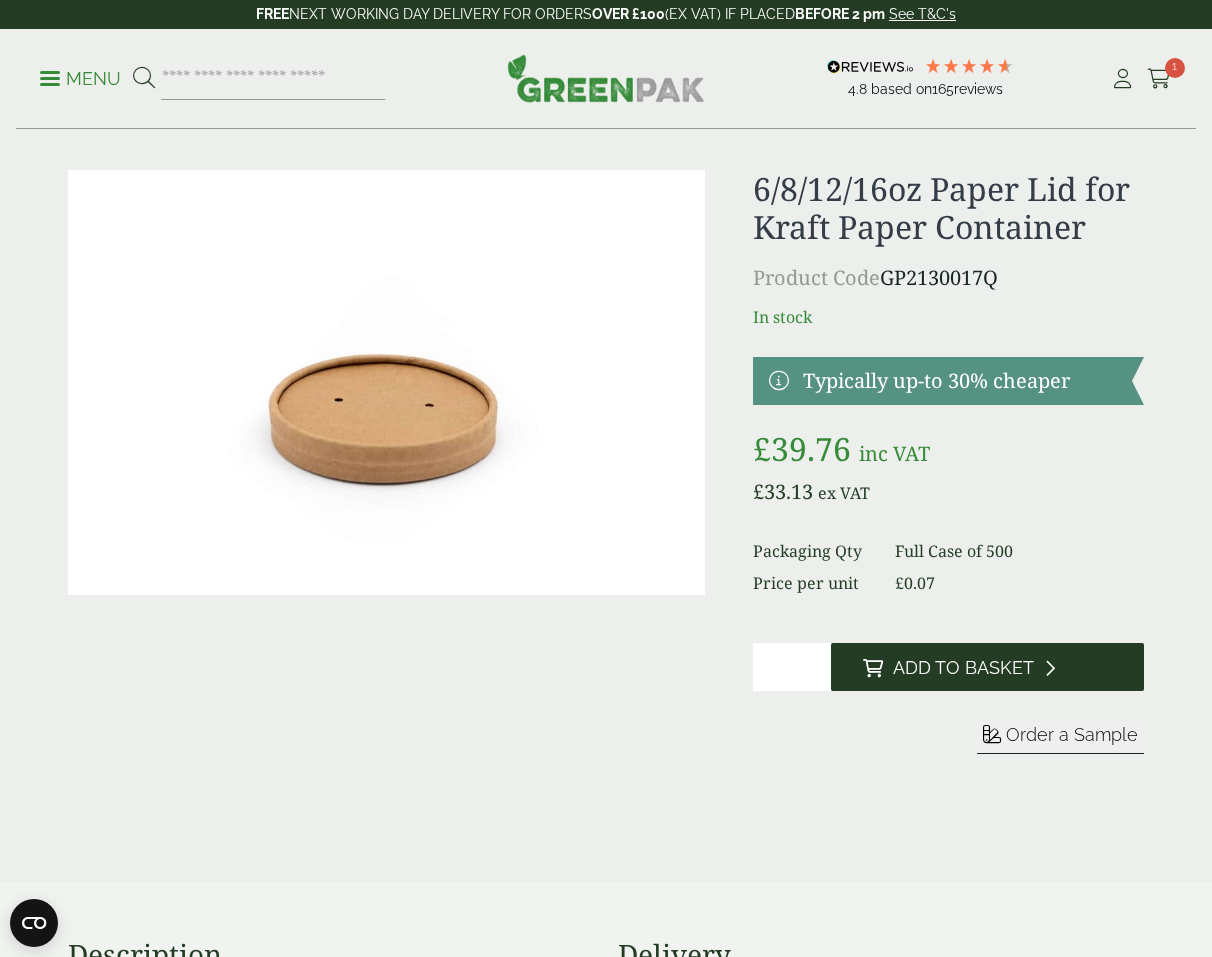 click on "Add to Basket" at bounding box center [987, 667] 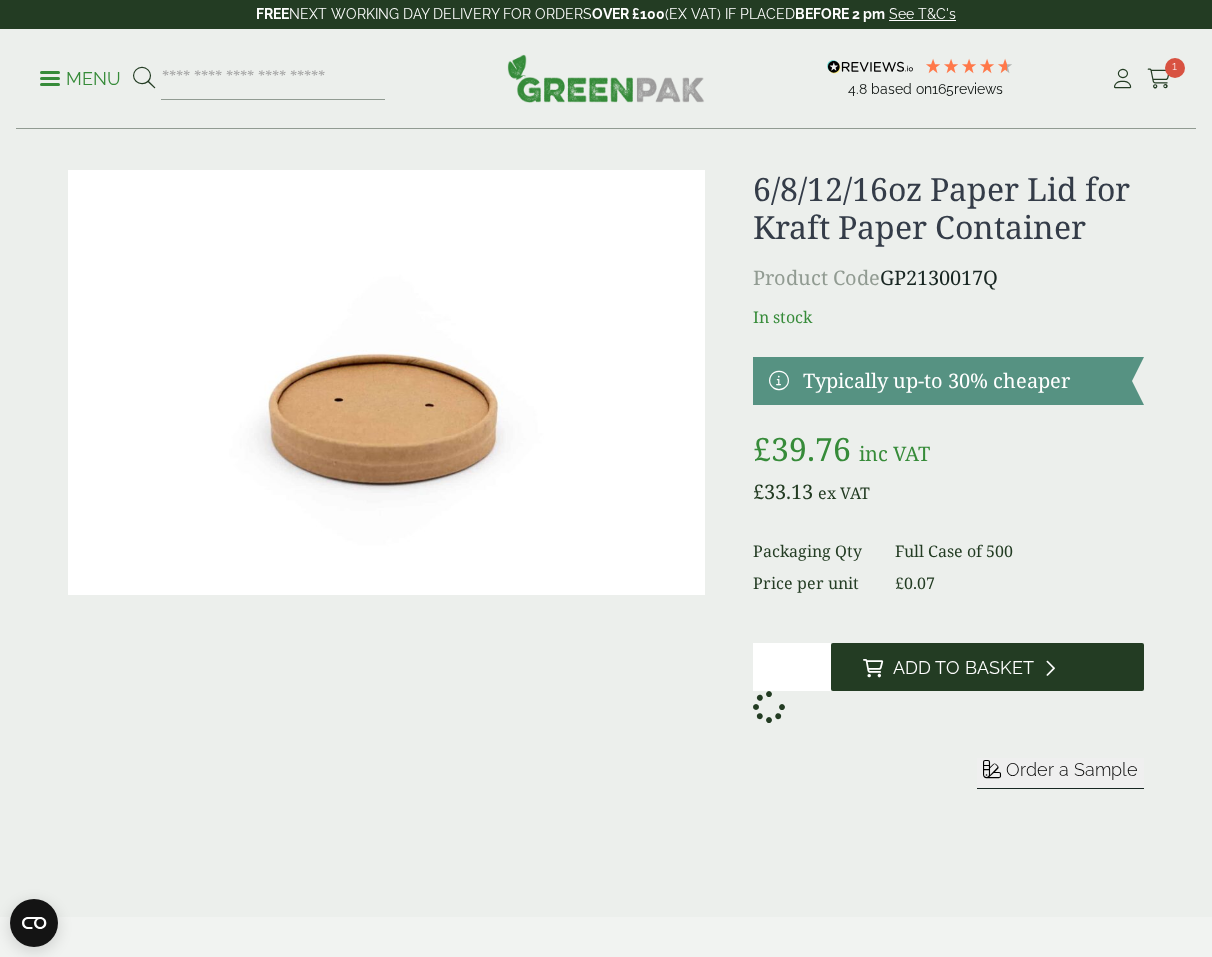 click on "Add to Basket" at bounding box center [987, 667] 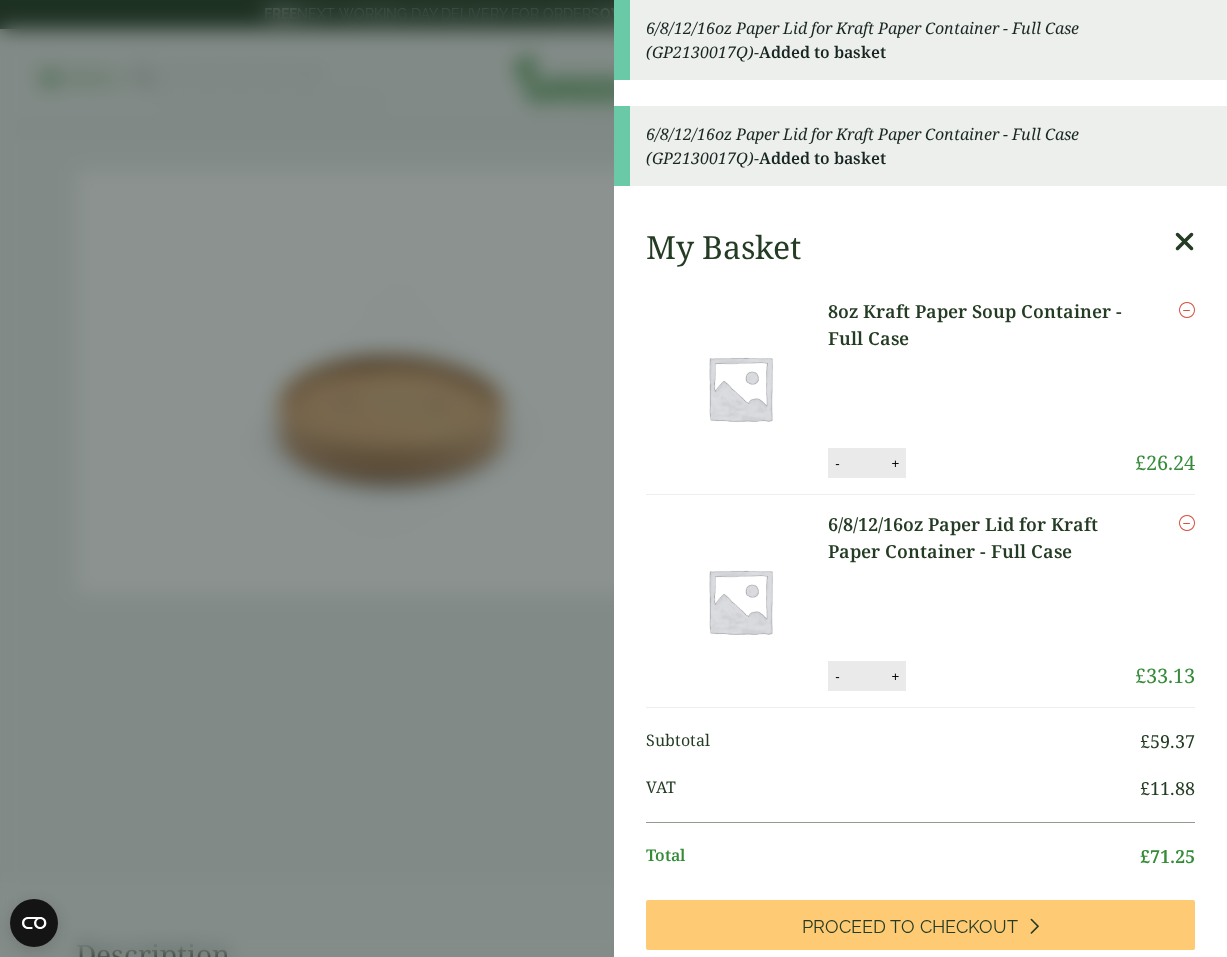 drag, startPoint x: 892, startPoint y: 517, endPoint x: 913, endPoint y: 518, distance: 21.023796 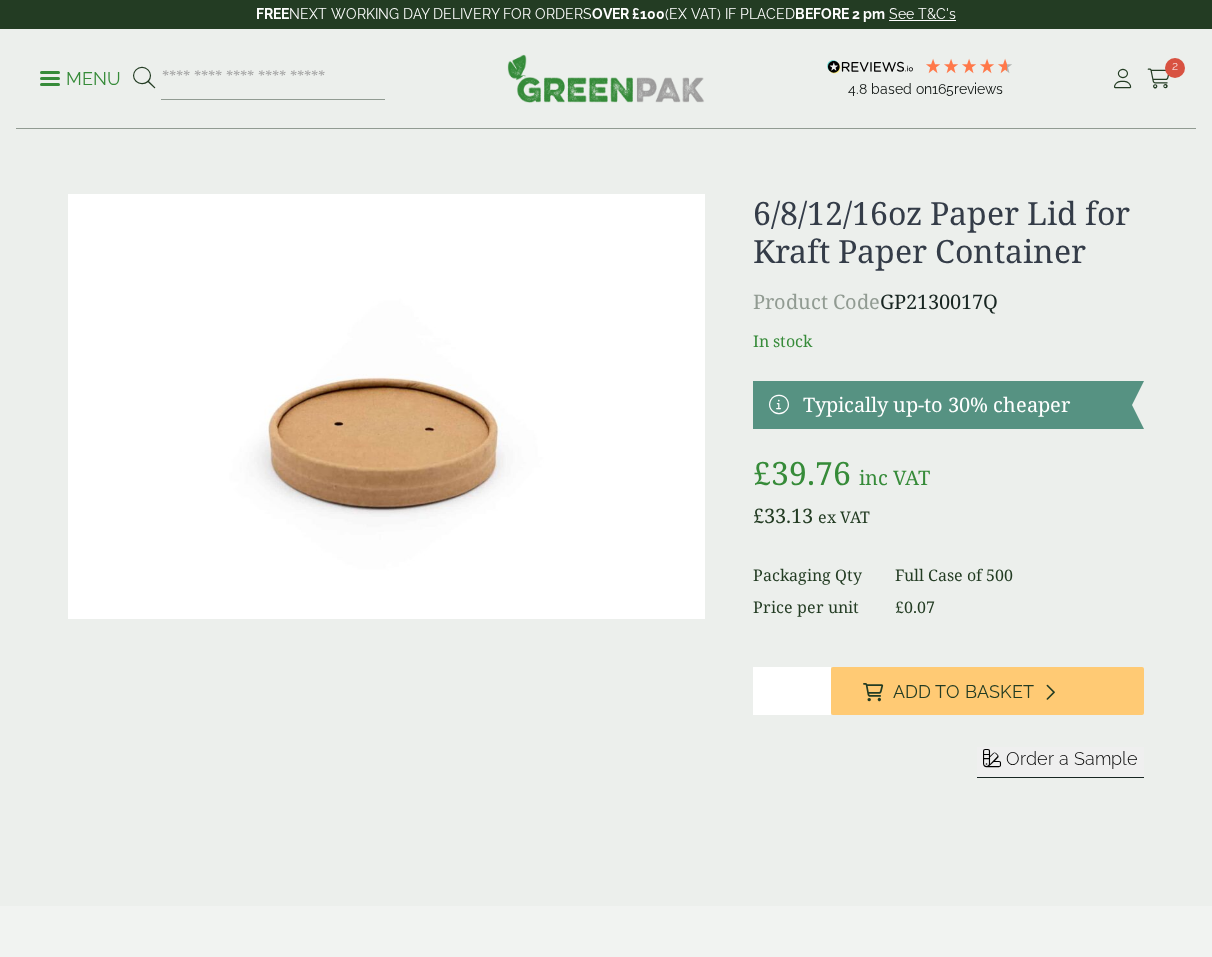scroll, scrollTop: 0, scrollLeft: 0, axis: both 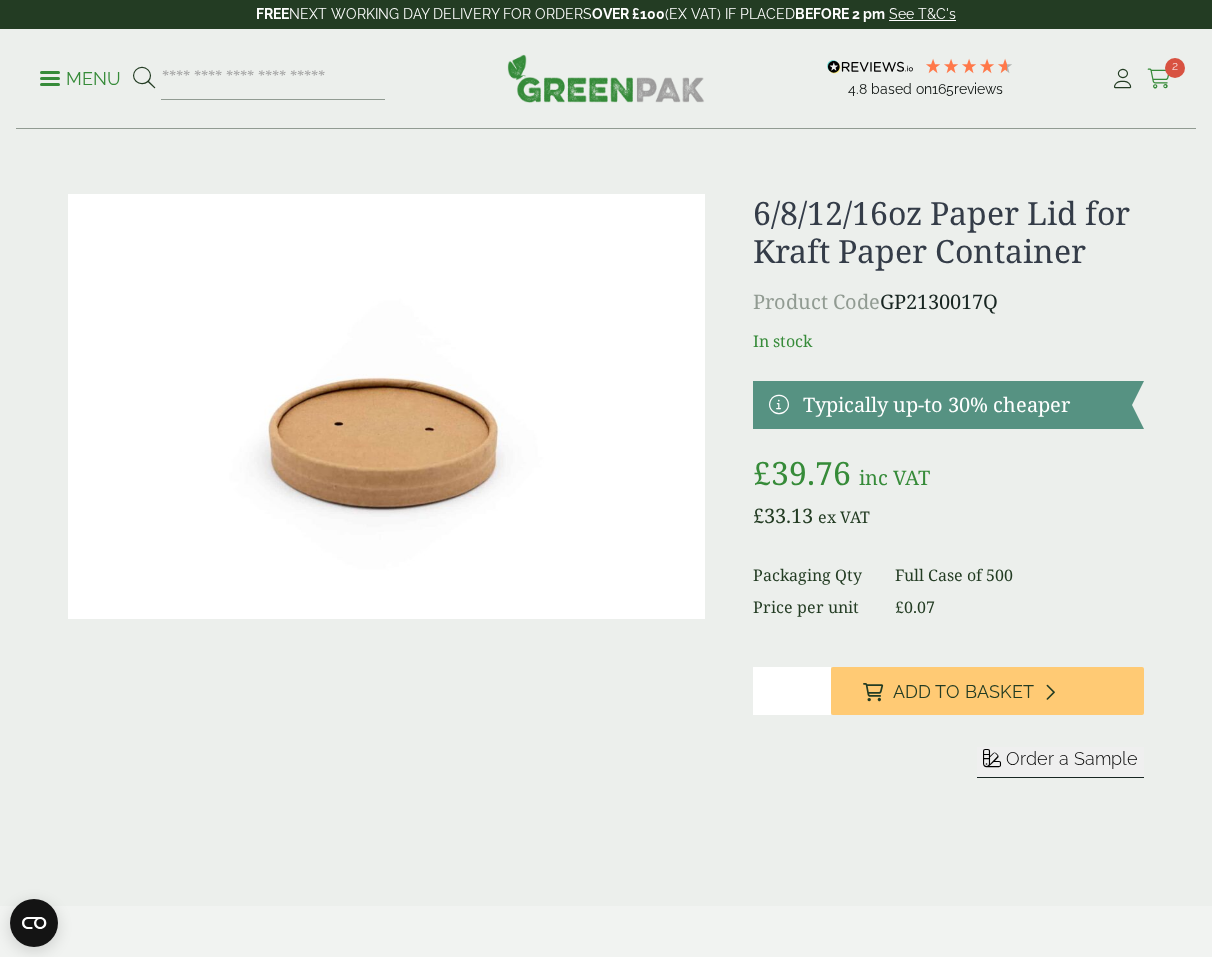 click on "2" at bounding box center (1175, 68) 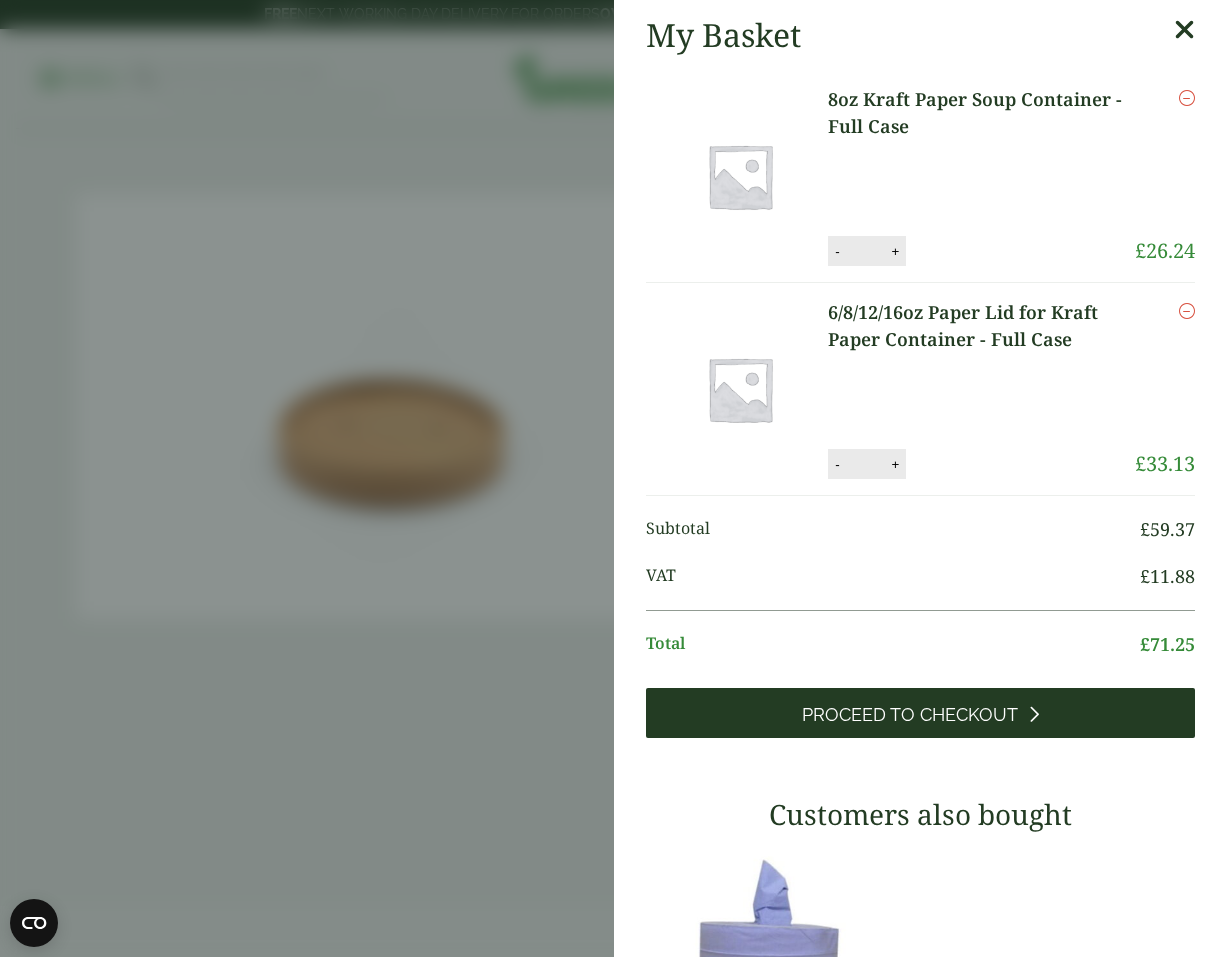 click on "Proceed to Checkout" at bounding box center (910, 715) 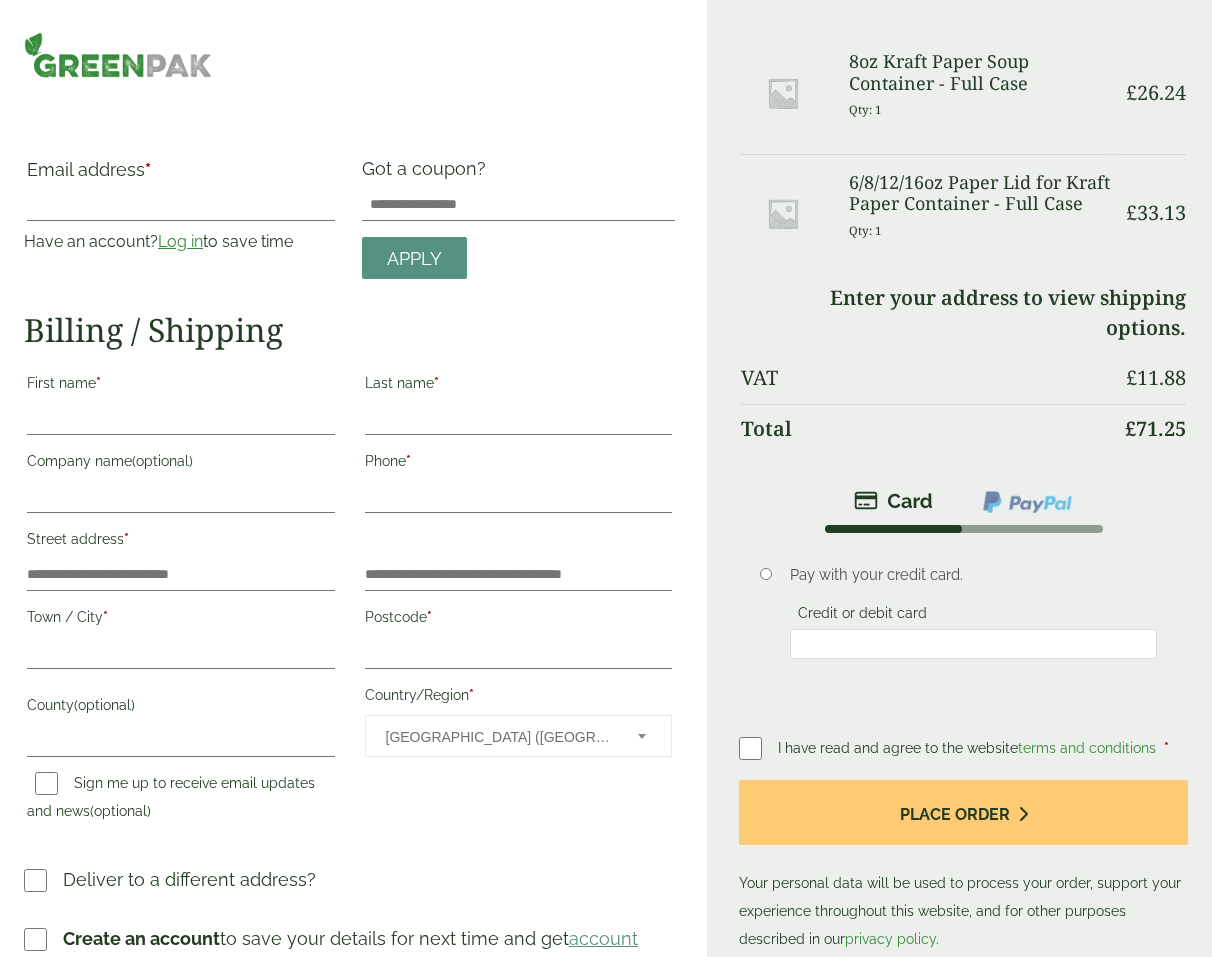 scroll, scrollTop: 0, scrollLeft: 0, axis: both 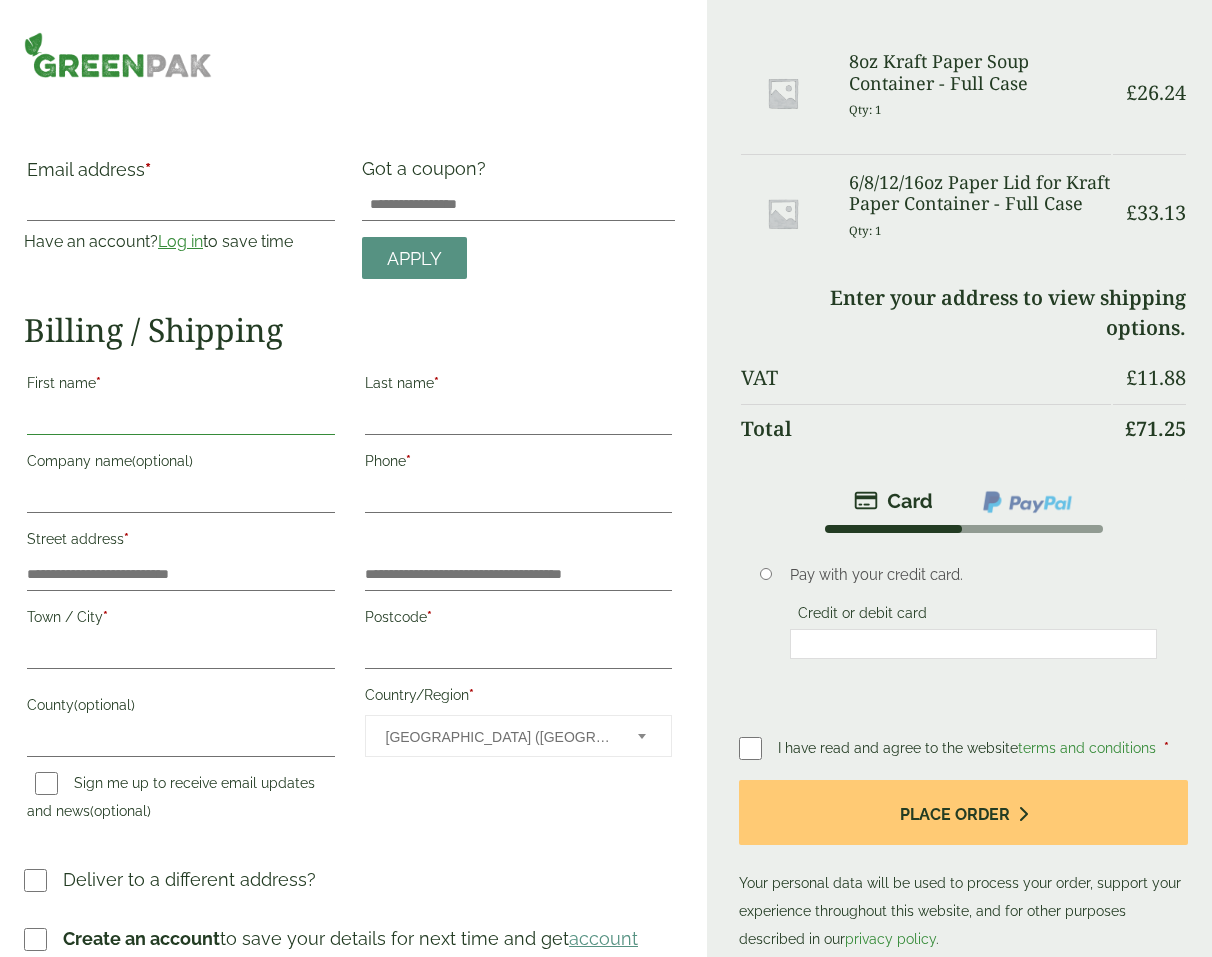 click on "First name  *" at bounding box center (181, 419) 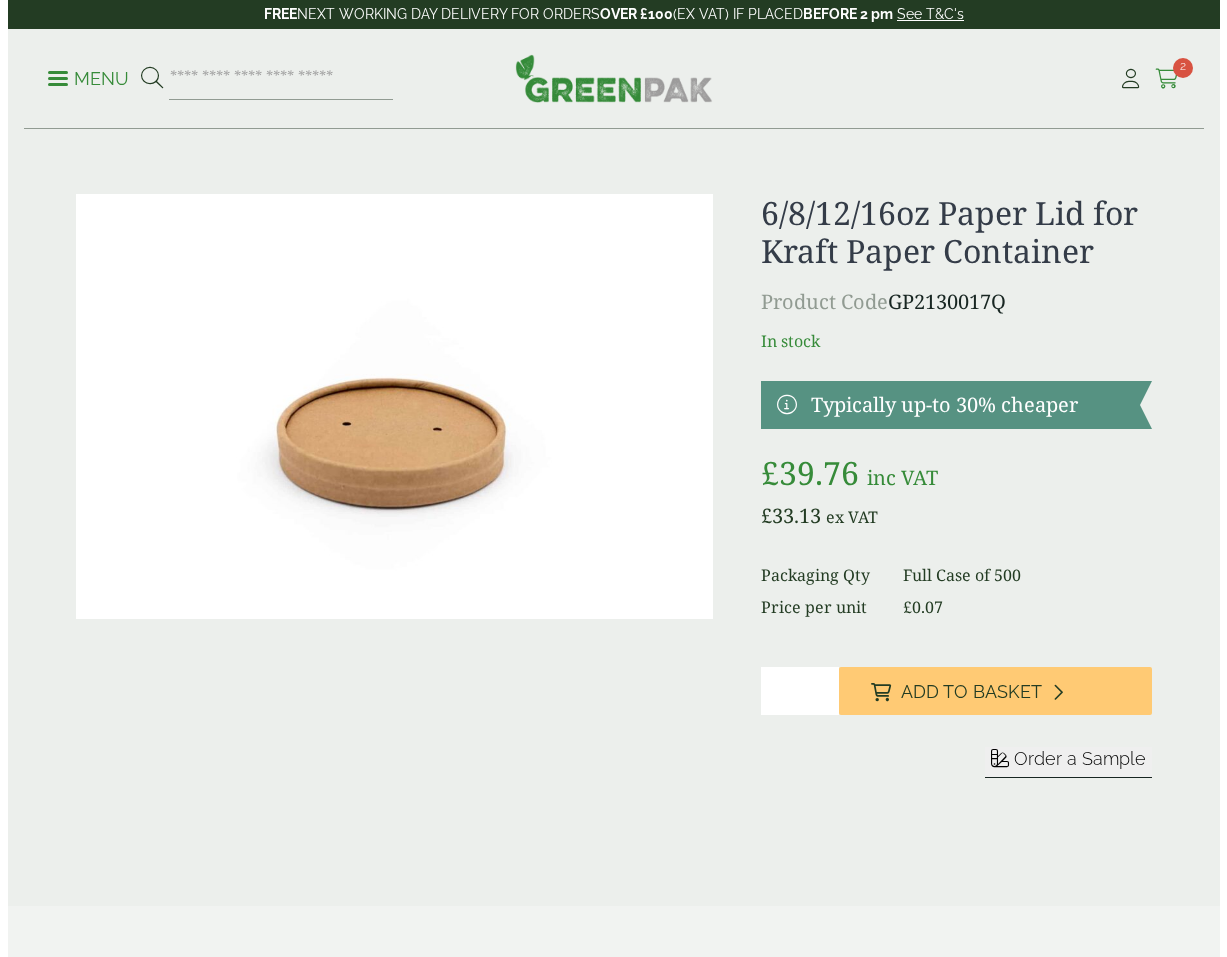 scroll, scrollTop: 0, scrollLeft: 0, axis: both 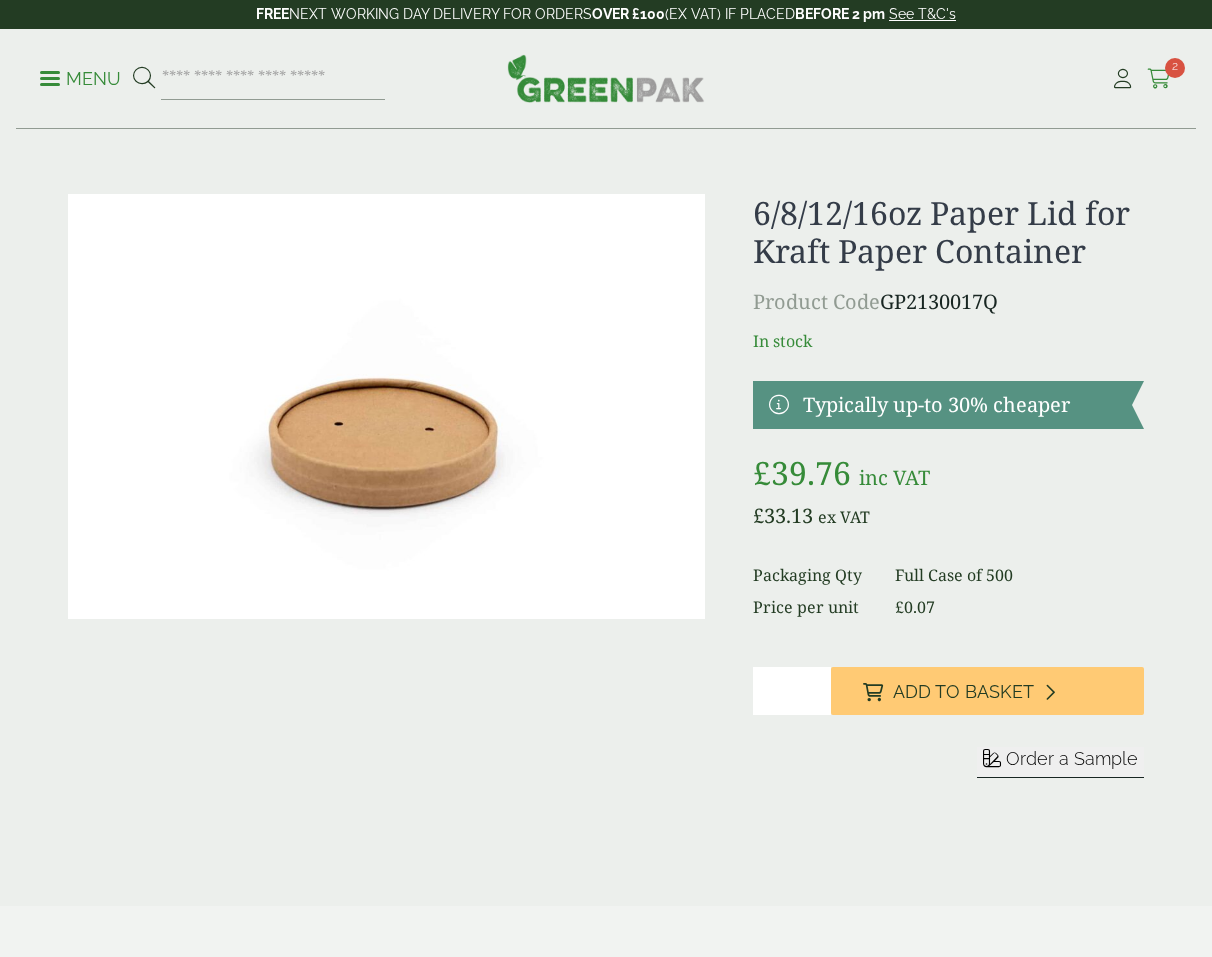 click at bounding box center [1159, 79] 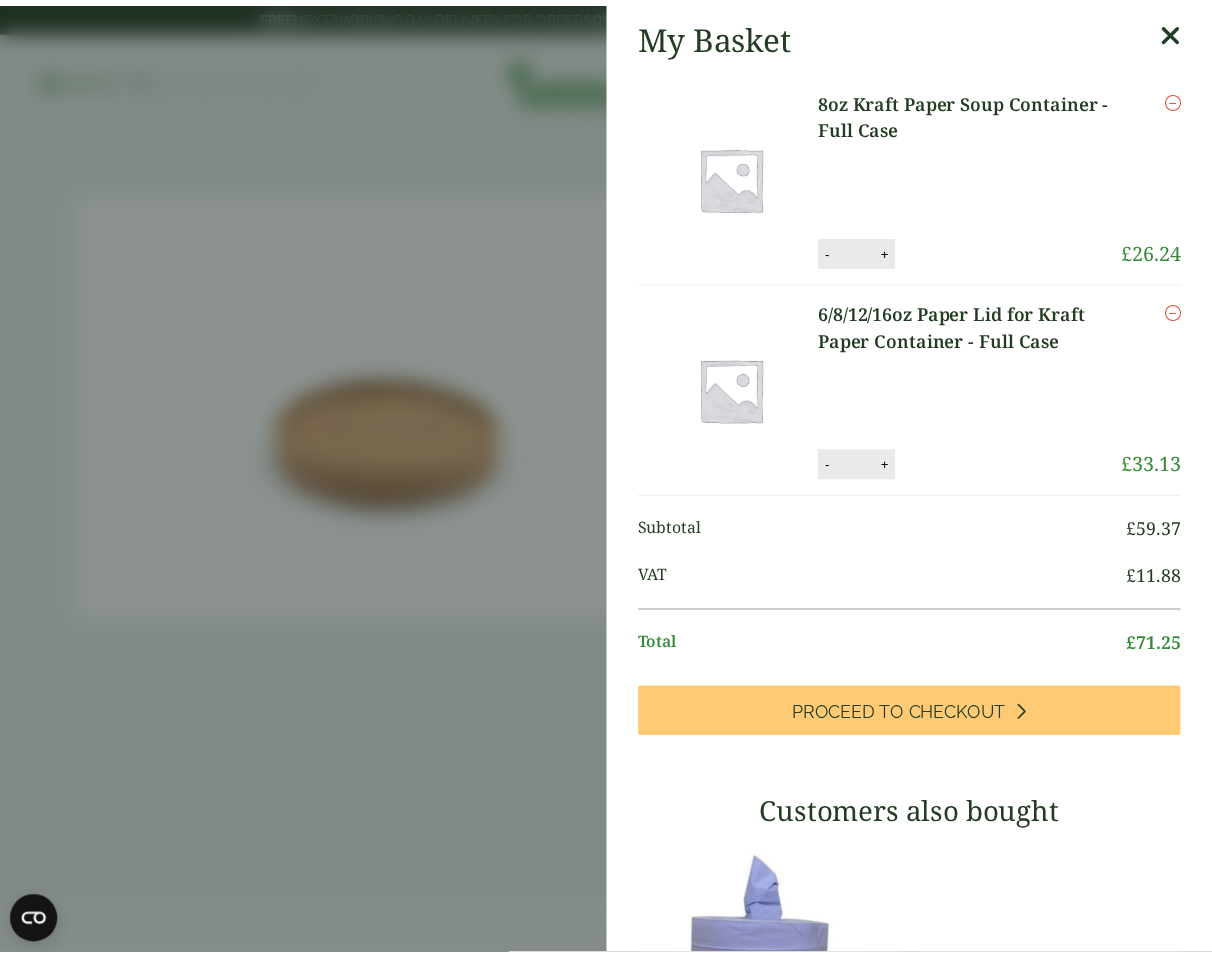 scroll, scrollTop: 0, scrollLeft: 0, axis: both 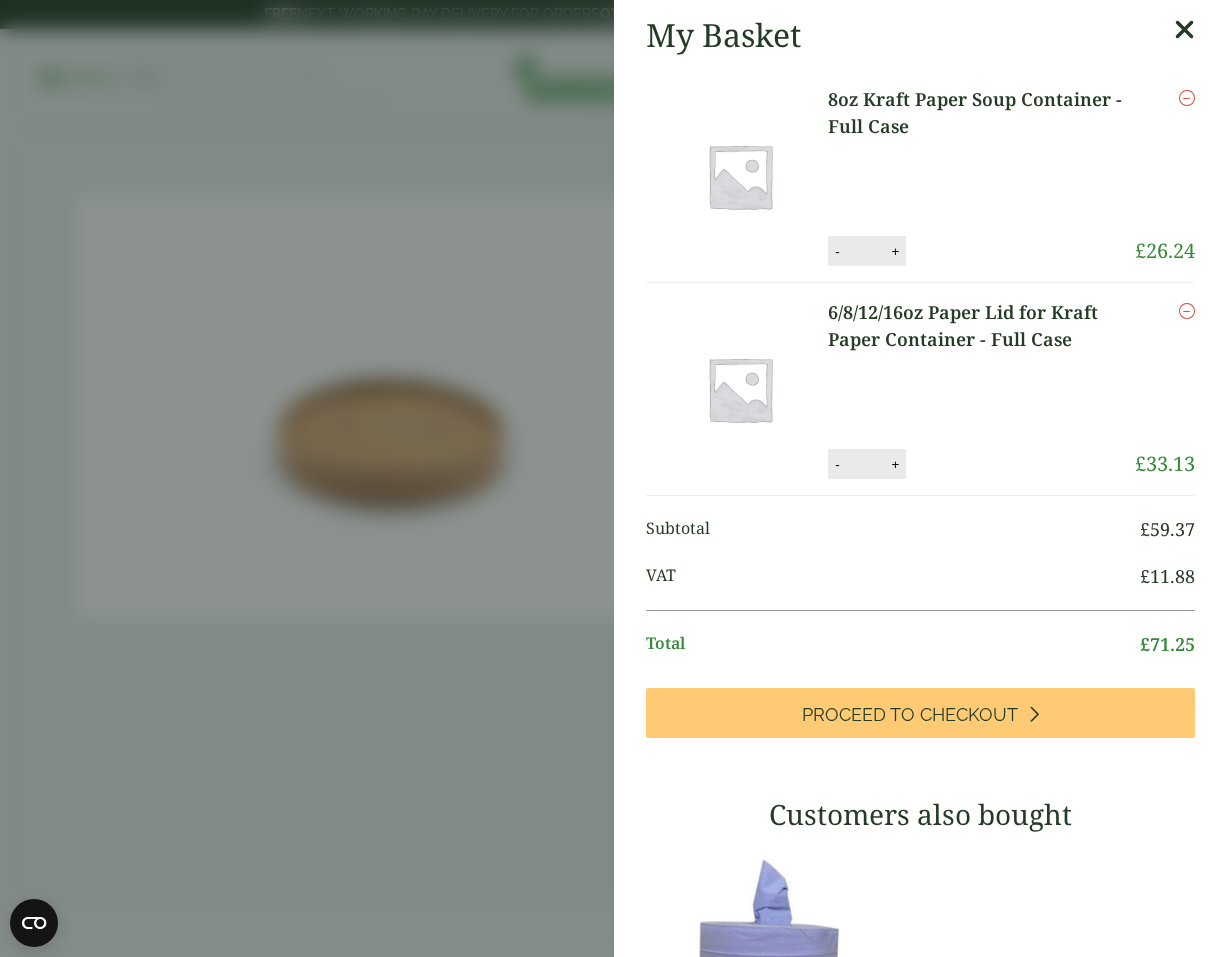 click at bounding box center (1184, 30) 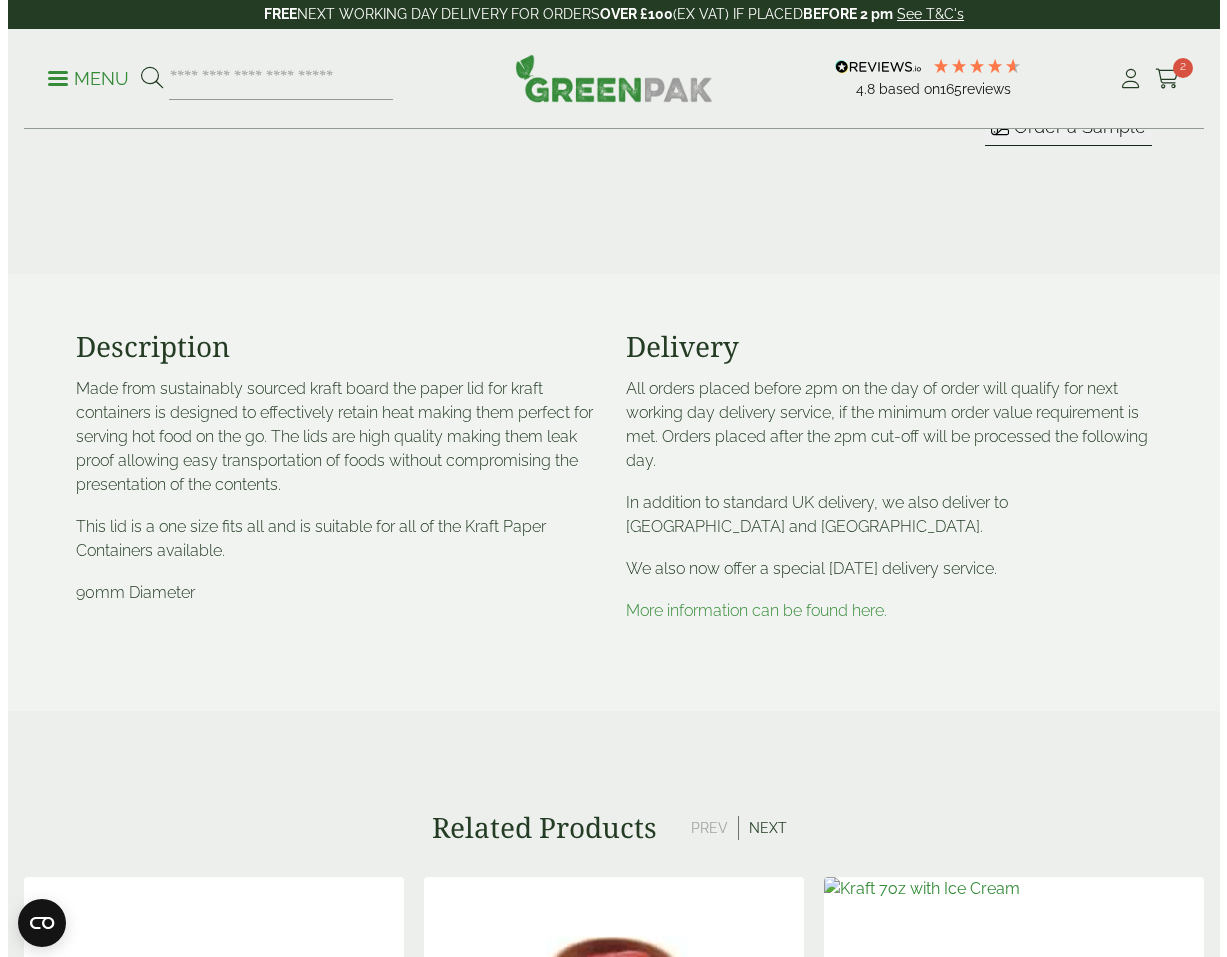 scroll, scrollTop: 0, scrollLeft: 0, axis: both 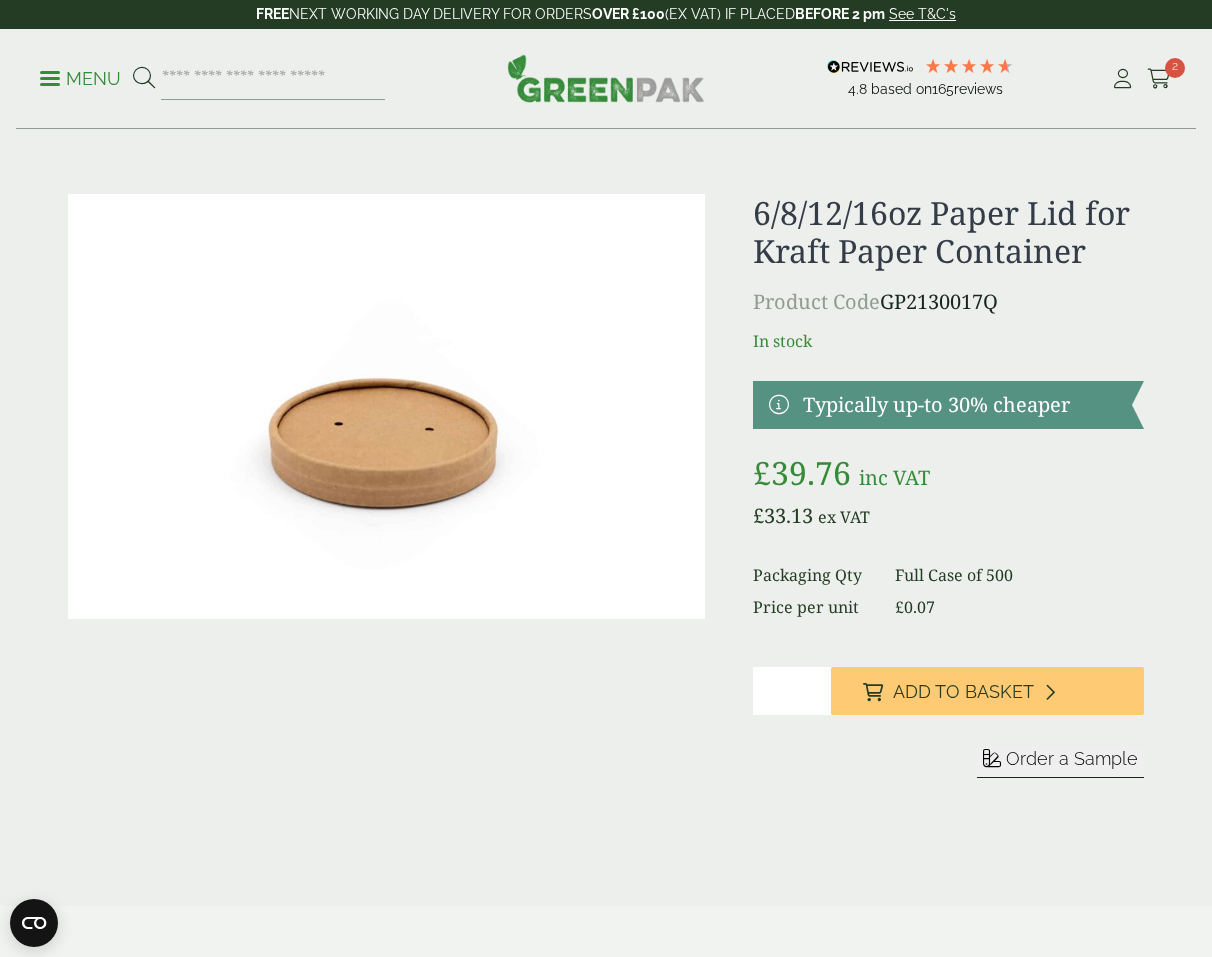 click on "Menu" at bounding box center (80, 79) 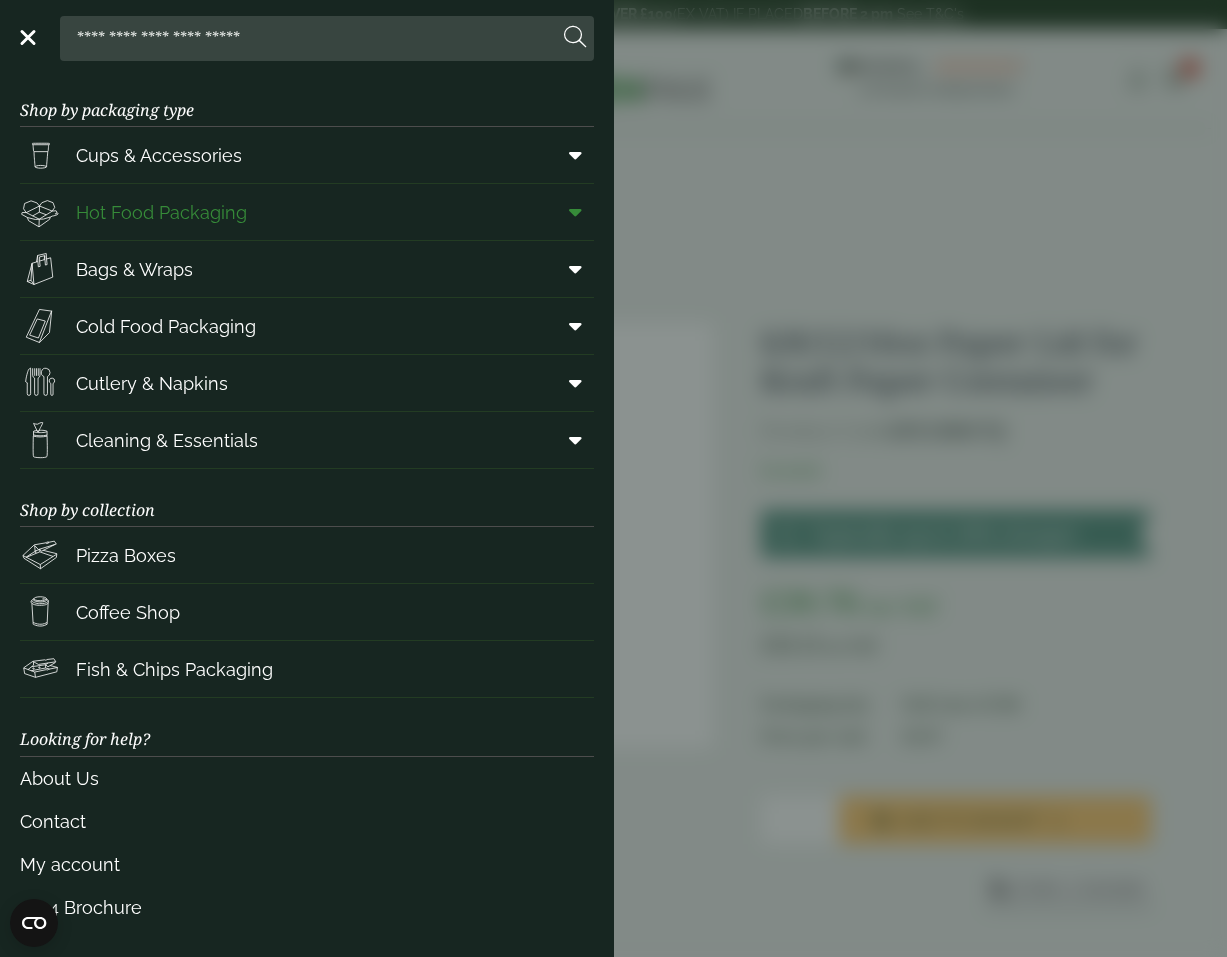 click on "Hot Food Packaging" at bounding box center [161, 212] 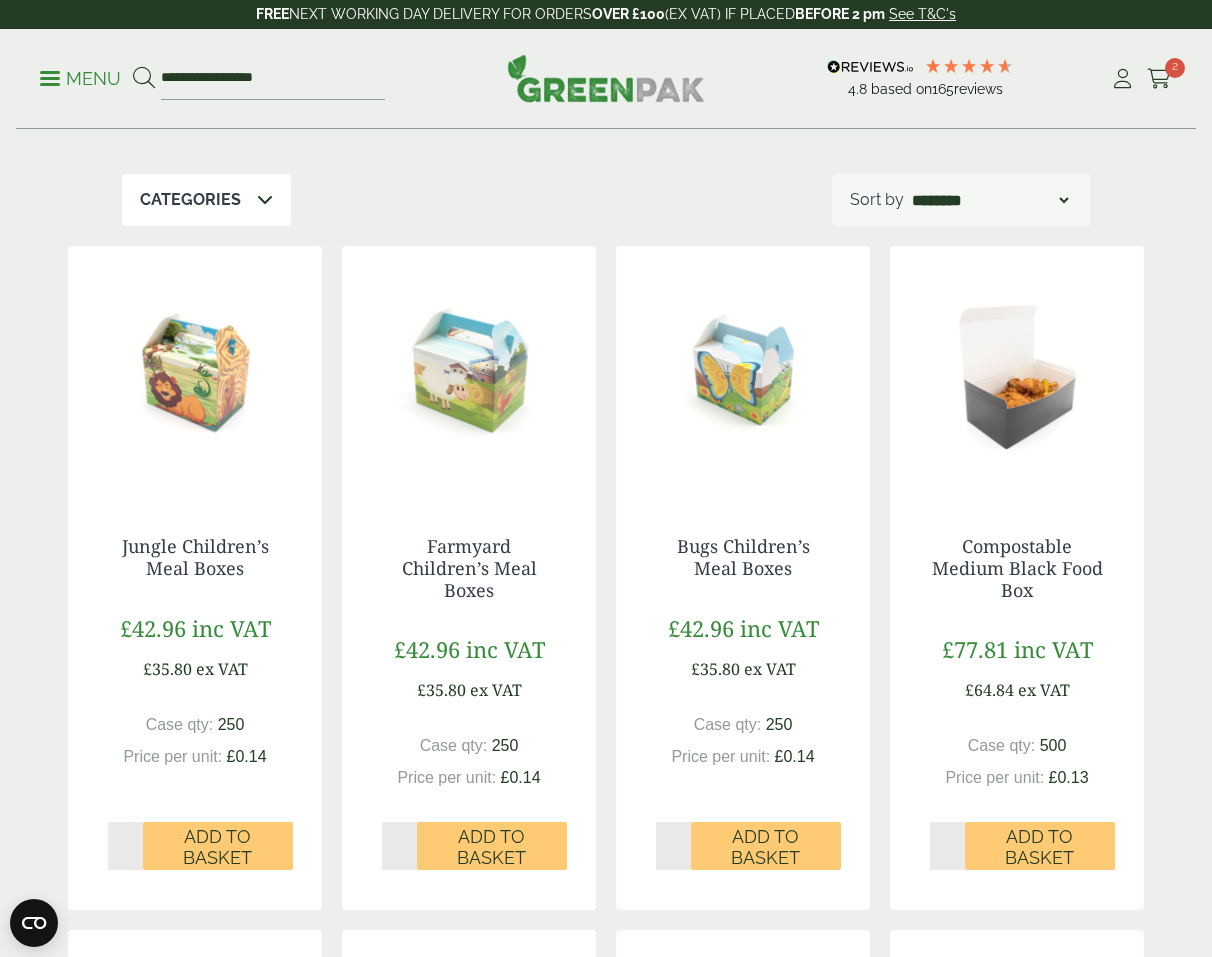 scroll, scrollTop: 388, scrollLeft: 0, axis: vertical 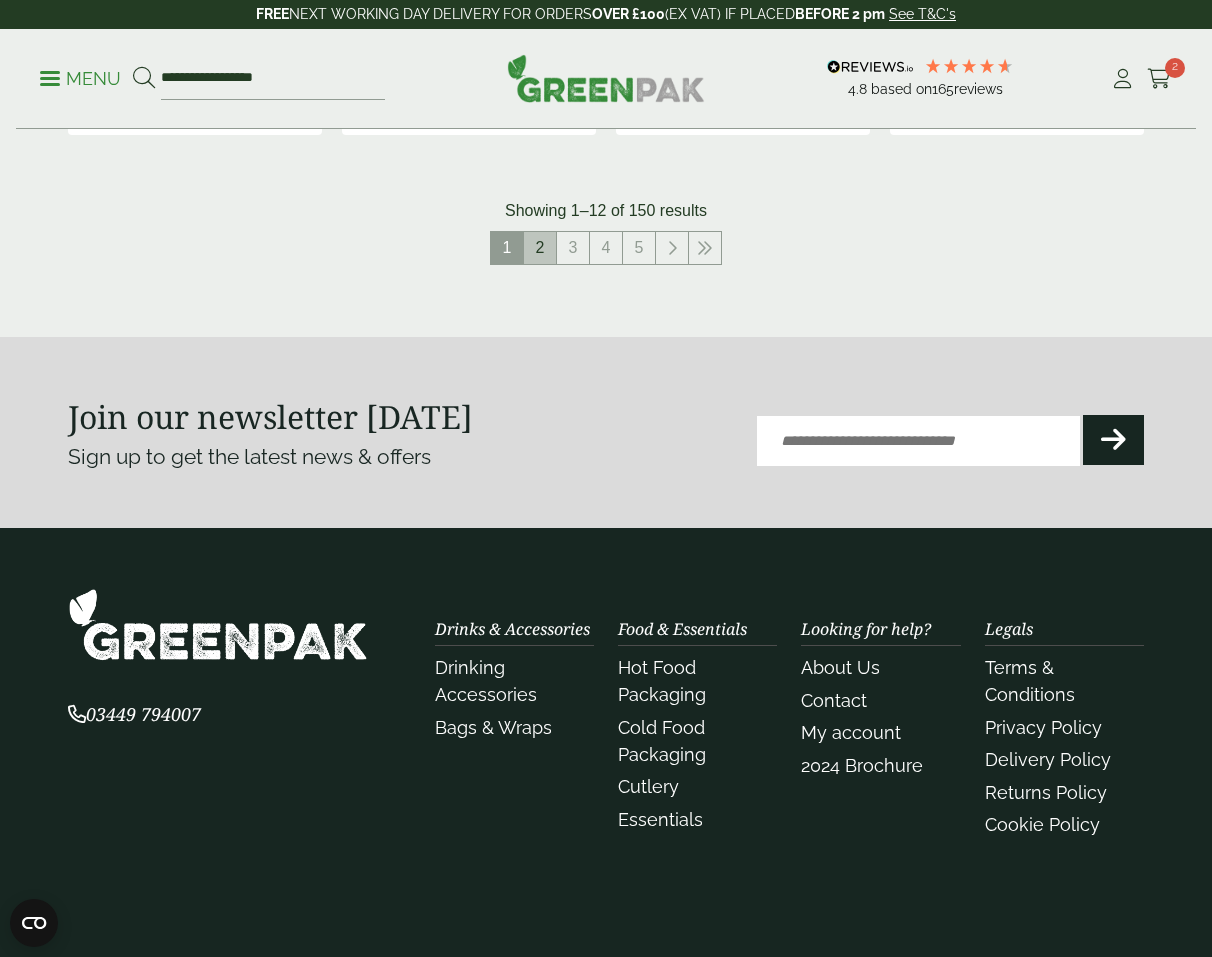 click on "2" at bounding box center [540, 248] 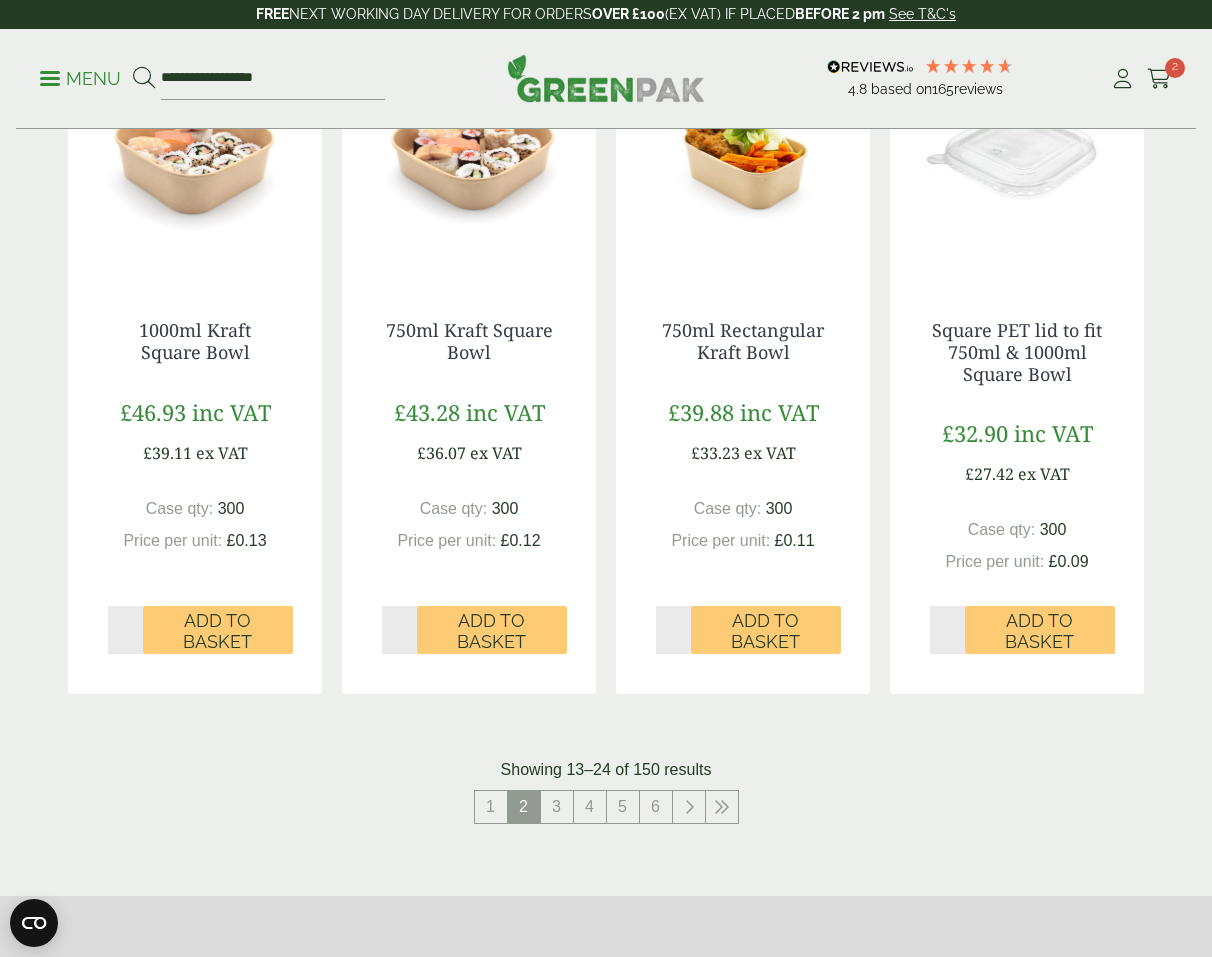 scroll, scrollTop: 2167, scrollLeft: 0, axis: vertical 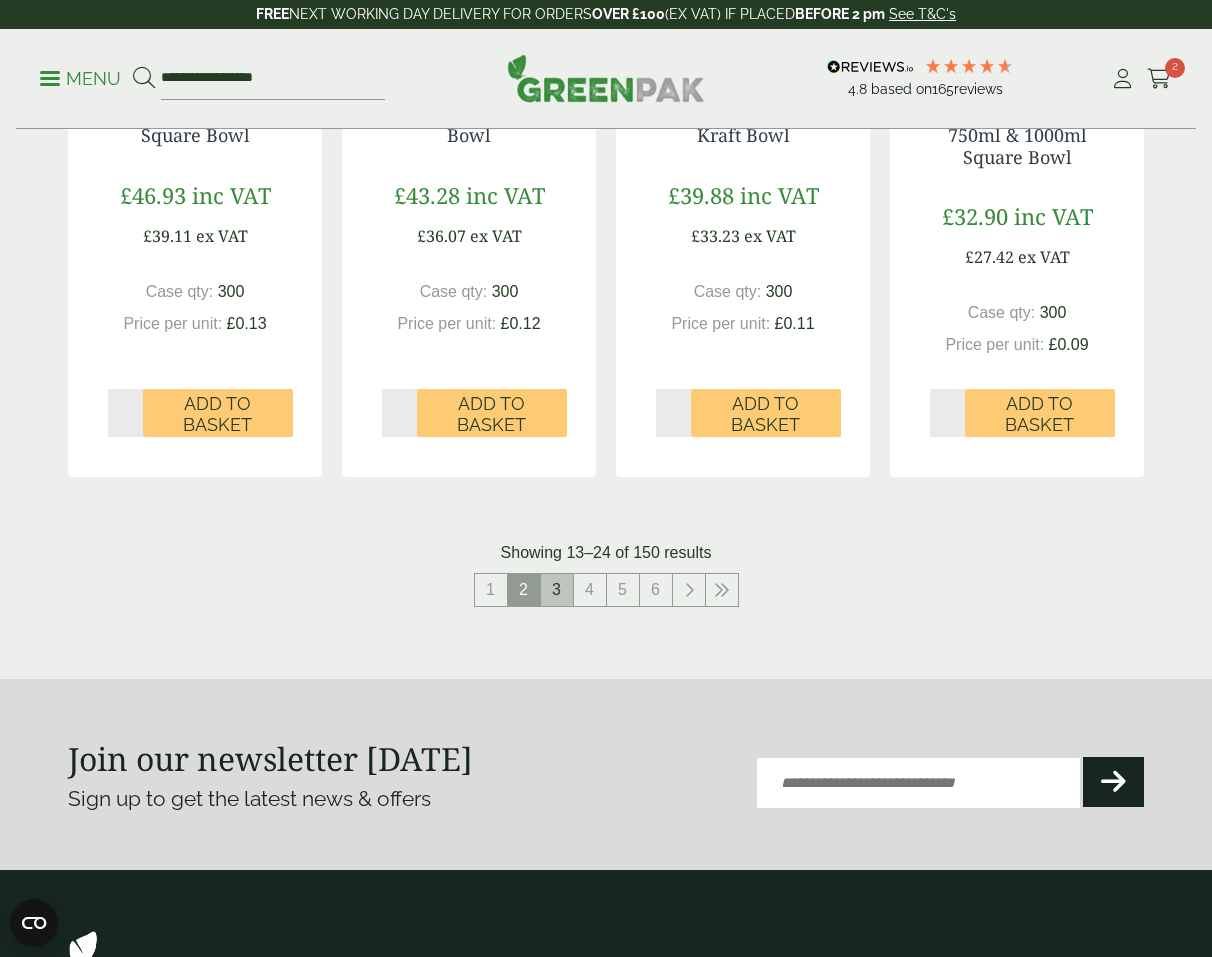 click on "3" at bounding box center (557, 590) 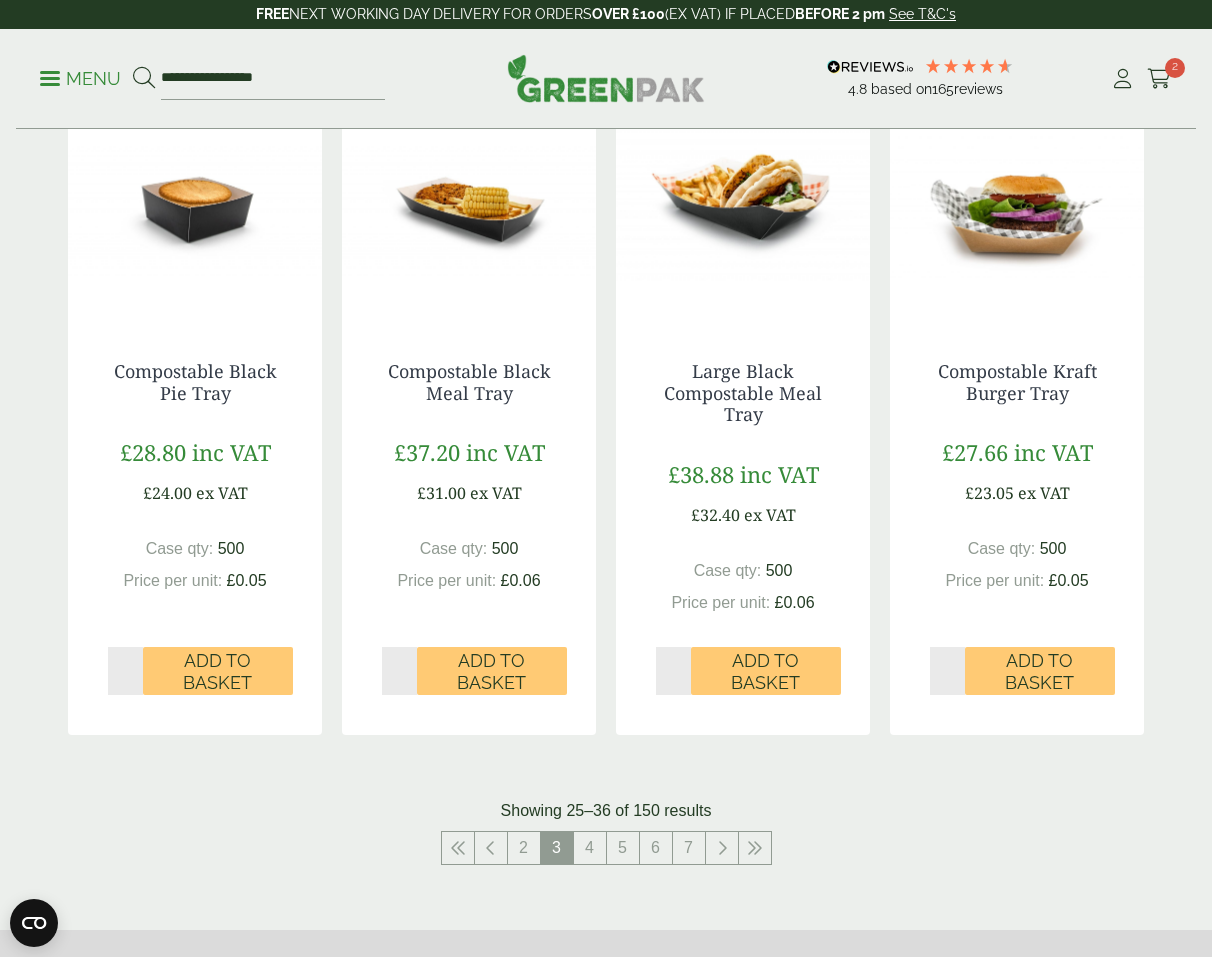 scroll, scrollTop: 2086, scrollLeft: 0, axis: vertical 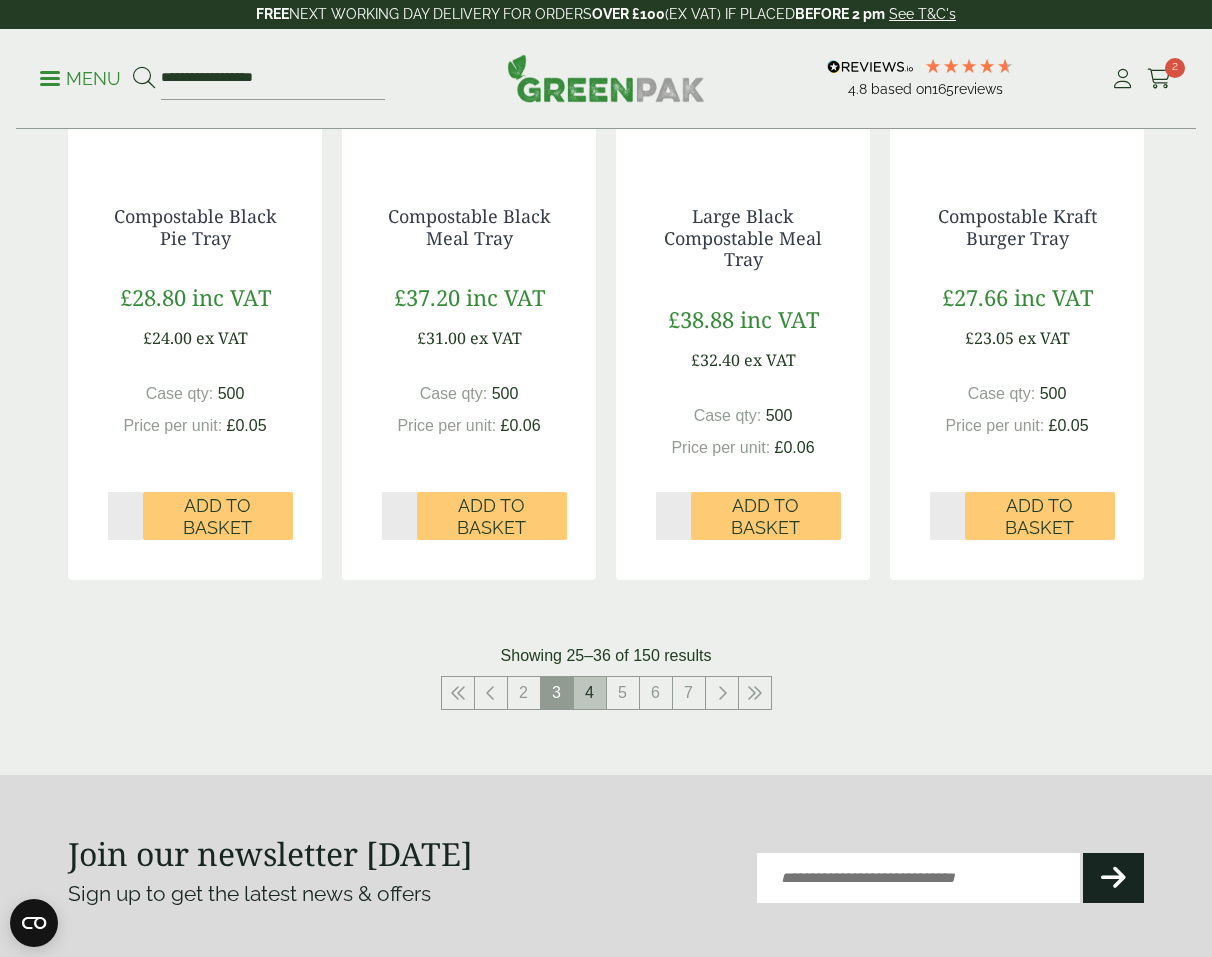 click on "4" at bounding box center [590, 693] 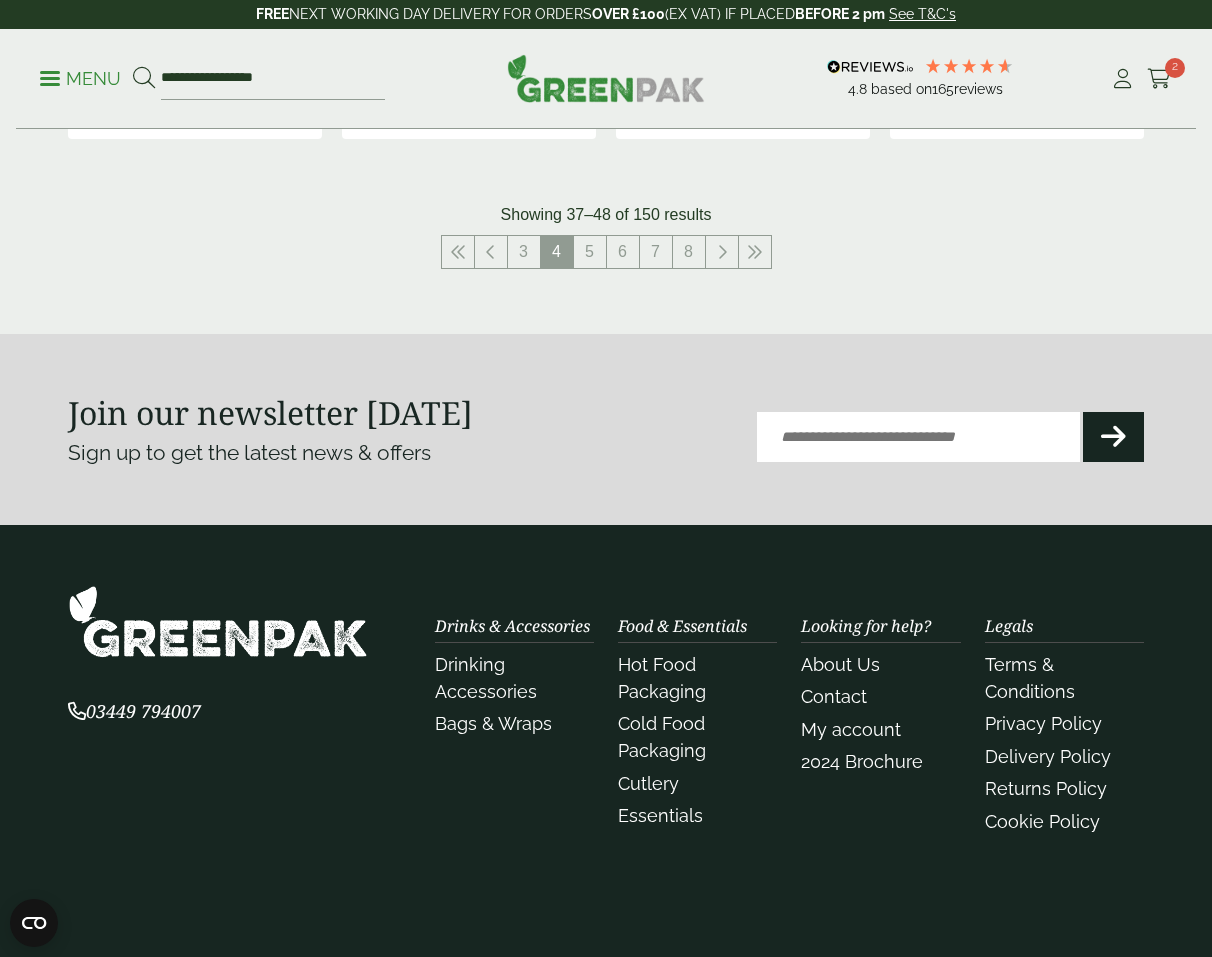 scroll, scrollTop: 2184, scrollLeft: 0, axis: vertical 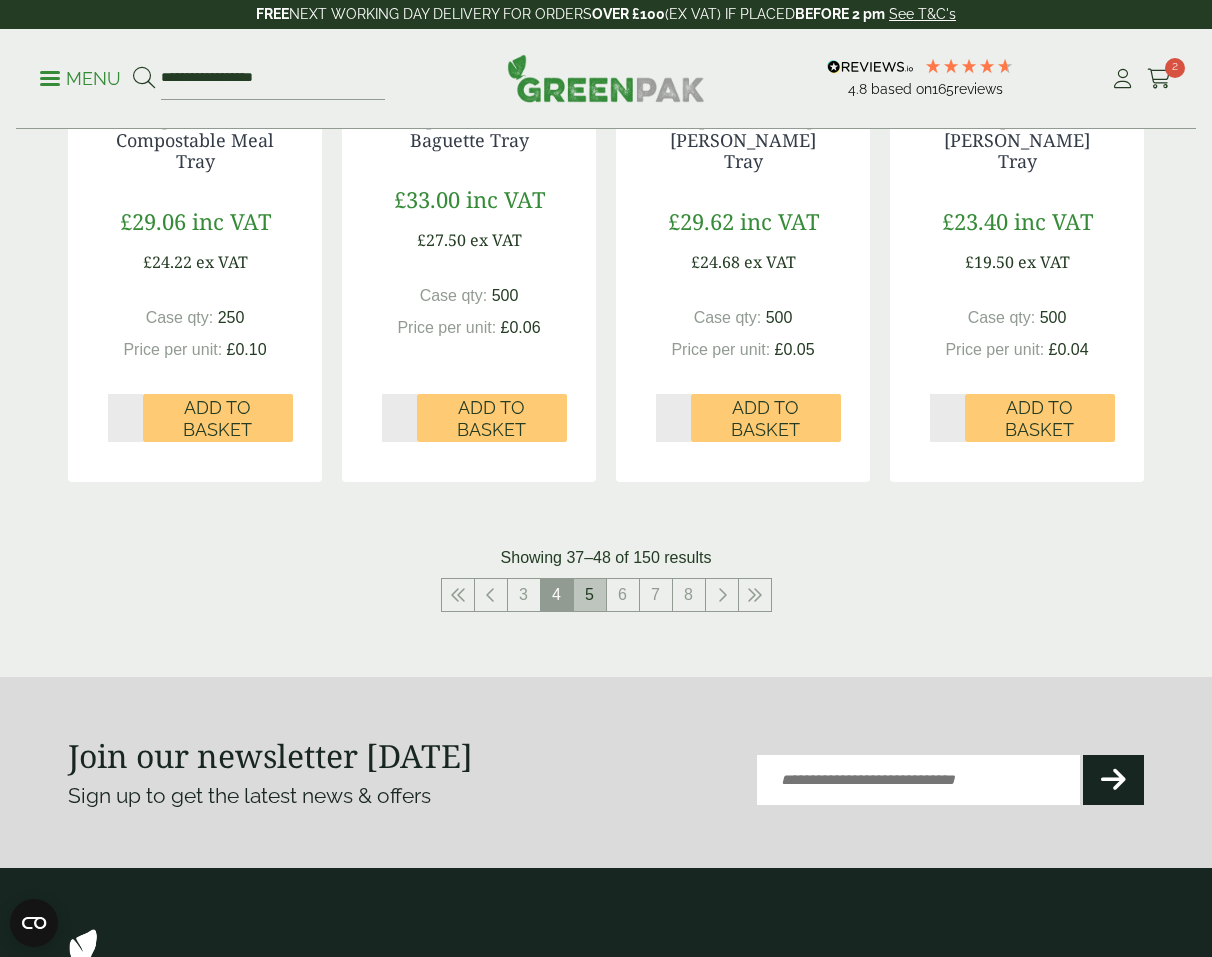 click on "5" at bounding box center [590, 595] 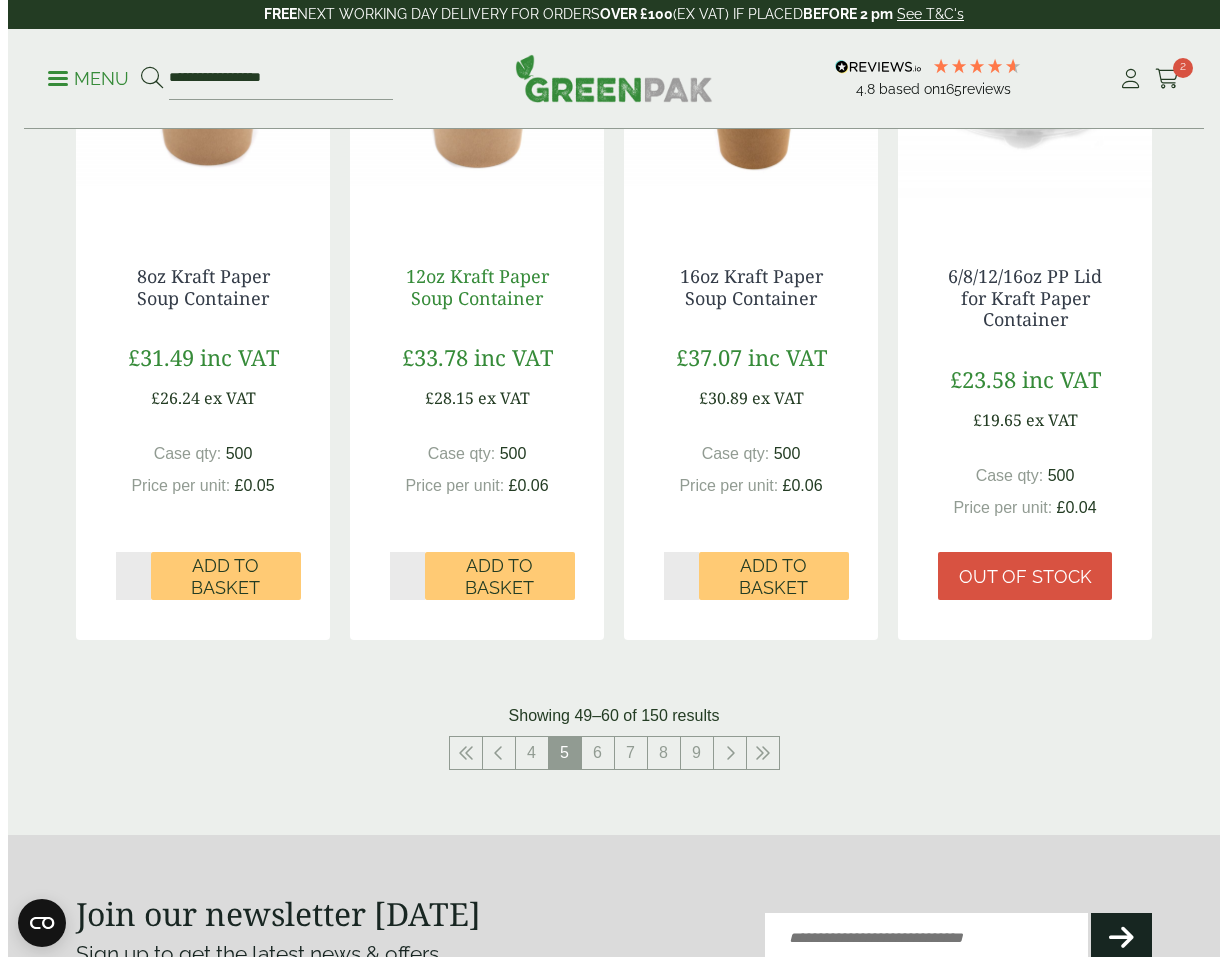 scroll, scrollTop: 1686, scrollLeft: 0, axis: vertical 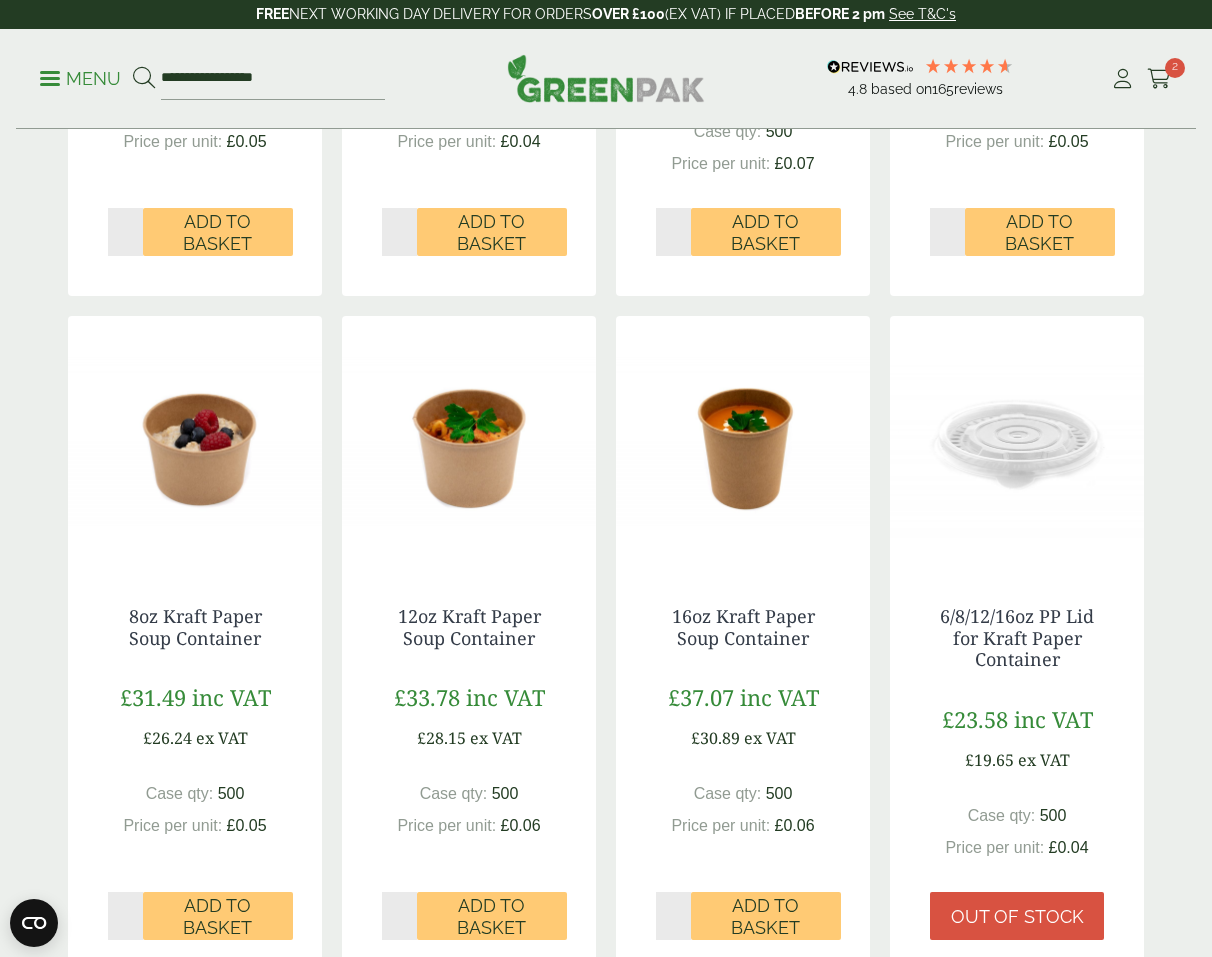 click on "*" at bounding box center [125, 916] 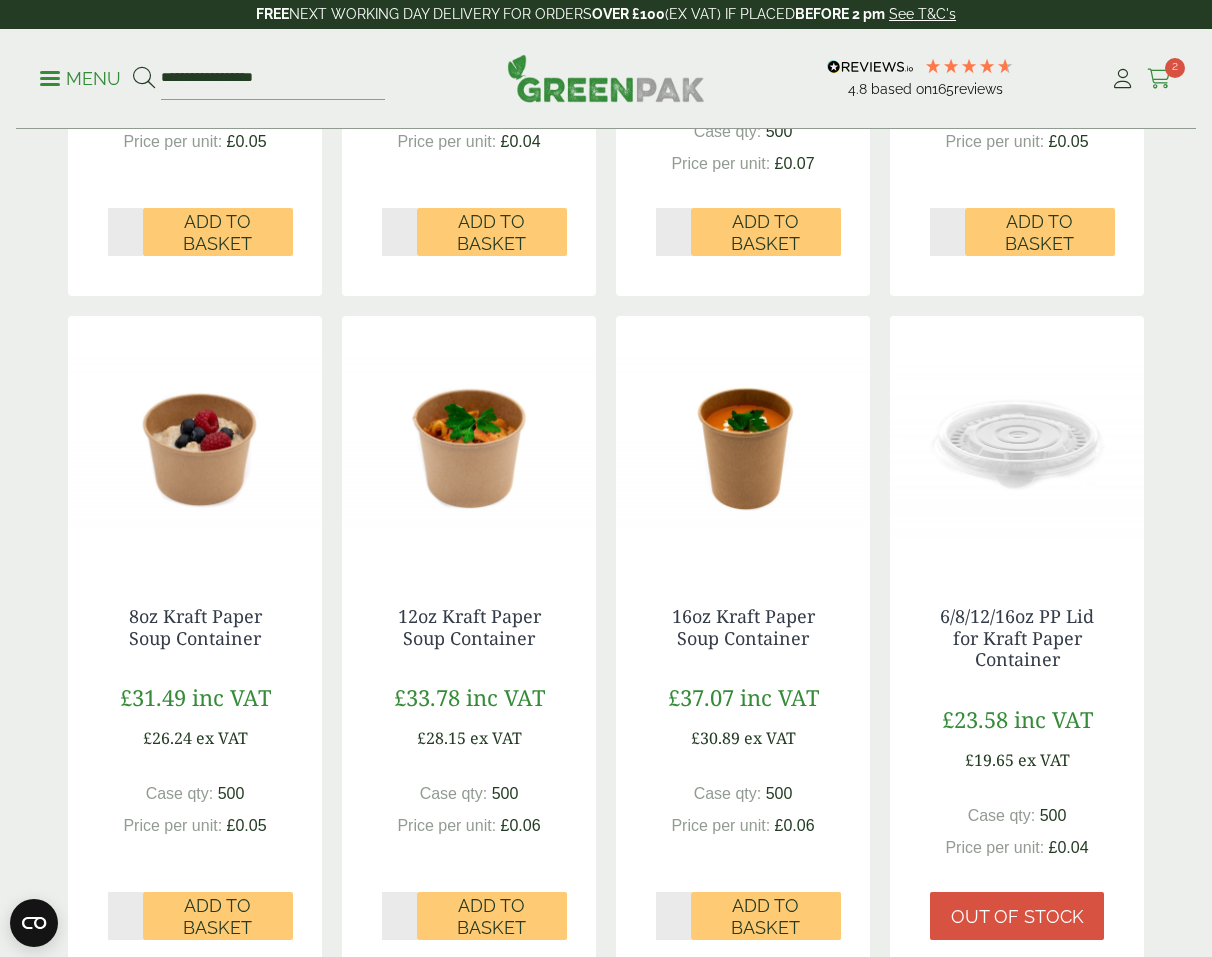 click at bounding box center [1159, 79] 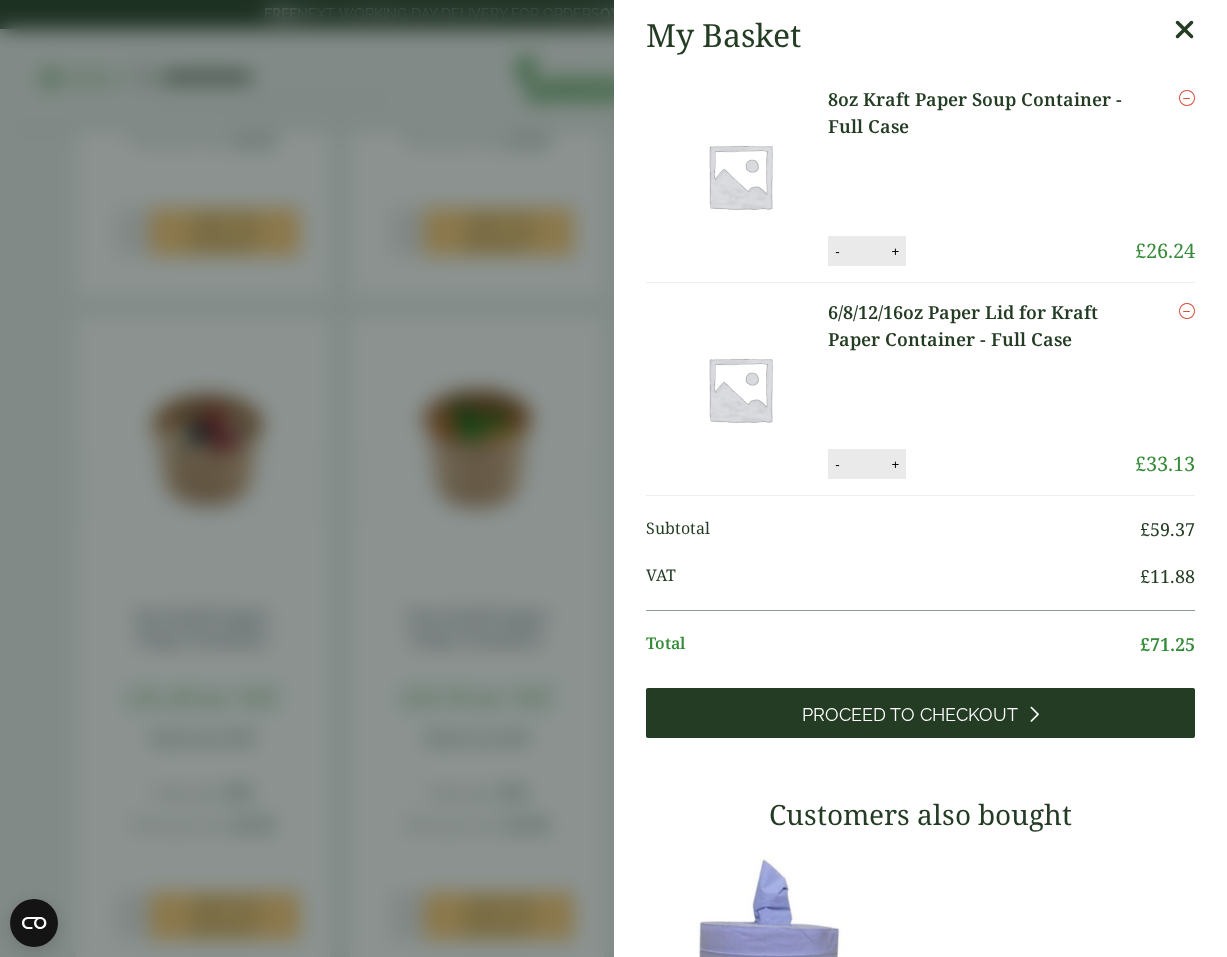 click on "Proceed to Checkout" at bounding box center [910, 715] 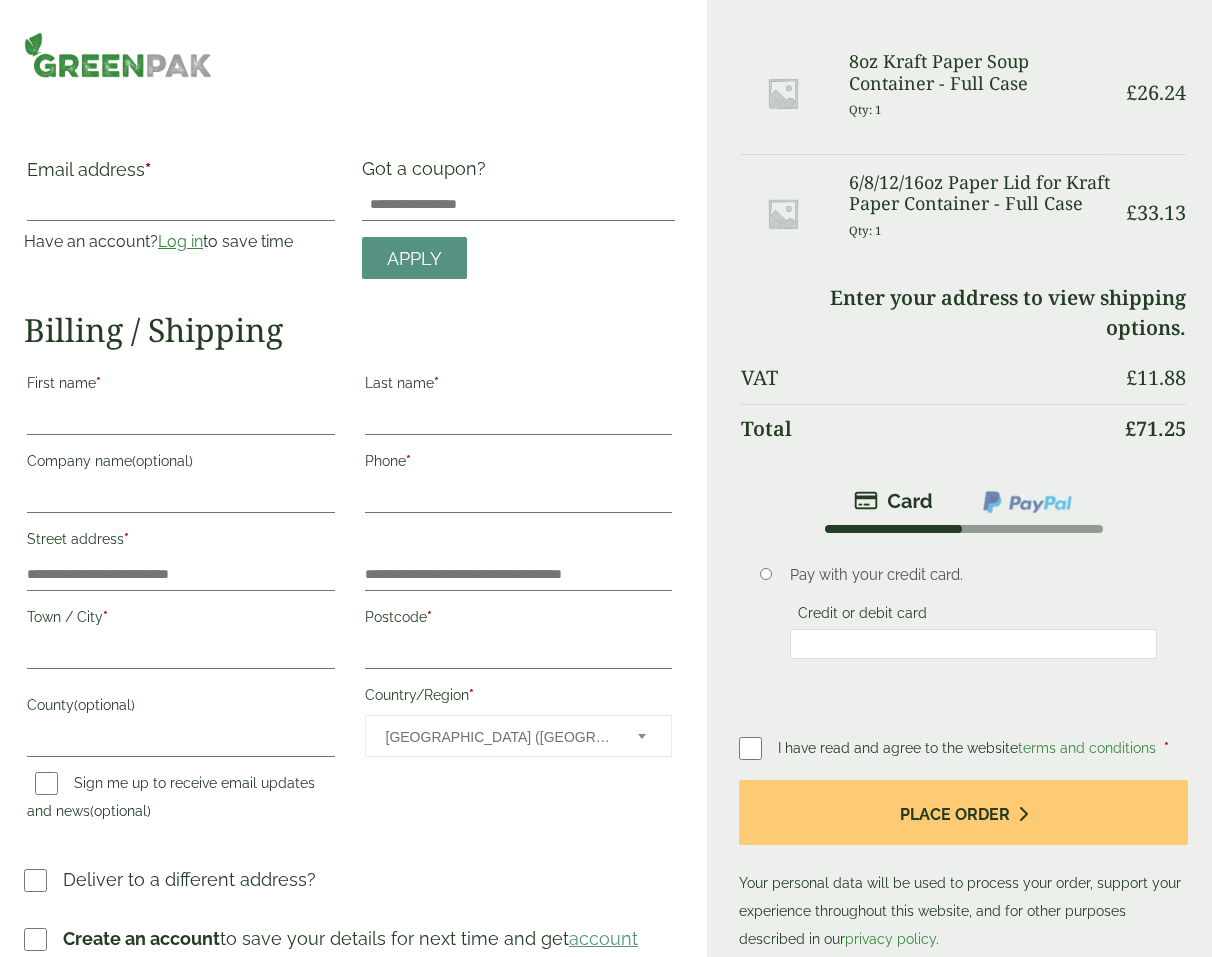 scroll, scrollTop: 0, scrollLeft: 0, axis: both 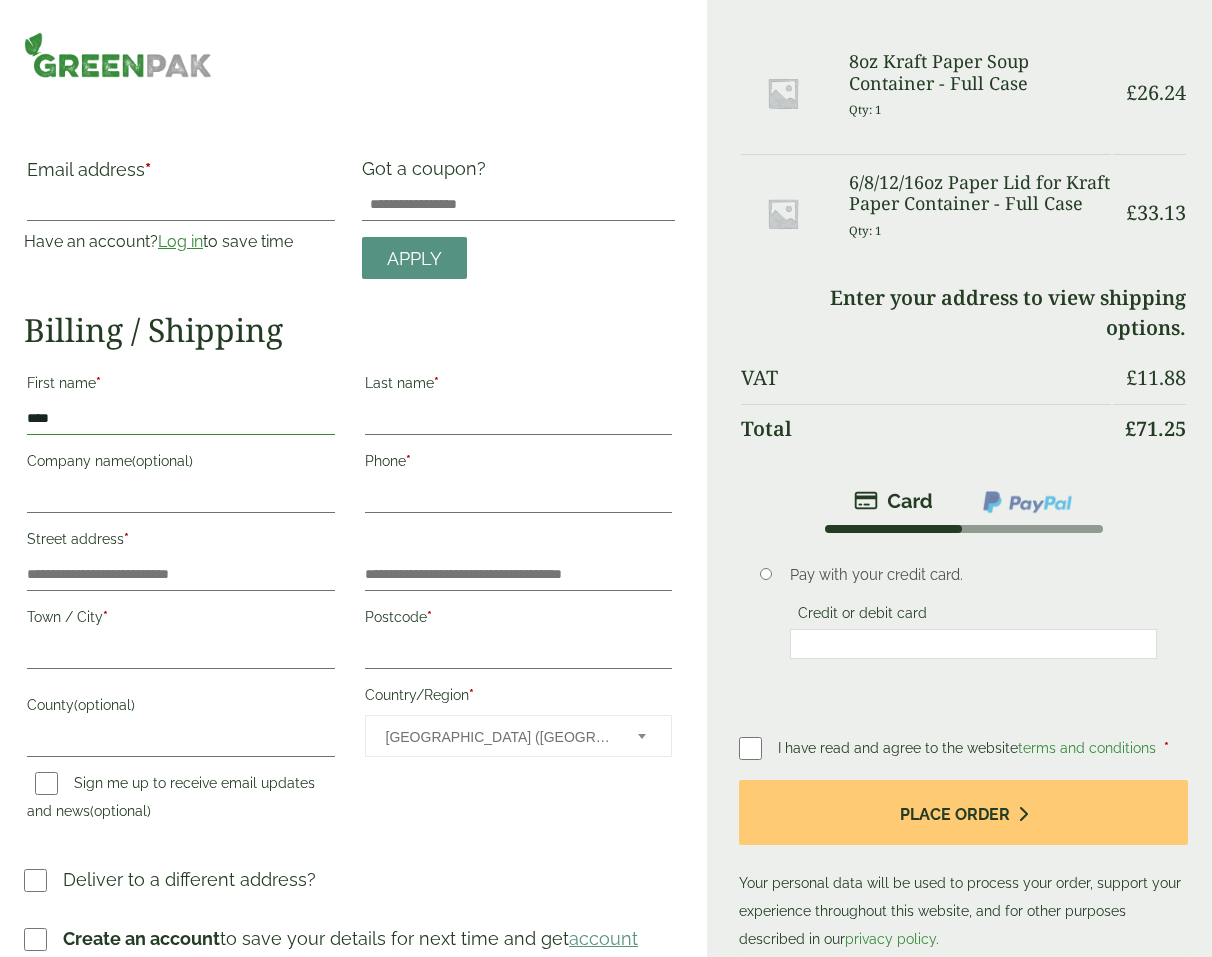 type on "****" 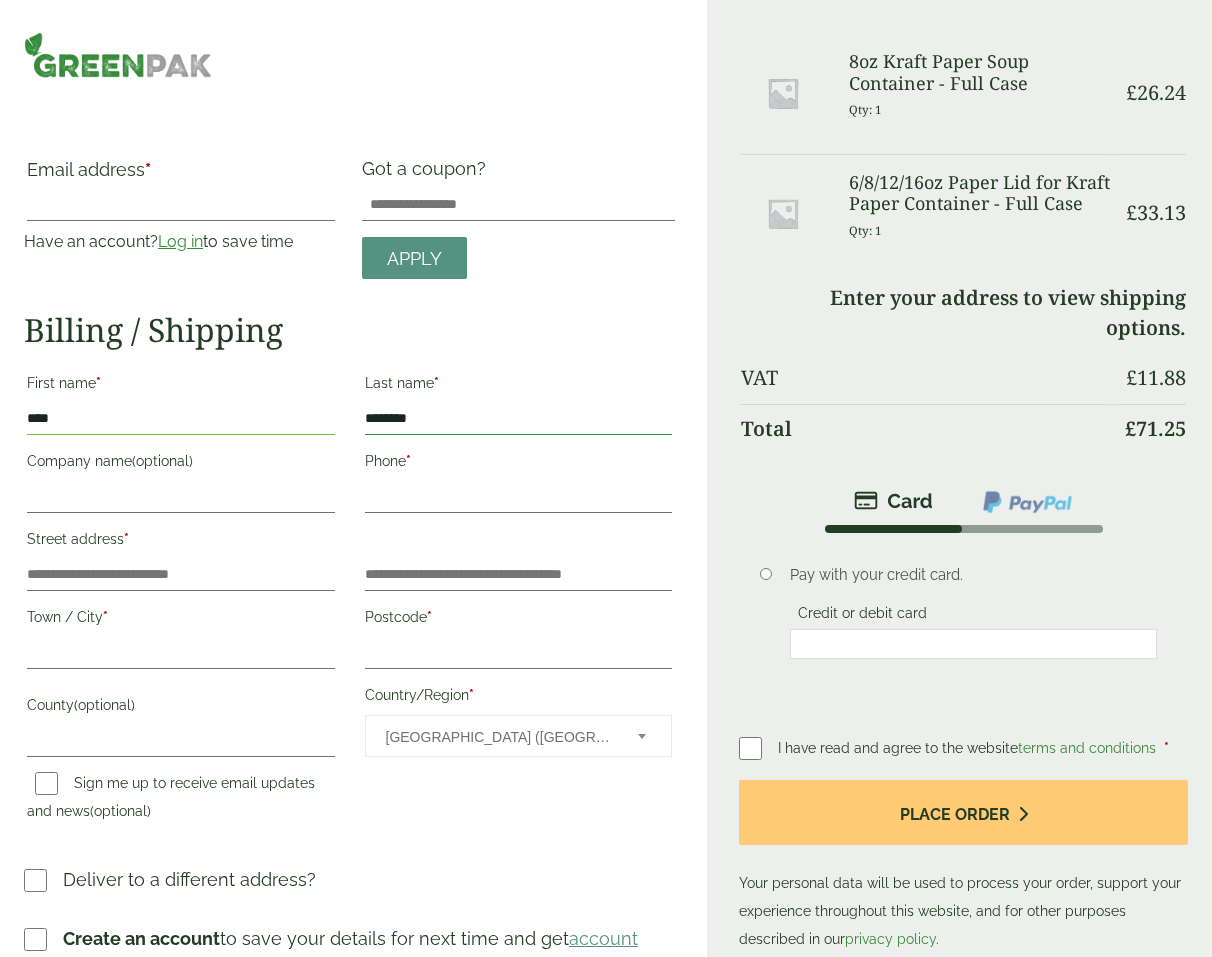 type on "********" 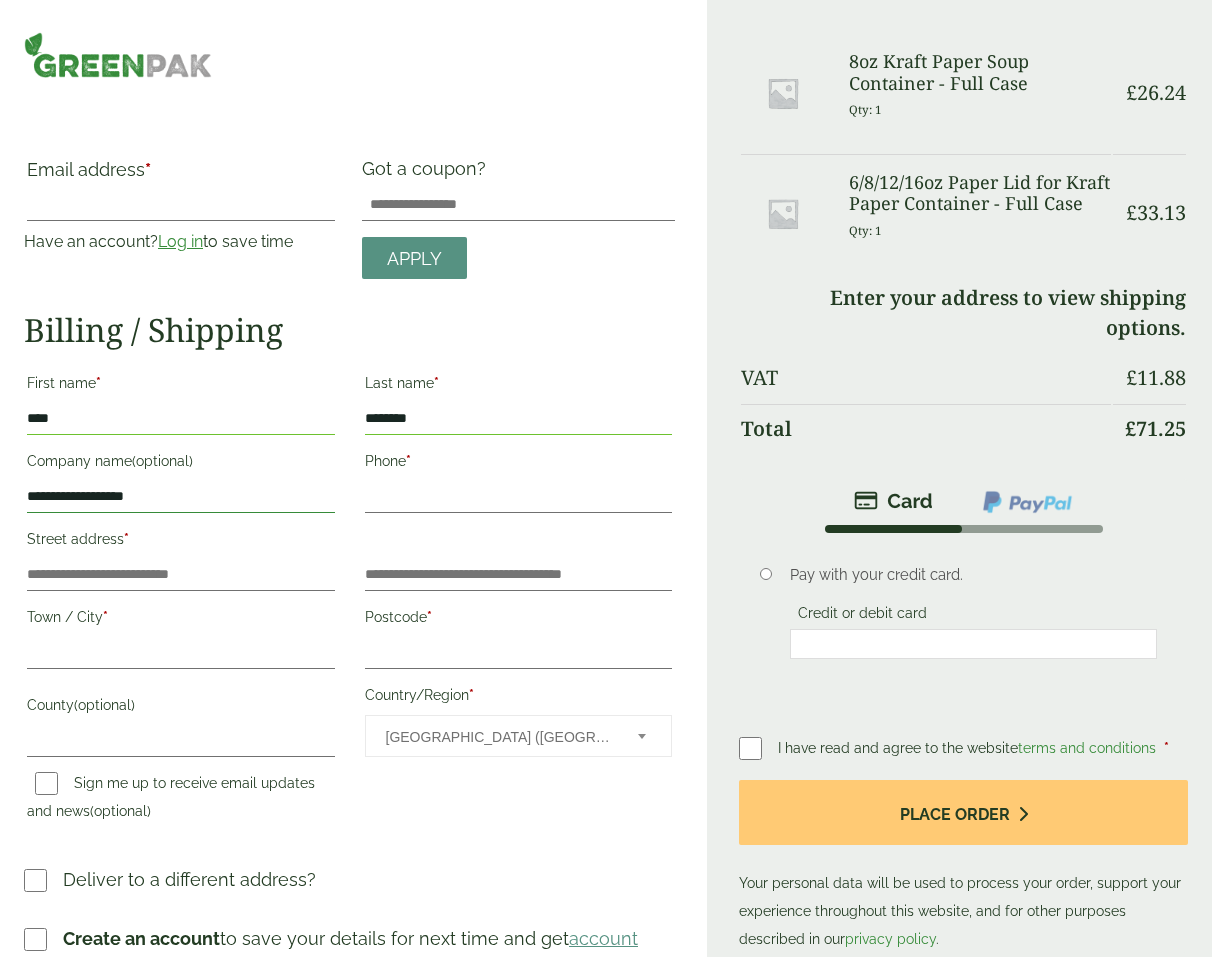 type on "**********" 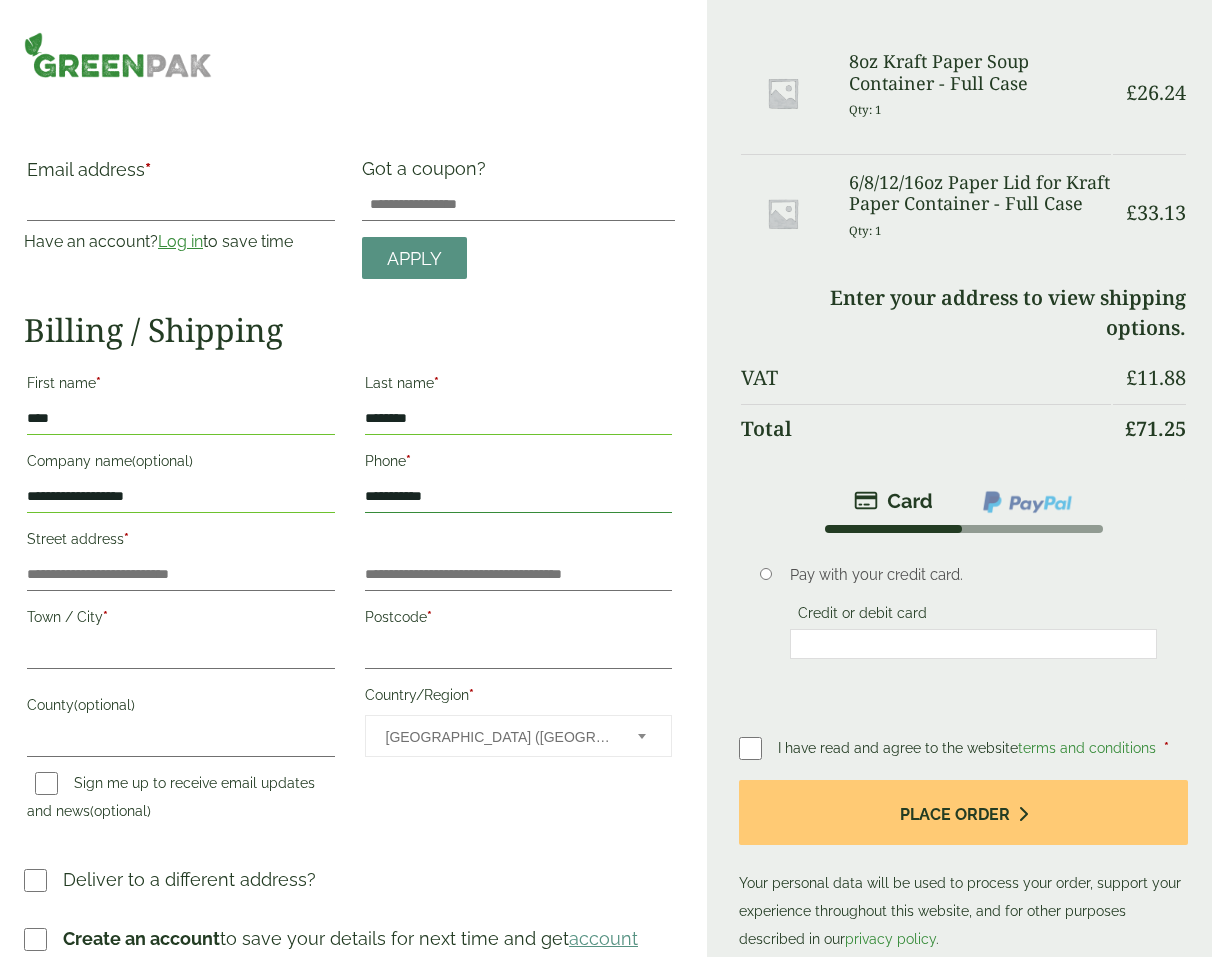 type on "**********" 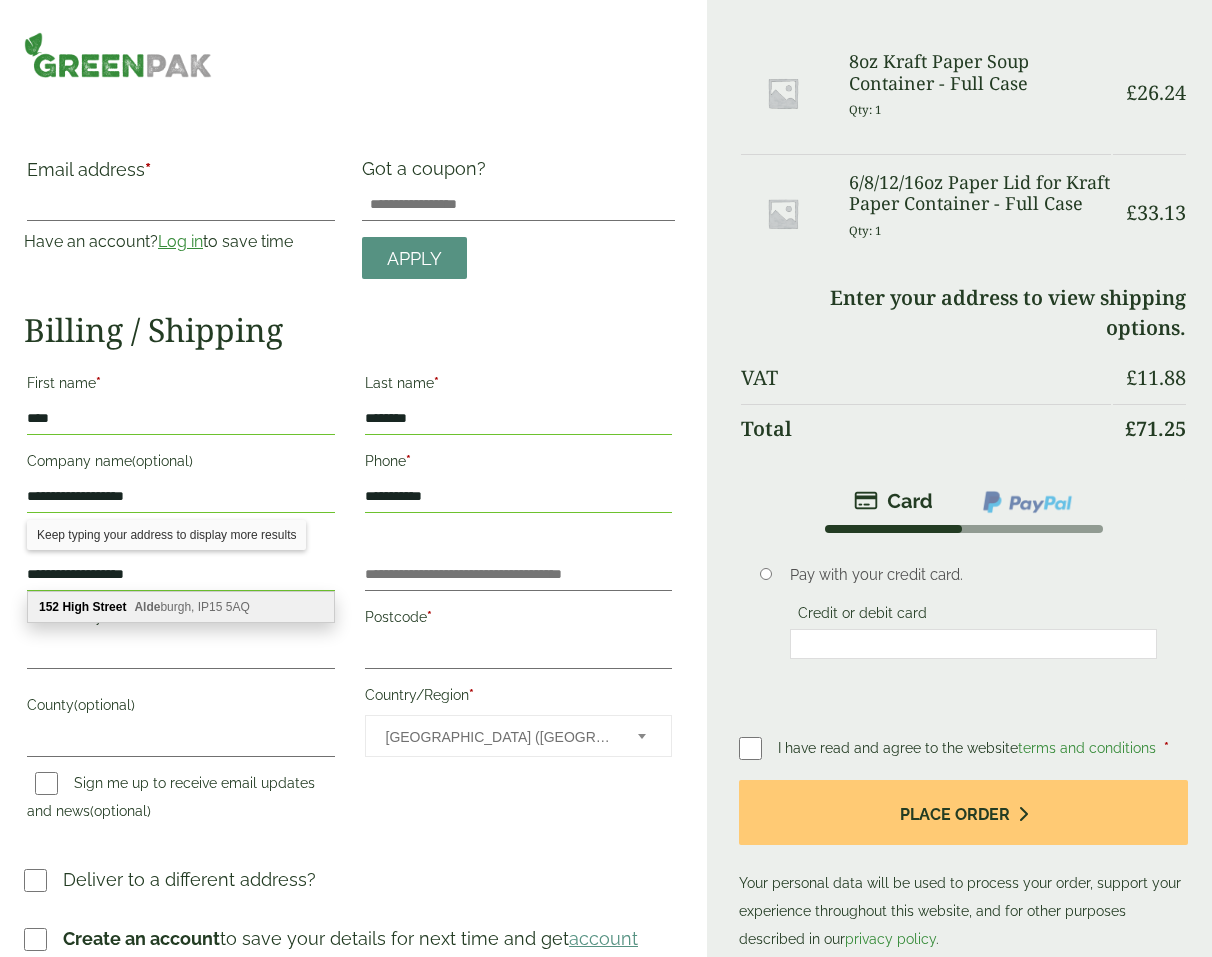 click on "Alde burgh, IP15 5AQ" at bounding box center [191, 607] 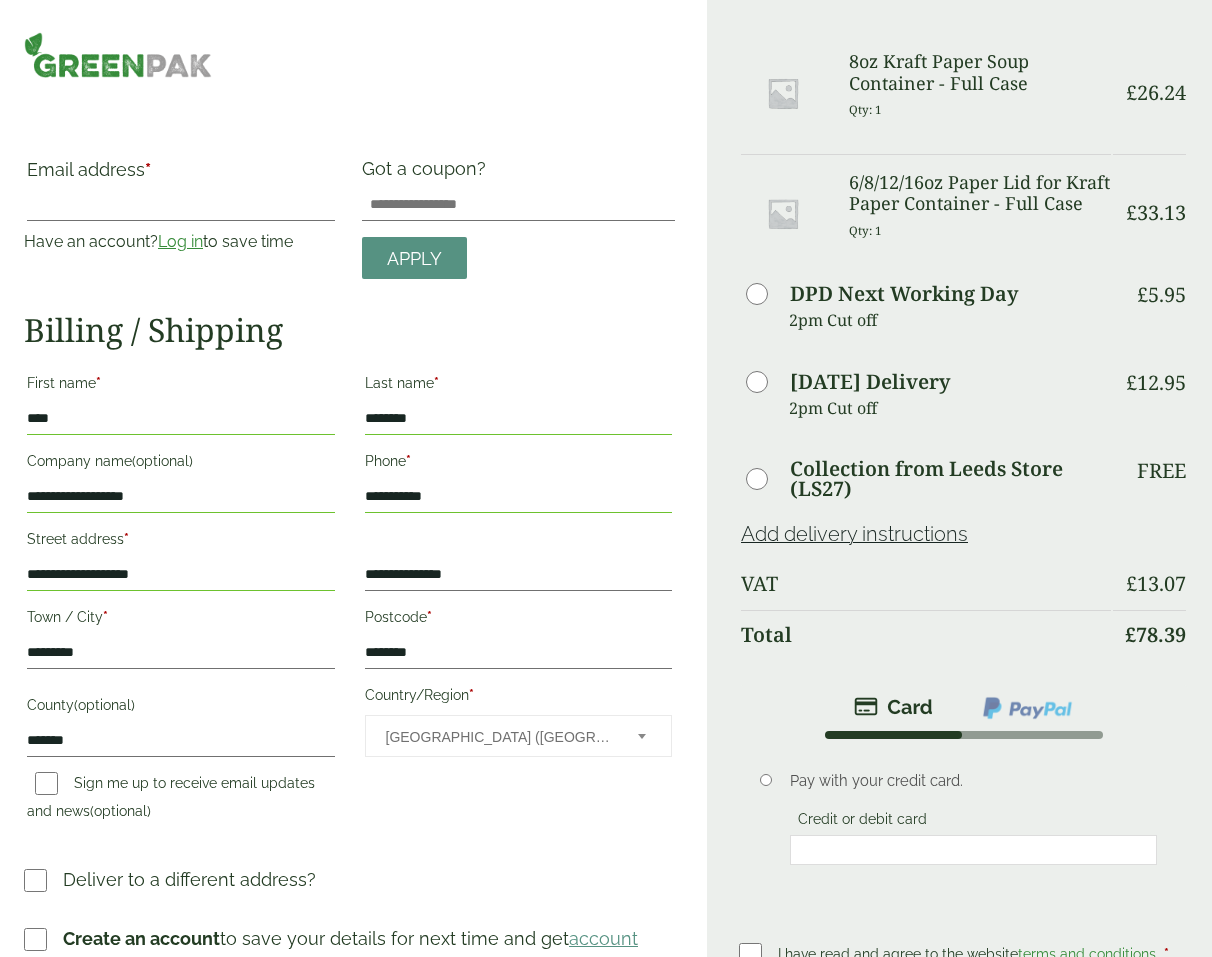 drag, startPoint x: 168, startPoint y: 574, endPoint x: -277, endPoint y: 574, distance: 445 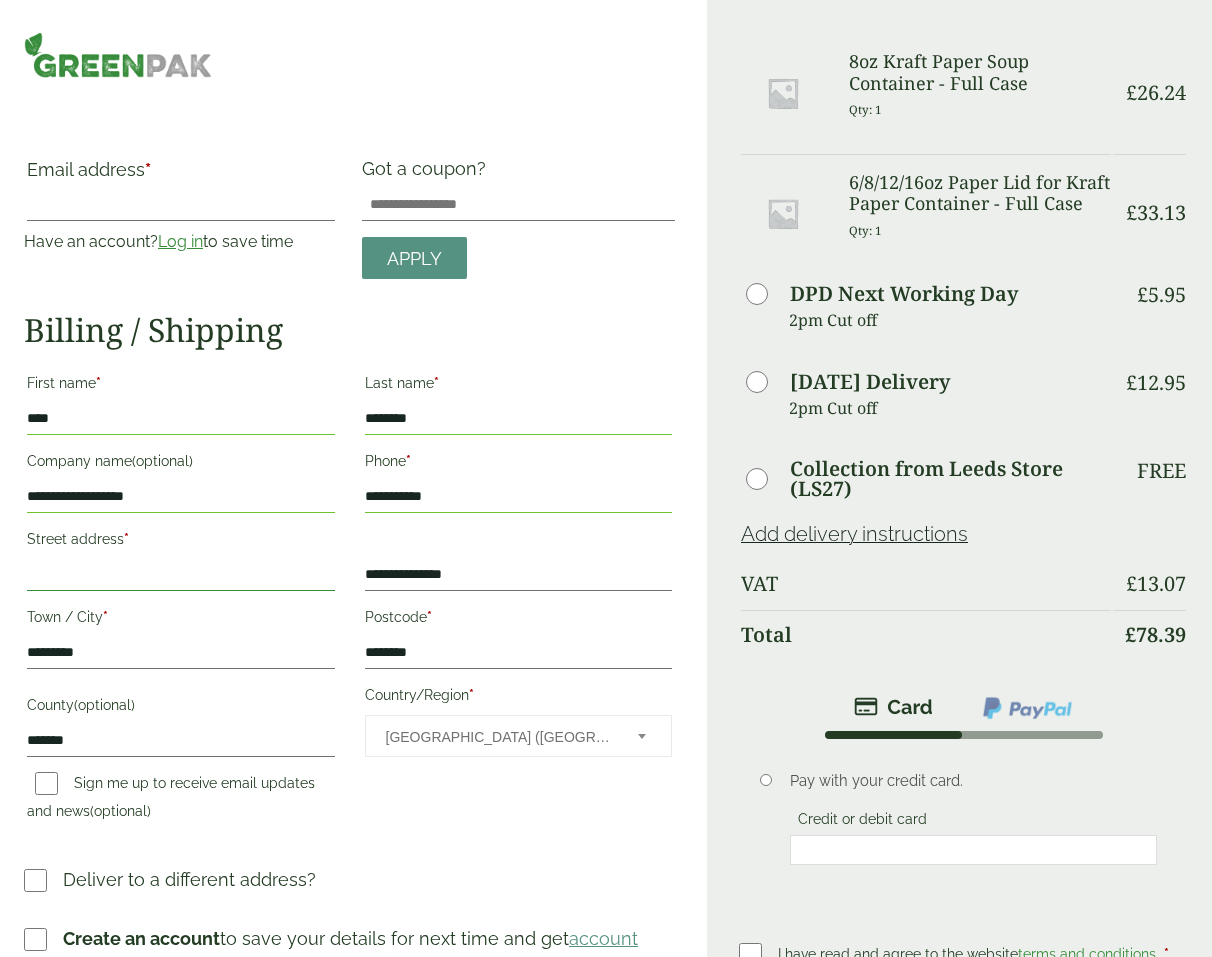 type 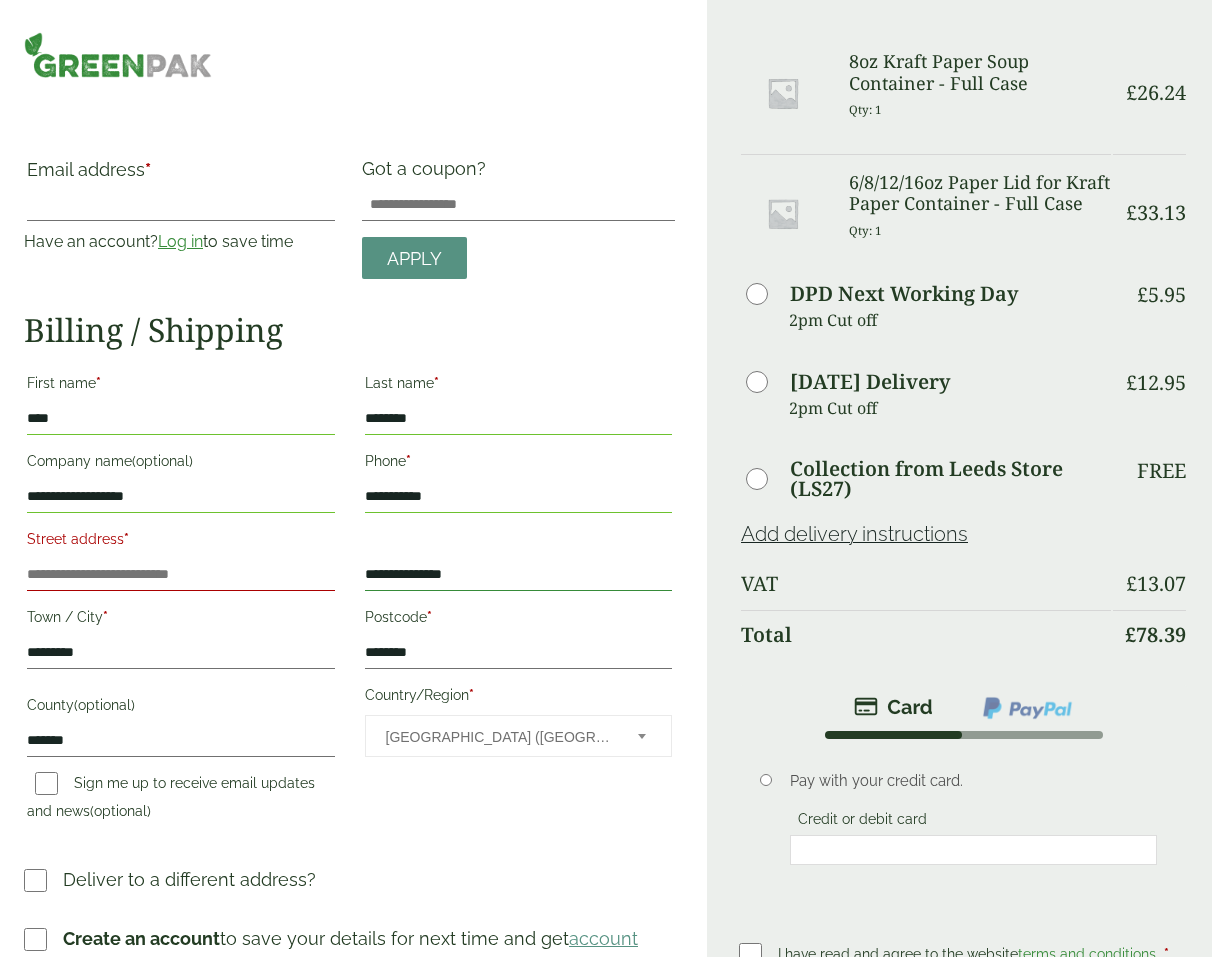 drag, startPoint x: 524, startPoint y: 587, endPoint x: 274, endPoint y: 587, distance: 250 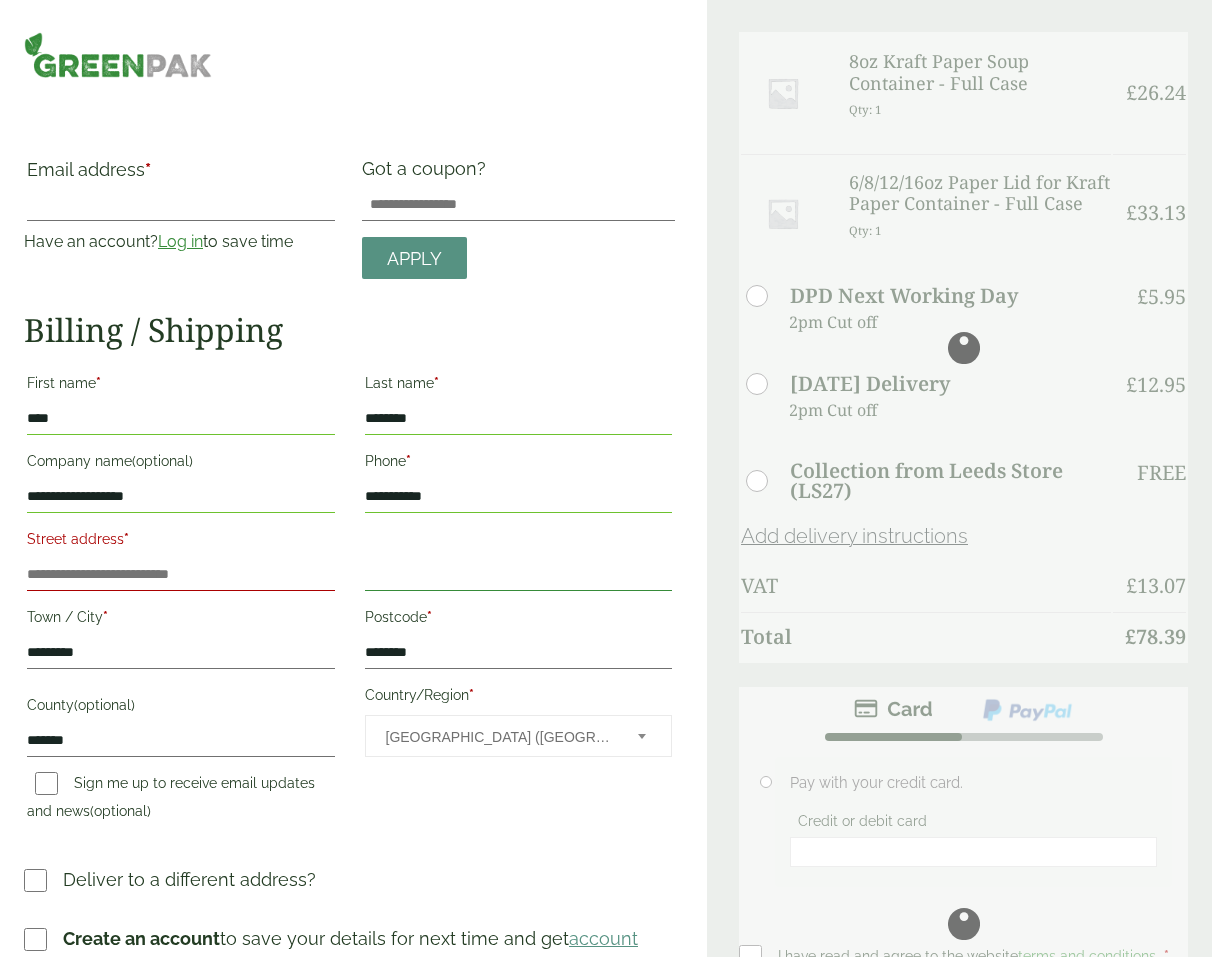 type 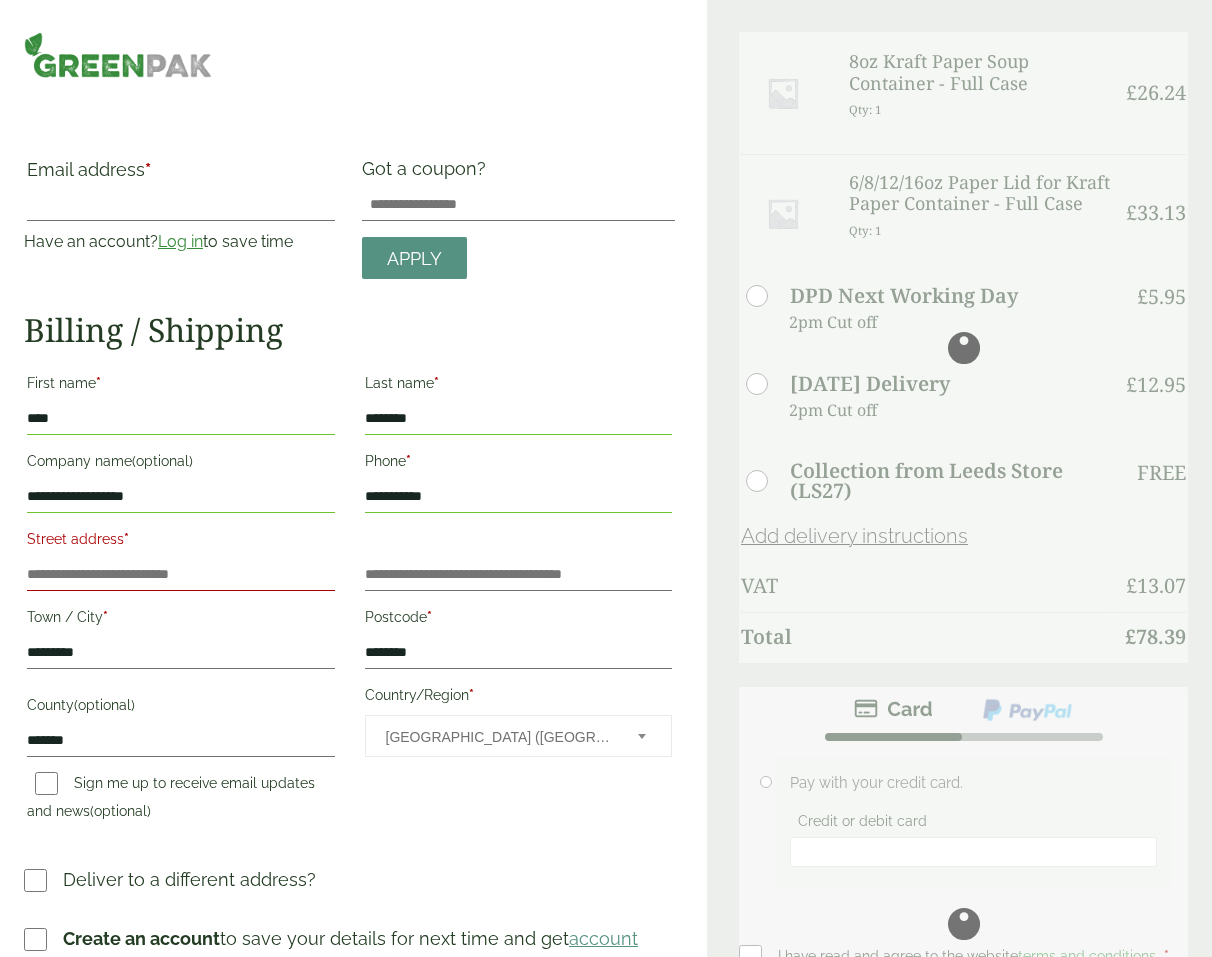 click on "Deliver to a different address?" at bounding box center [349, 887] 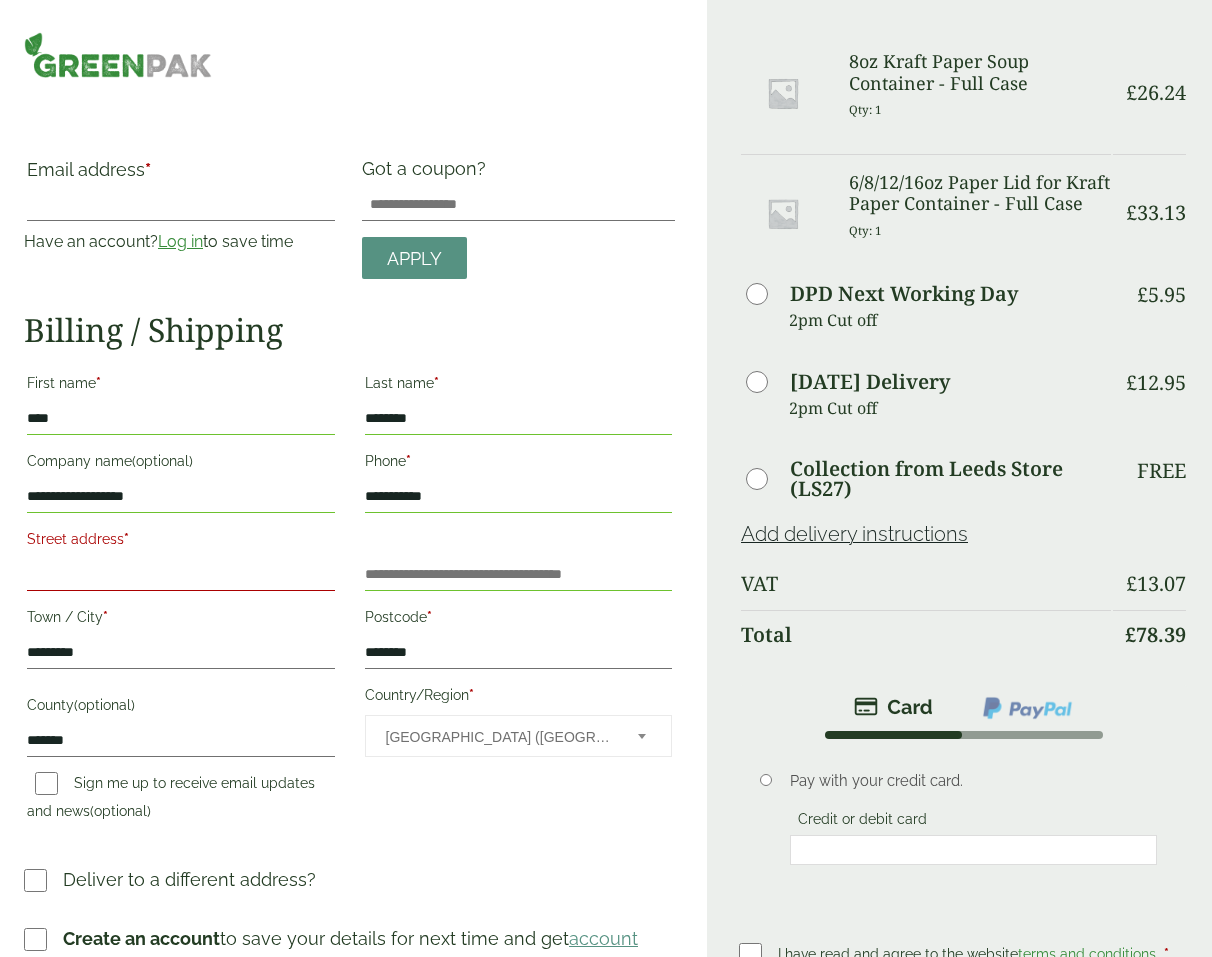 click on "Street address  *" at bounding box center [181, 575] 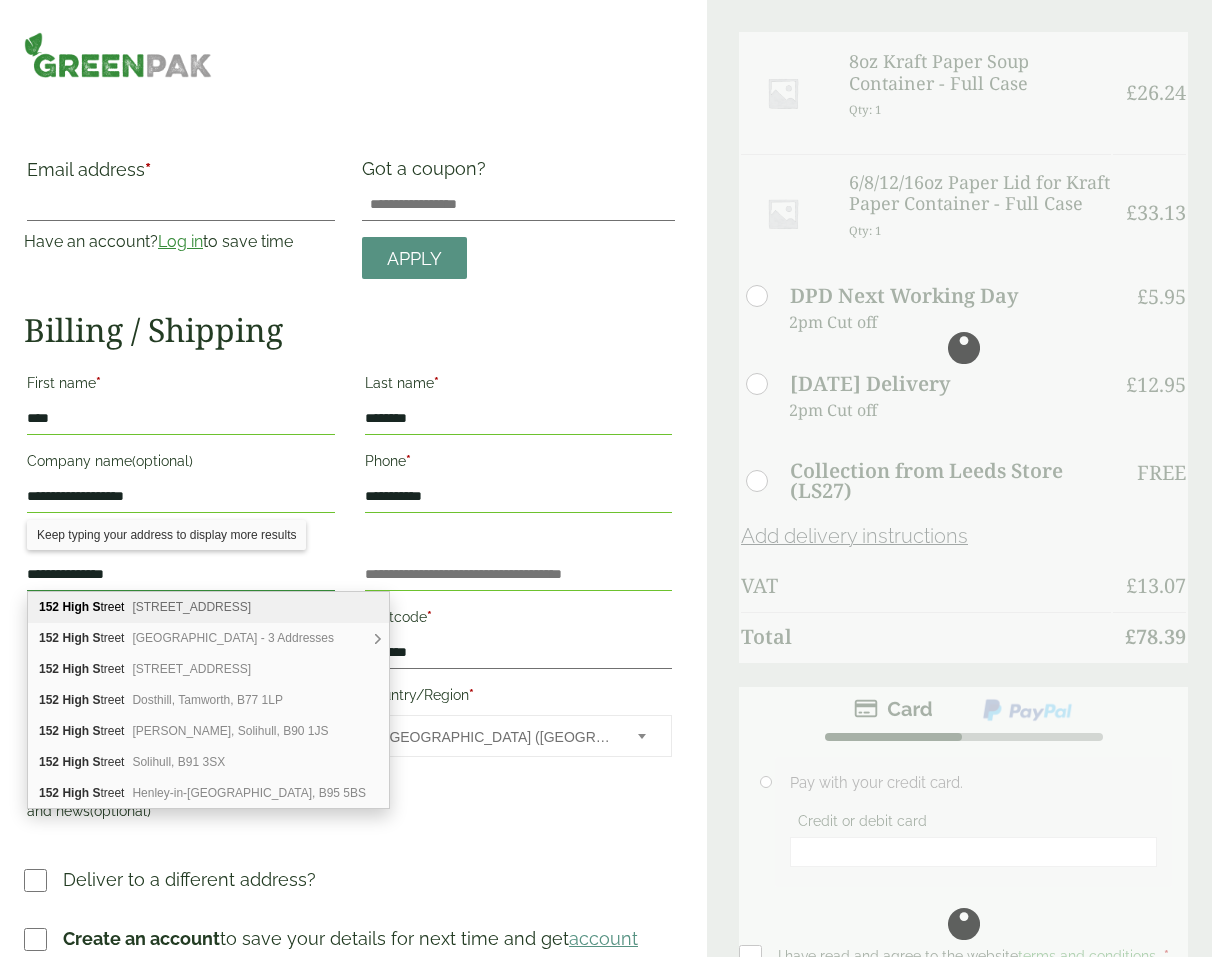 type on "**********" 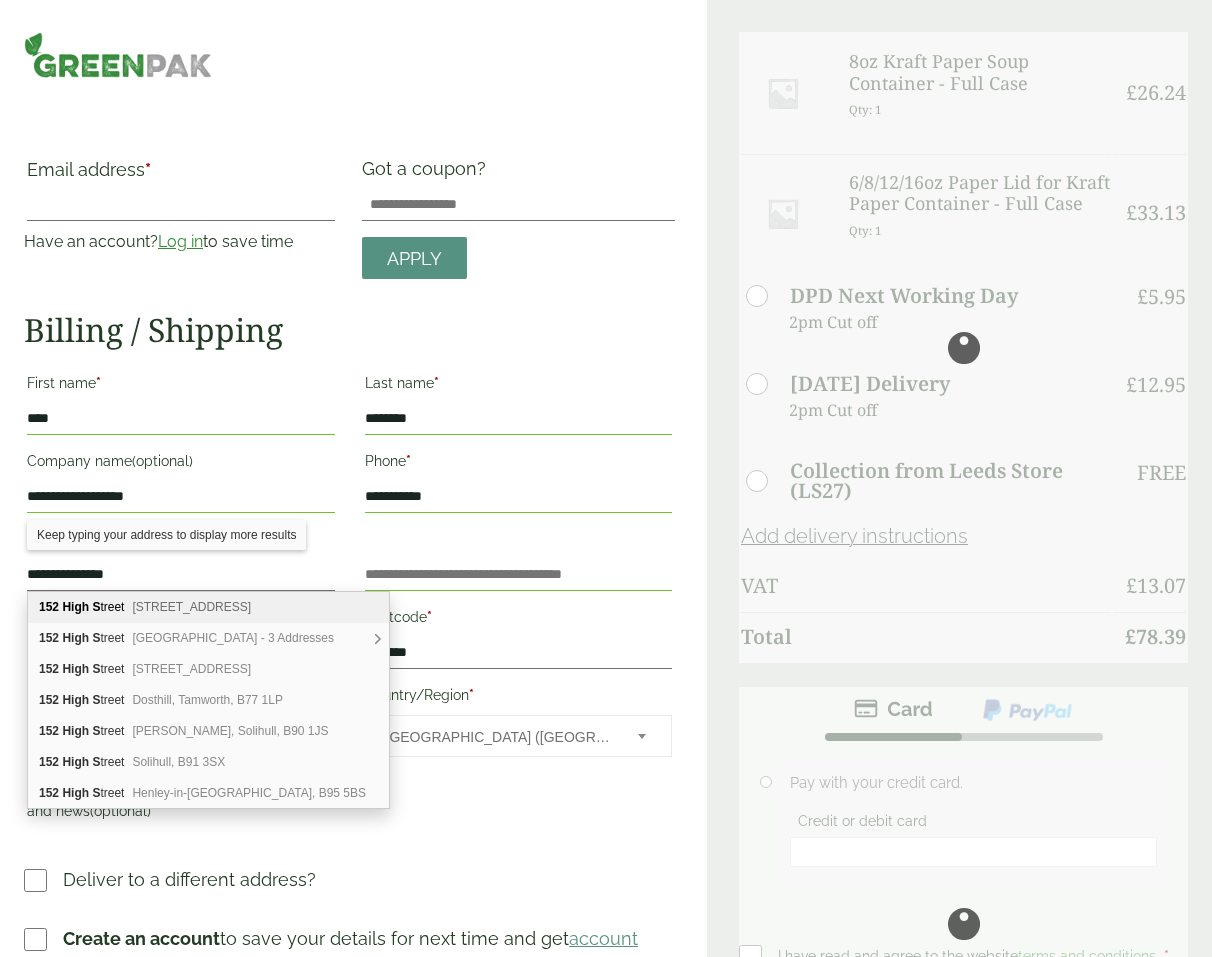 click on "**********" at bounding box center [349, 600] 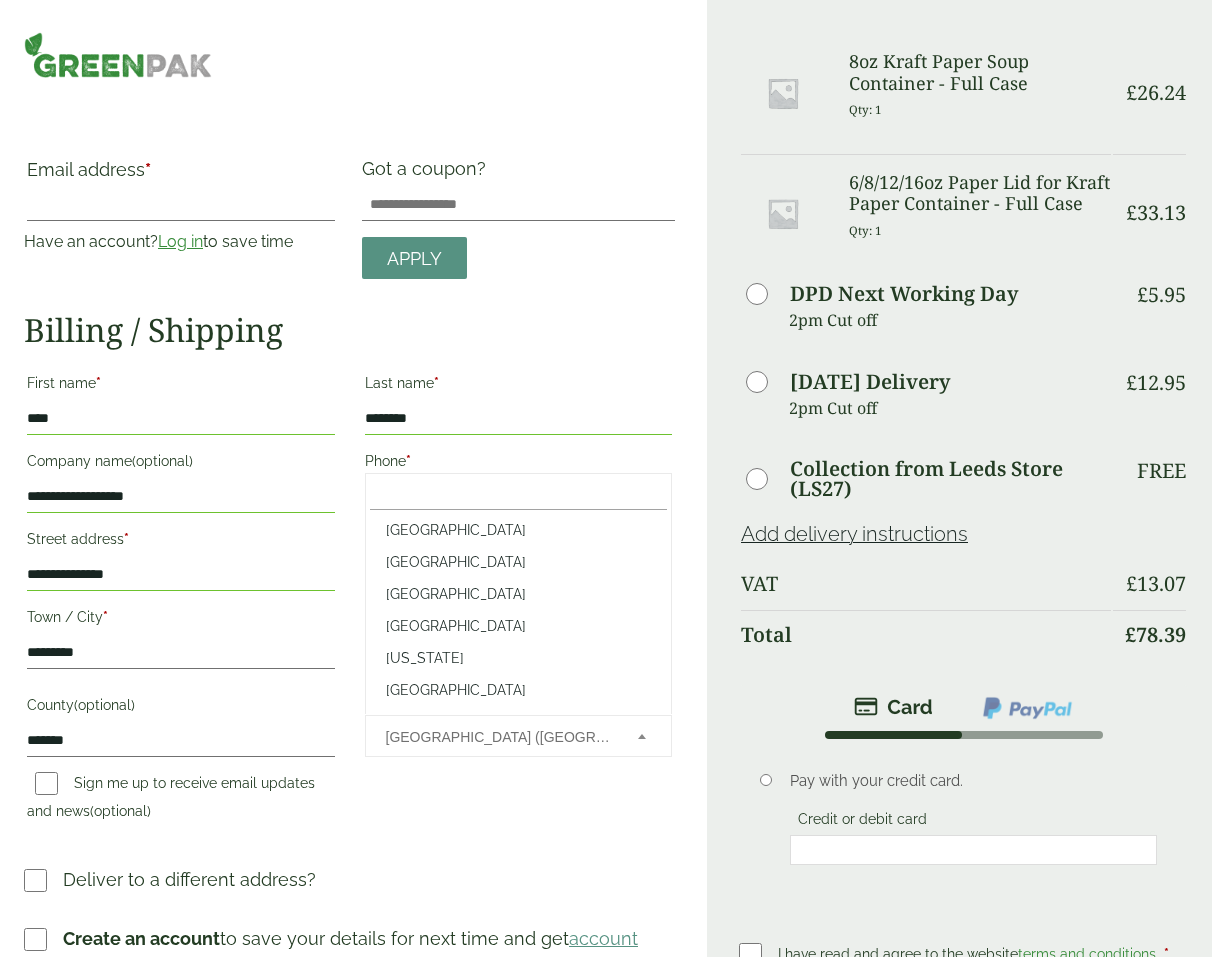 drag, startPoint x: 543, startPoint y: 731, endPoint x: 535, endPoint y: 740, distance: 12.0415945 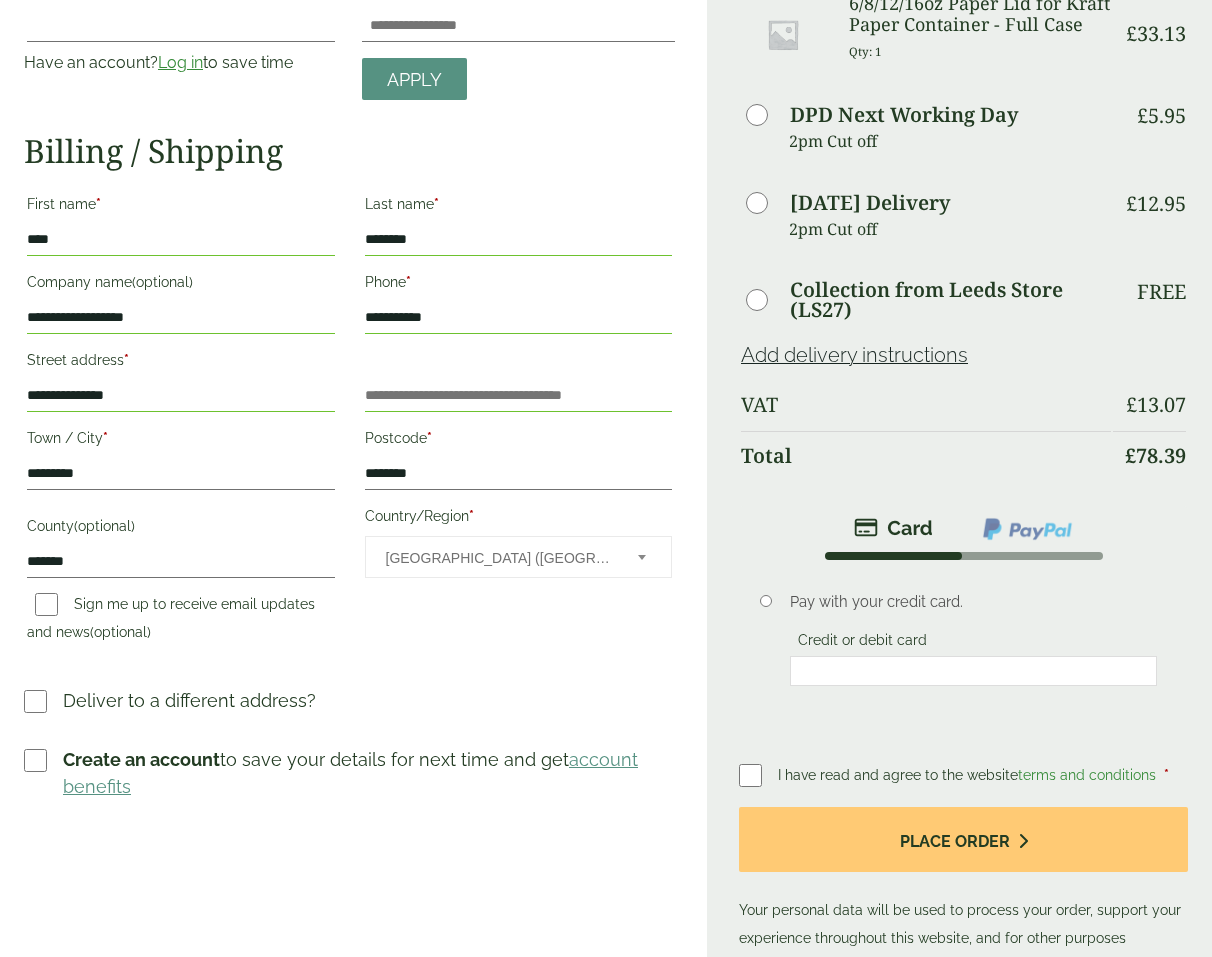 scroll, scrollTop: 240, scrollLeft: 0, axis: vertical 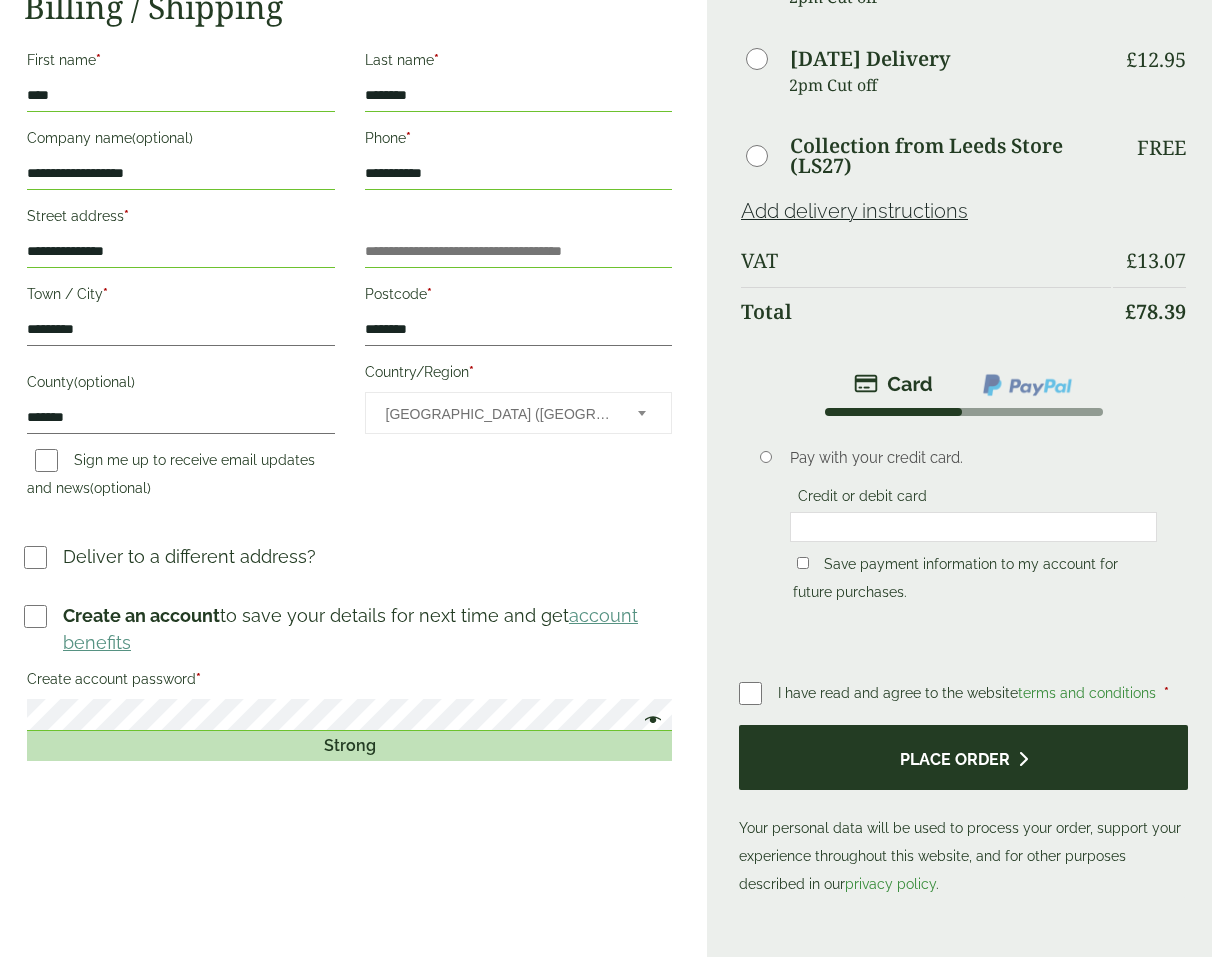 click on "Place order" at bounding box center (963, 757) 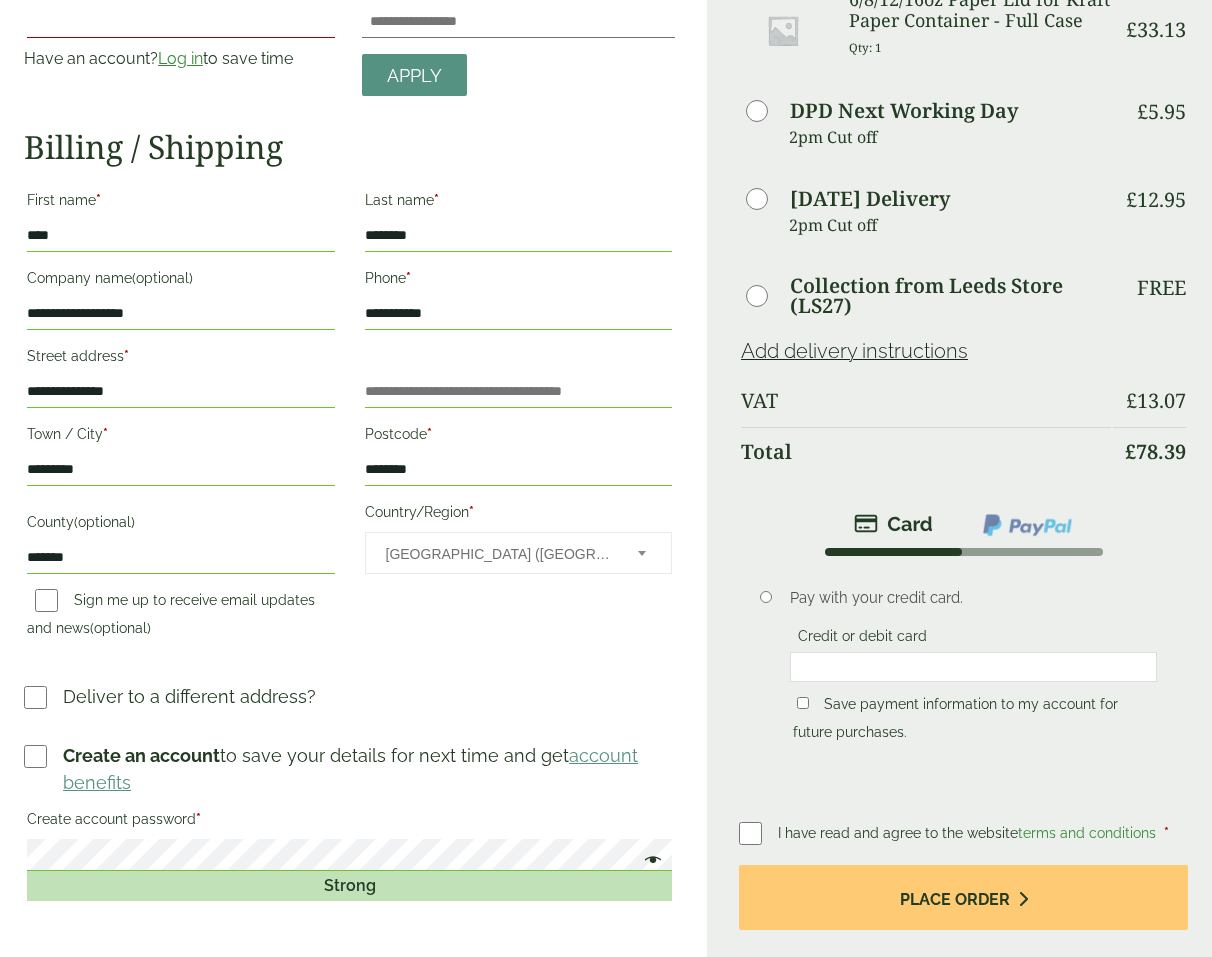 scroll, scrollTop: 0, scrollLeft: 0, axis: both 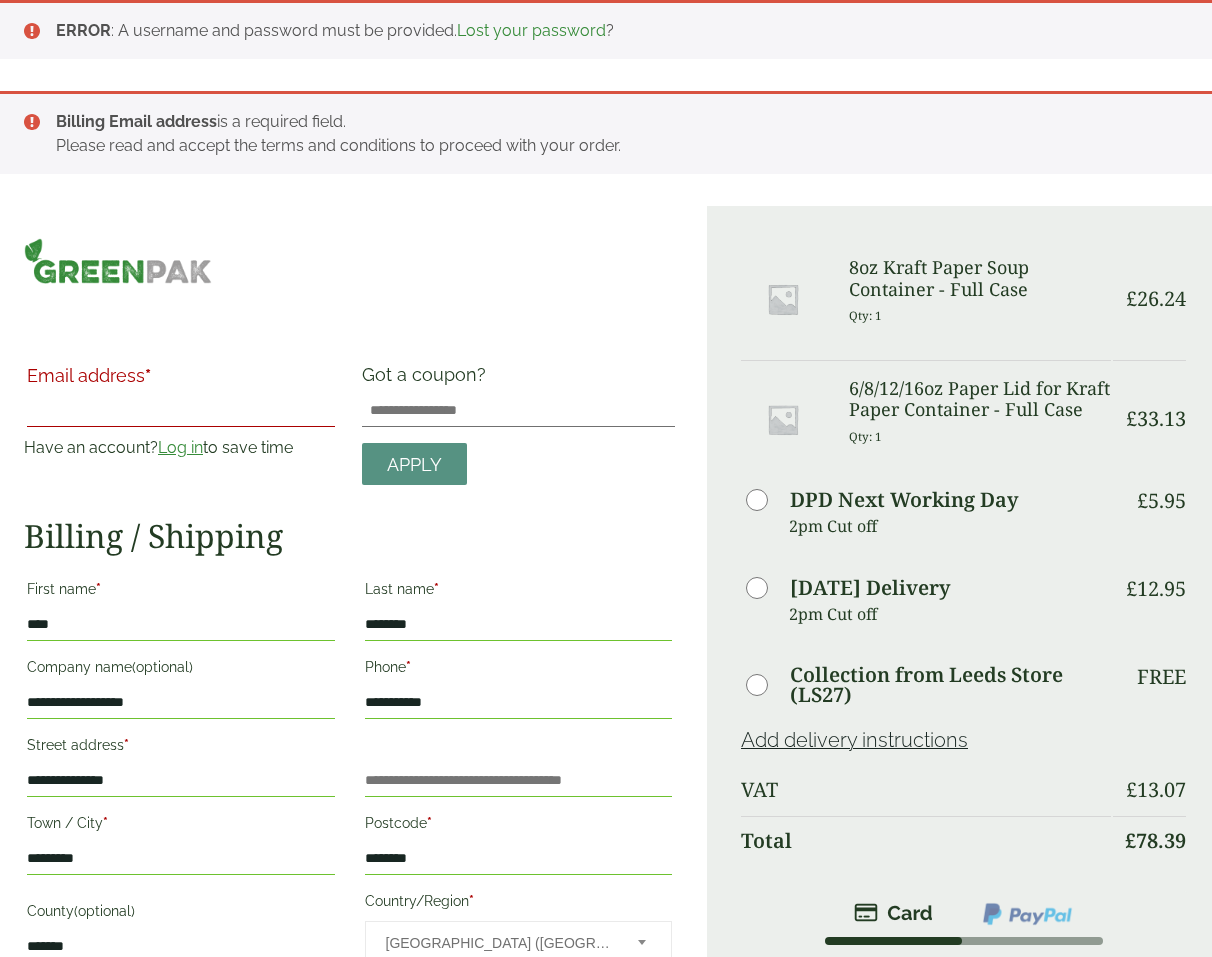 click on "Email address  *" at bounding box center [181, 411] 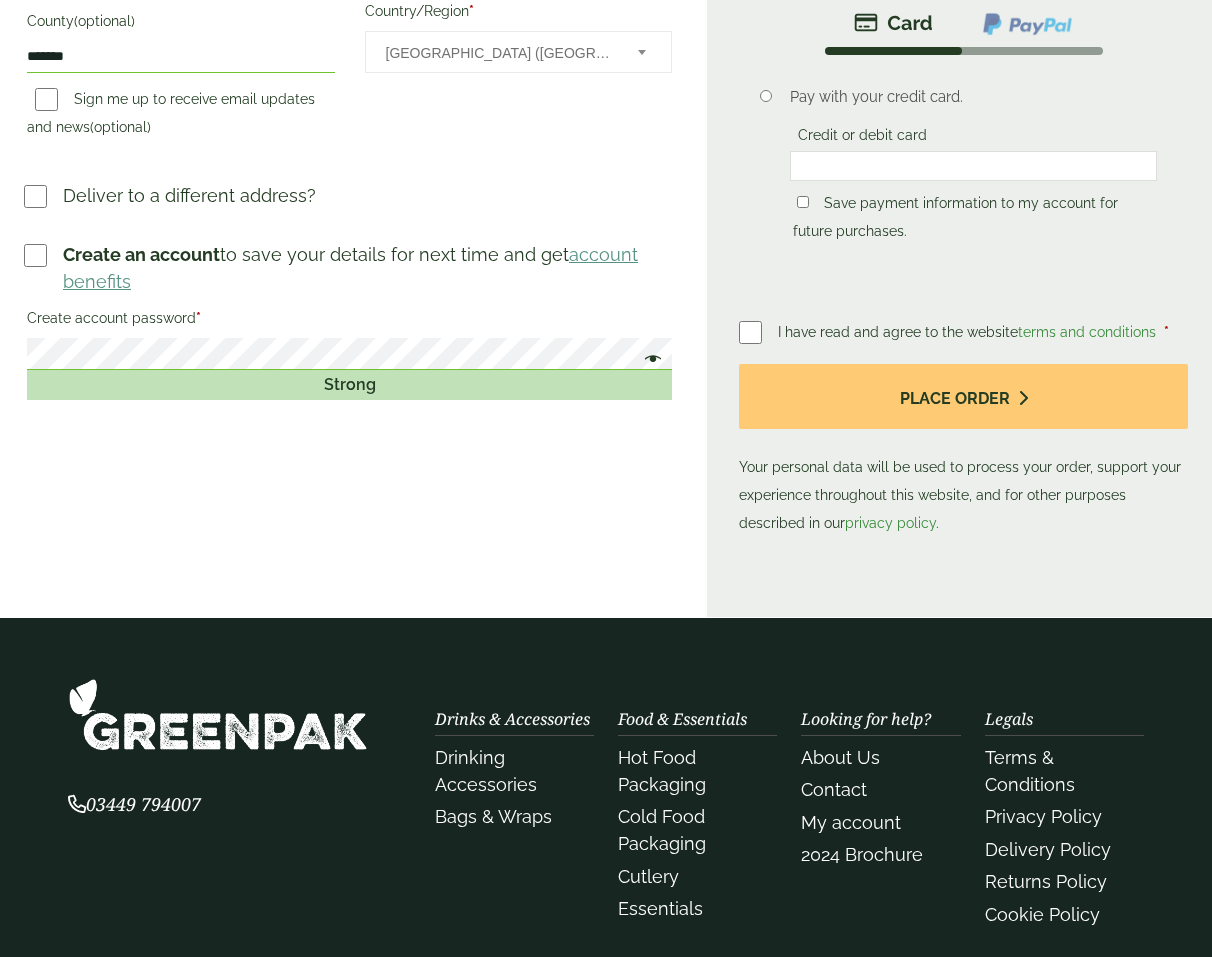 scroll, scrollTop: 1117, scrollLeft: 0, axis: vertical 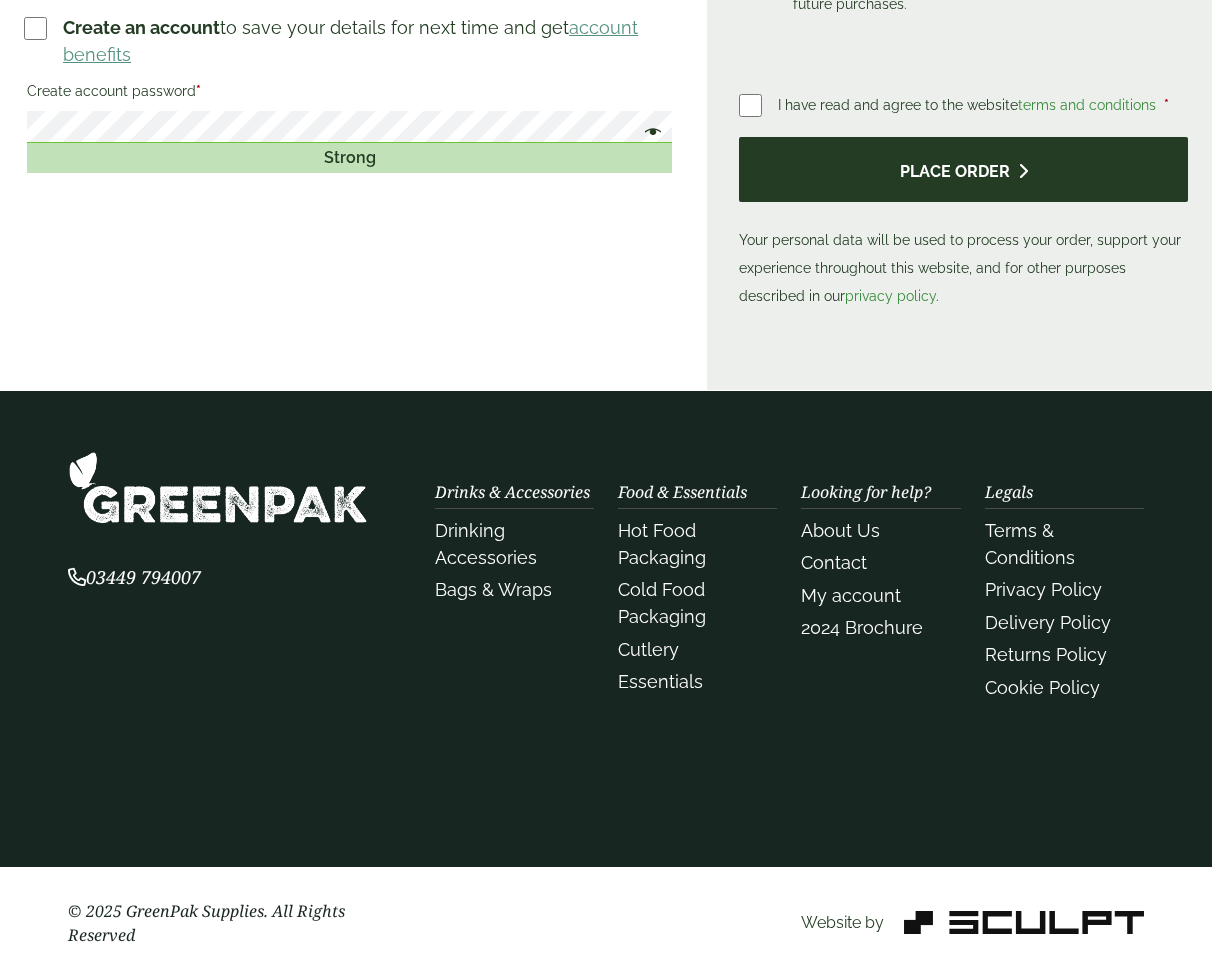 type on "**********" 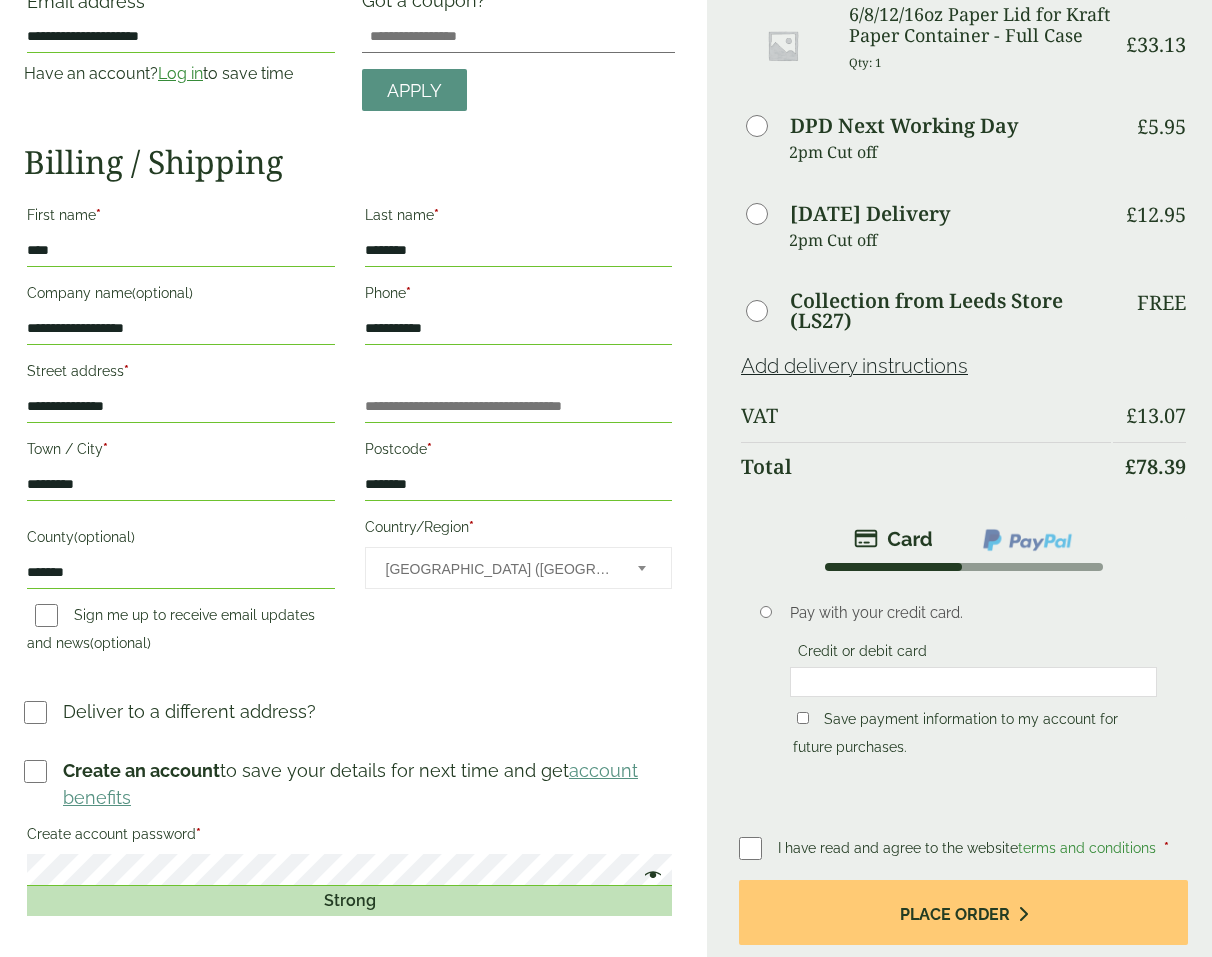 scroll, scrollTop: 399, scrollLeft: 0, axis: vertical 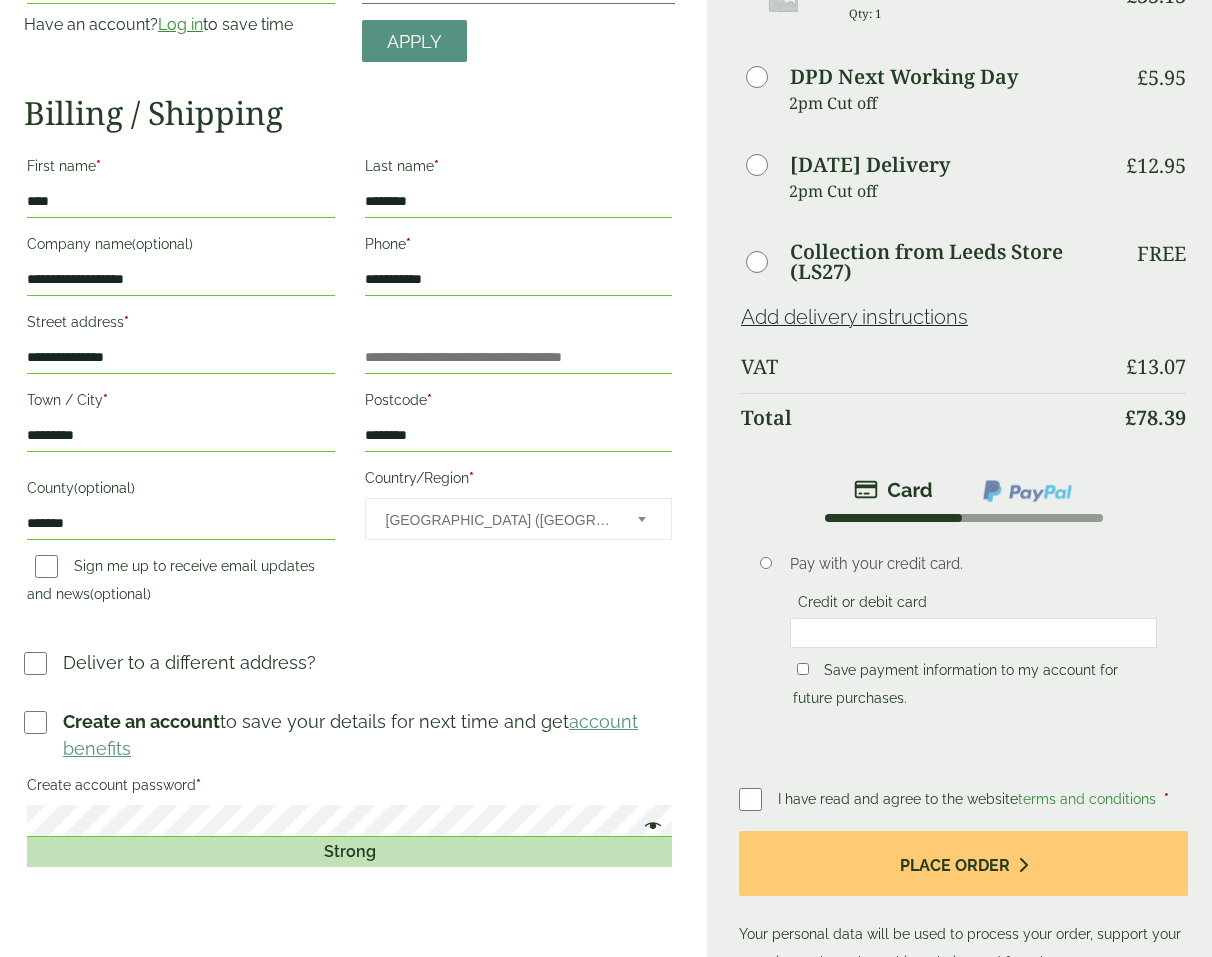 click on "account benefits" at bounding box center (350, 735) 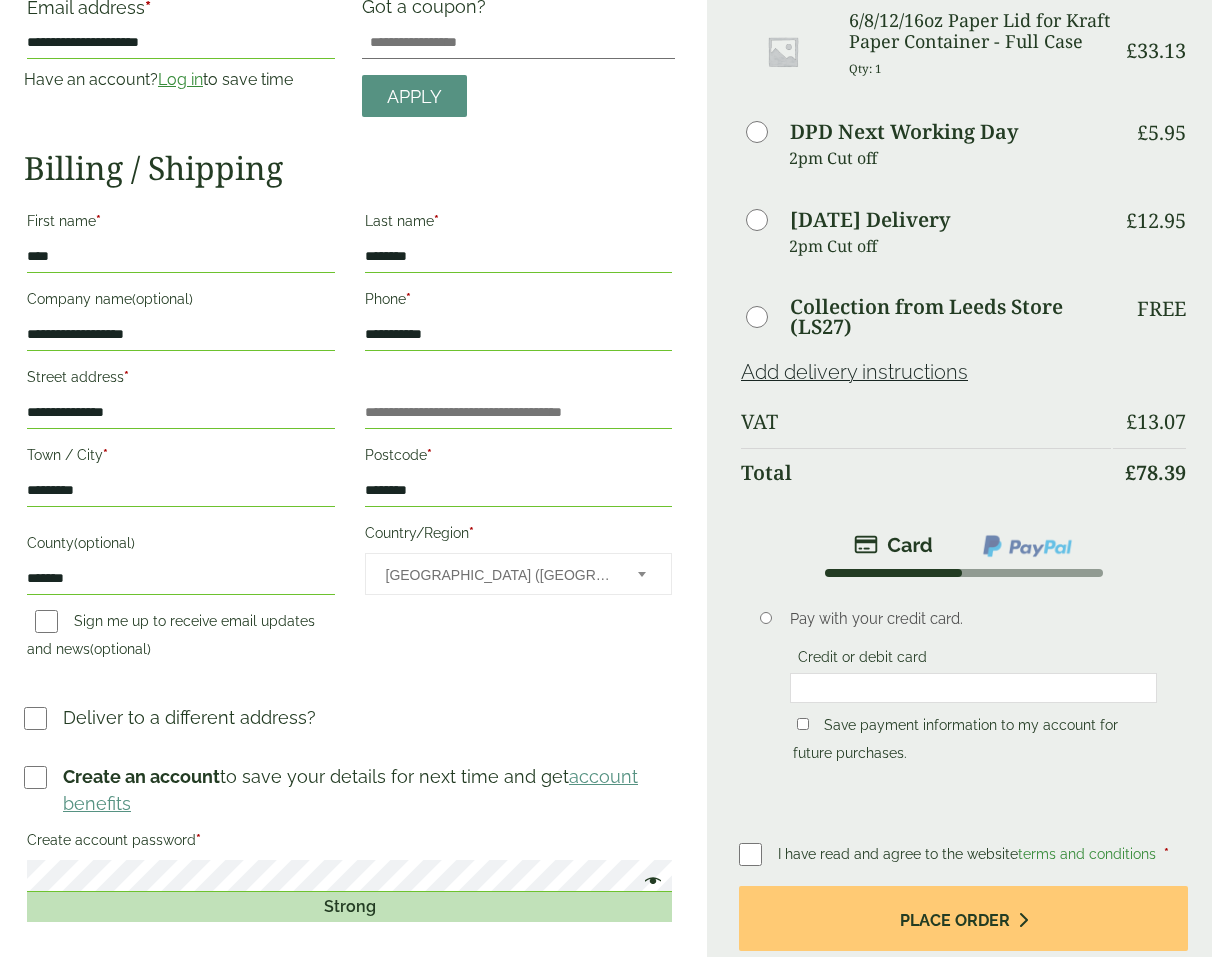 scroll, scrollTop: 510, scrollLeft: 0, axis: vertical 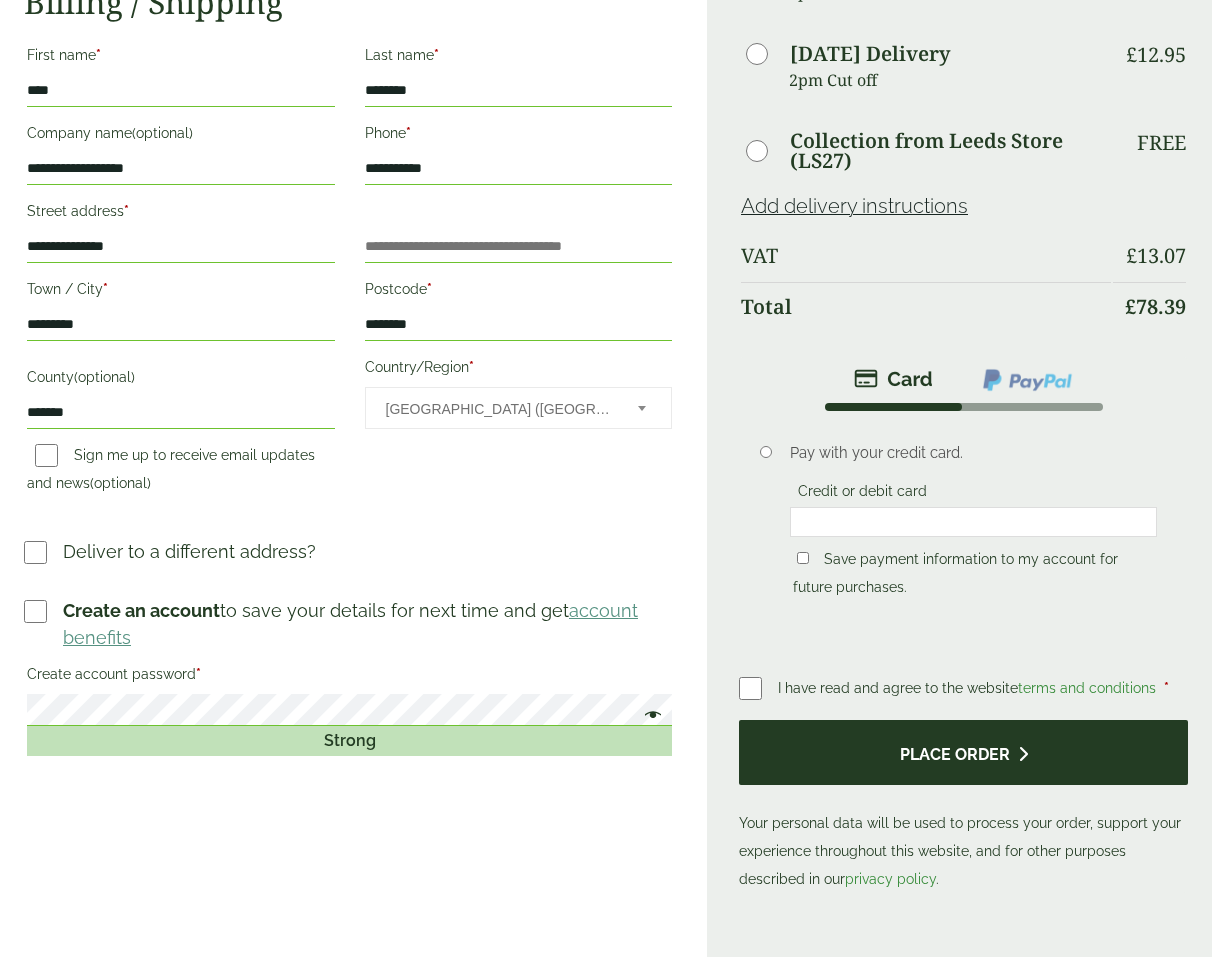 click on "Place order" at bounding box center [963, 752] 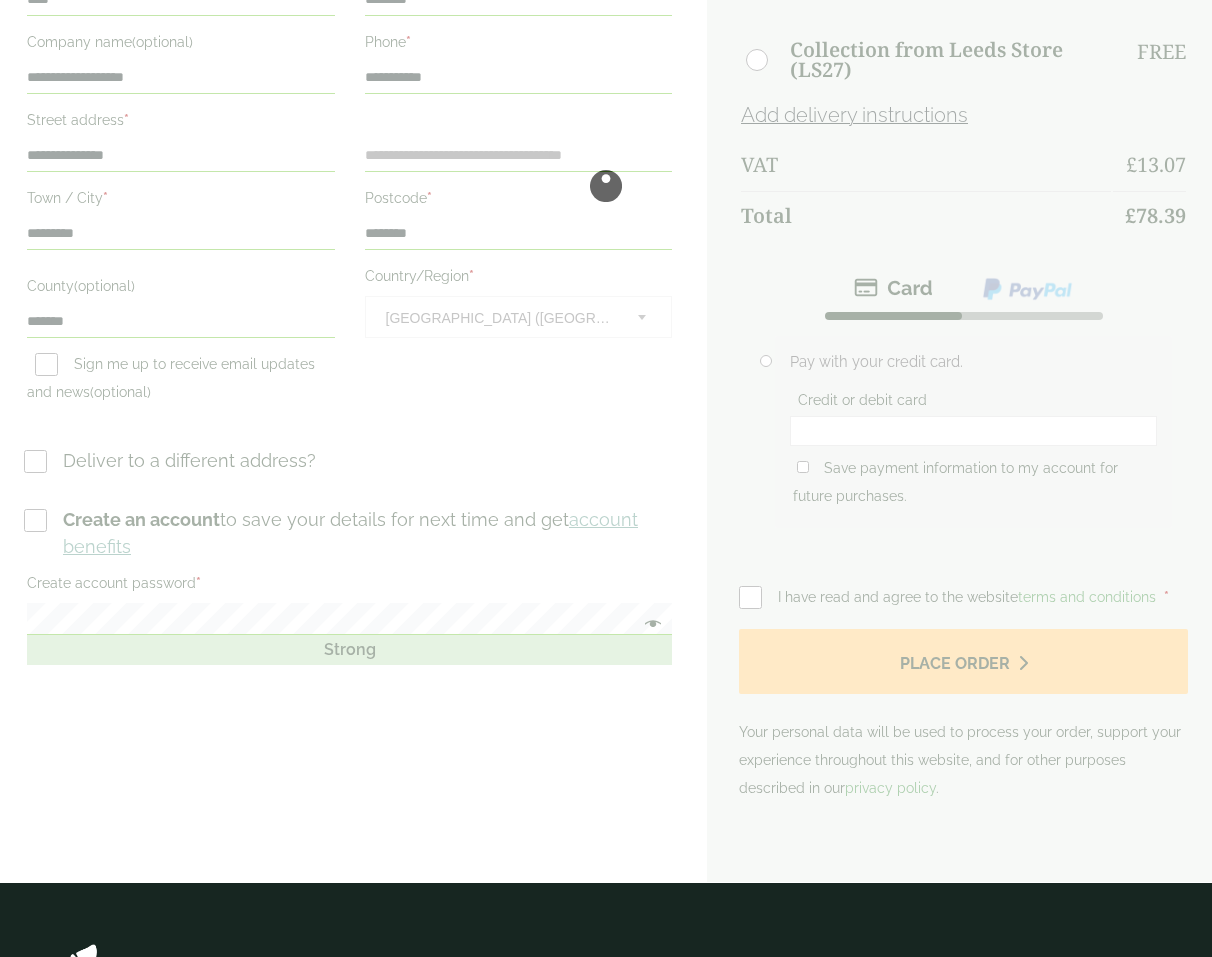 scroll, scrollTop: 0, scrollLeft: 0, axis: both 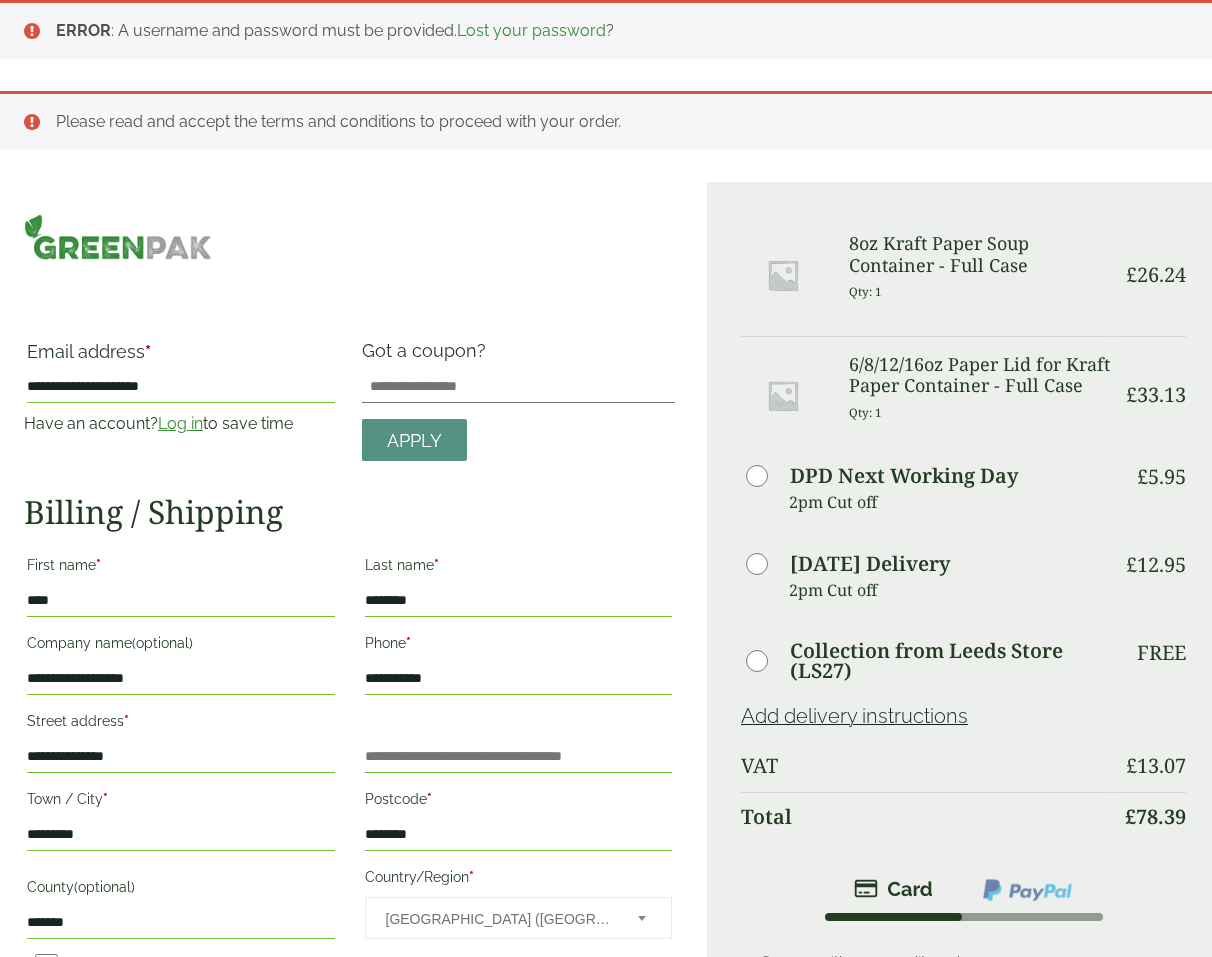 click on "**********" at bounding box center (606, 787) 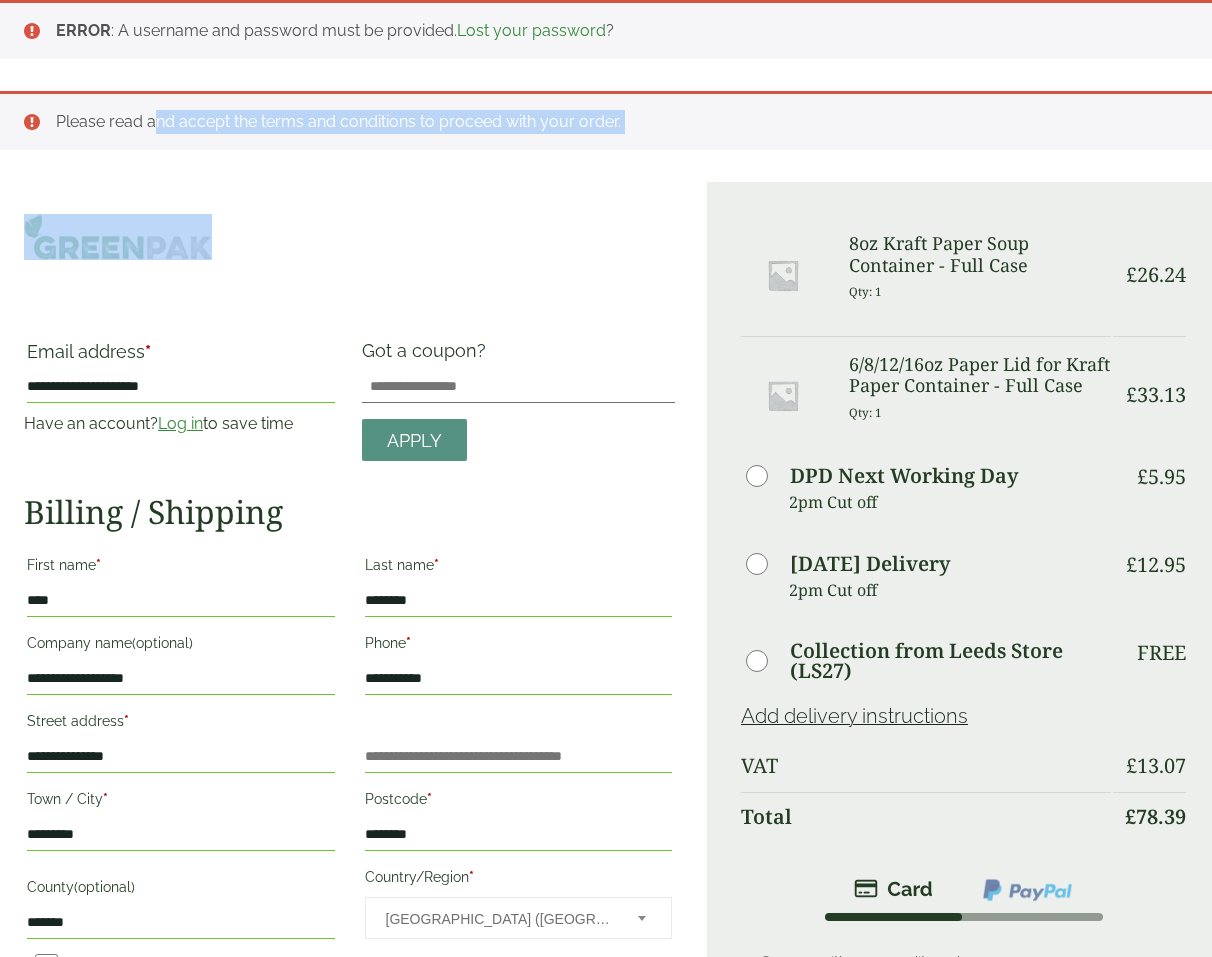 drag, startPoint x: 125, startPoint y: 110, endPoint x: 503, endPoint y: 169, distance: 382.57678 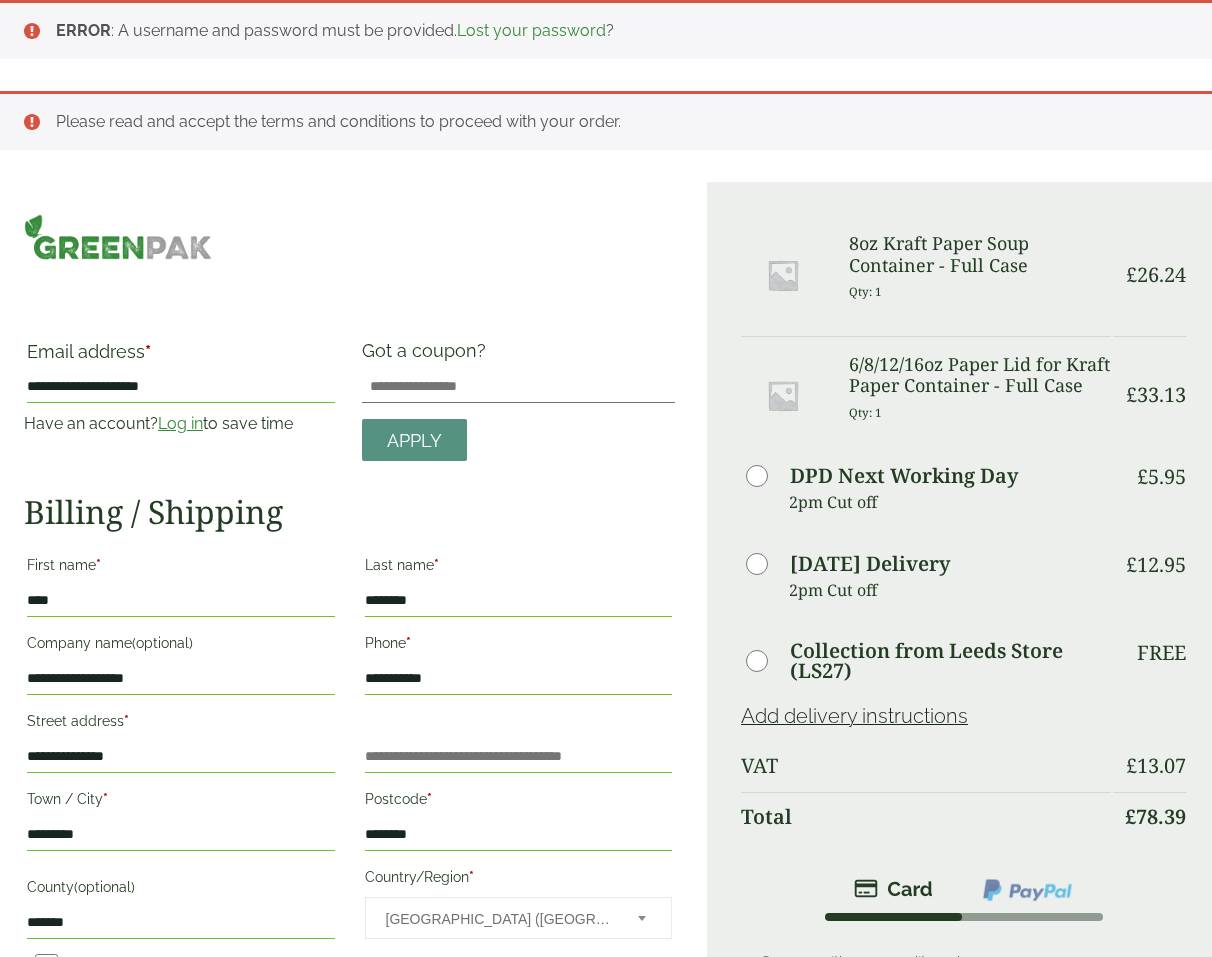 drag, startPoint x: 506, startPoint y: 173, endPoint x: 503, endPoint y: 183, distance: 10.440307 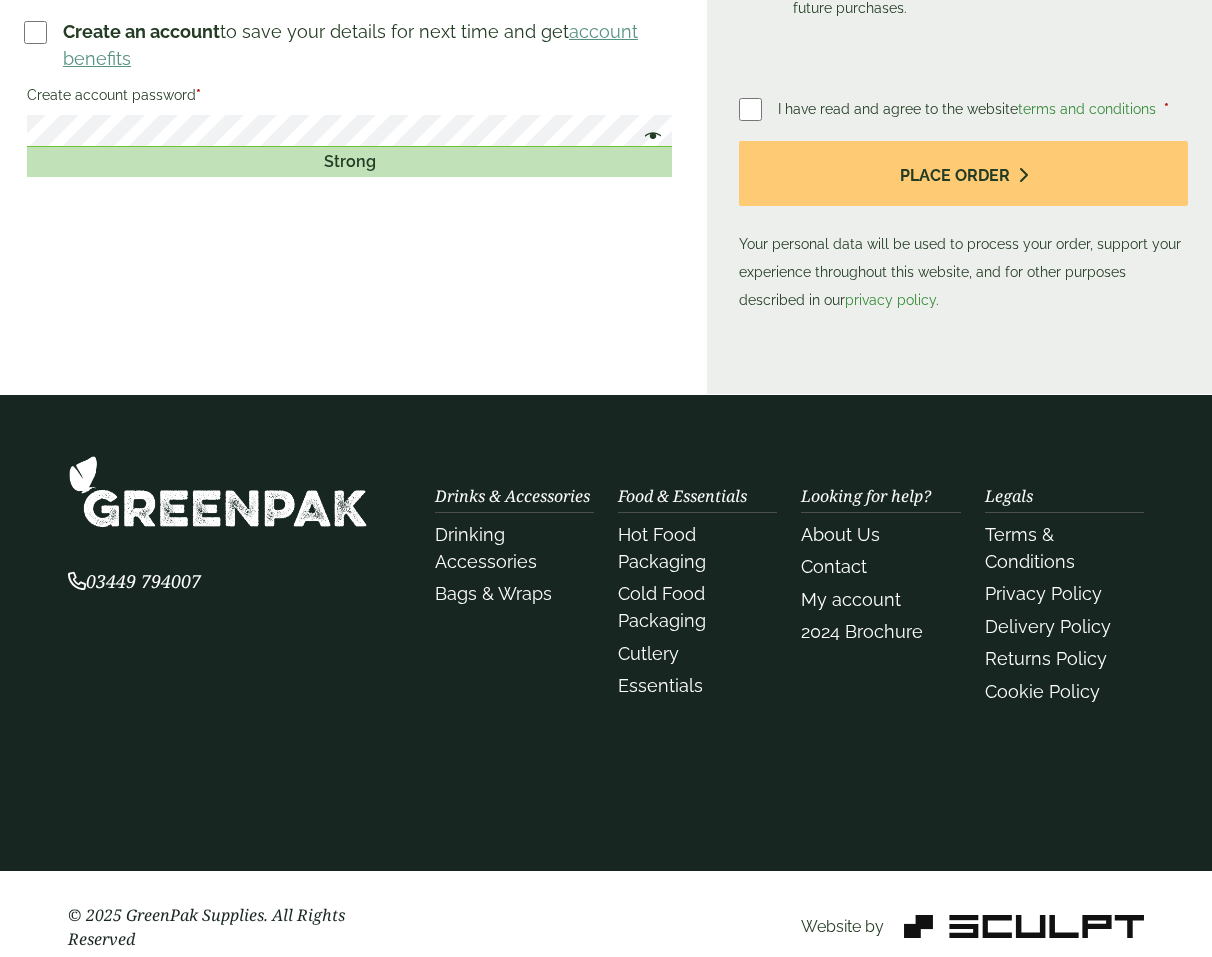scroll, scrollTop: 936, scrollLeft: 0, axis: vertical 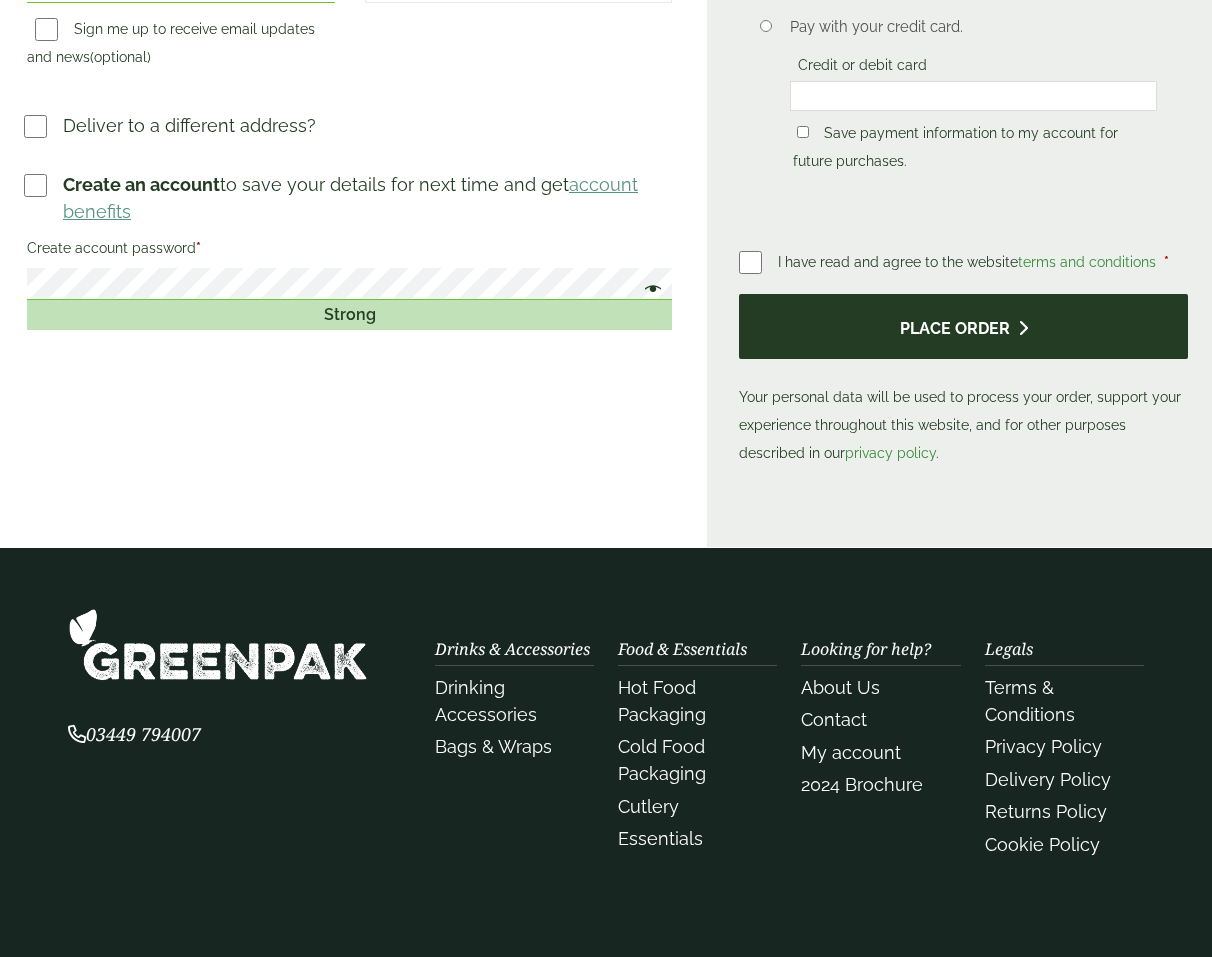 click on "Place order" at bounding box center (963, 326) 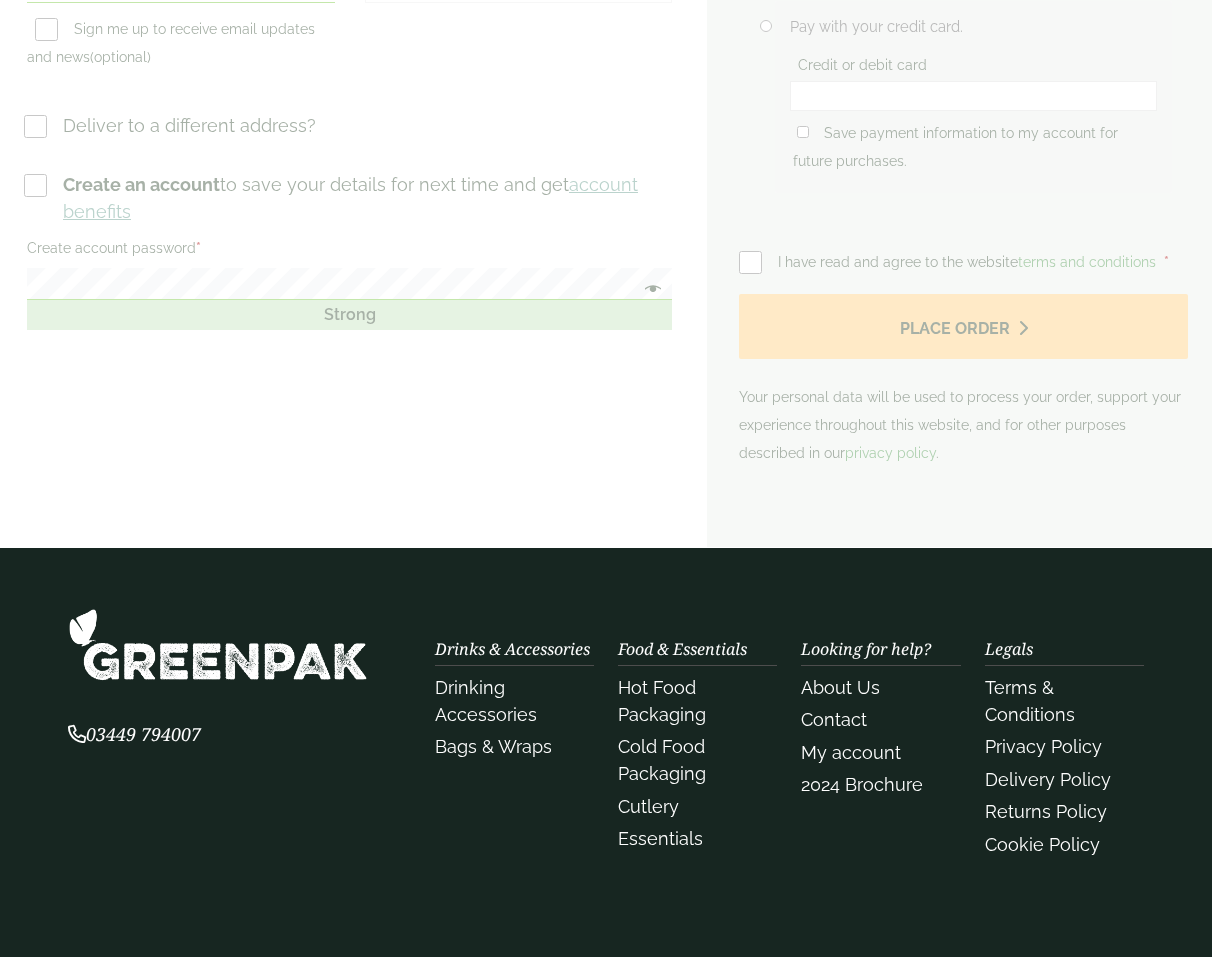 scroll, scrollTop: 0, scrollLeft: 0, axis: both 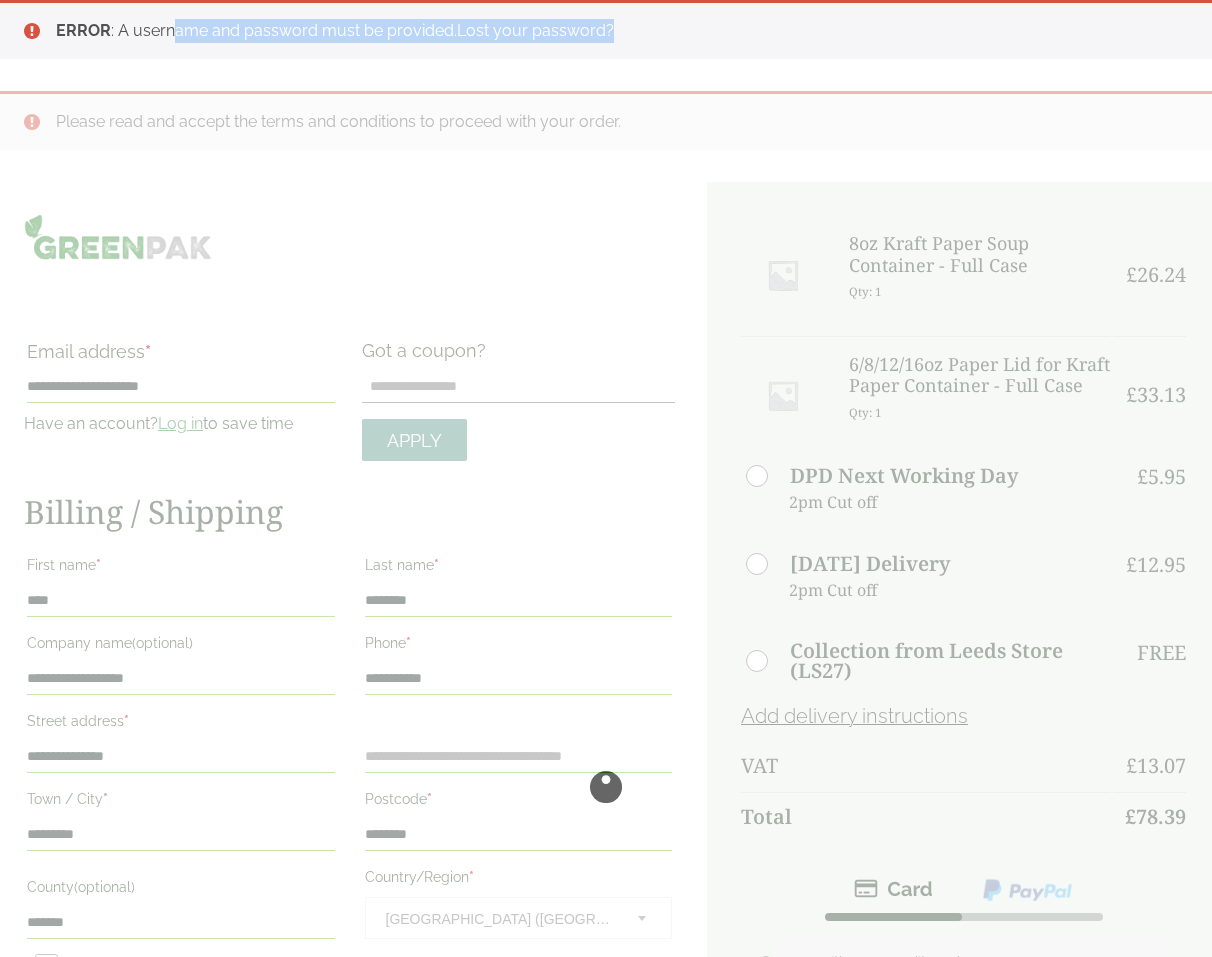 drag, startPoint x: 256, startPoint y: 44, endPoint x: 441, endPoint y: 46, distance: 185.0108 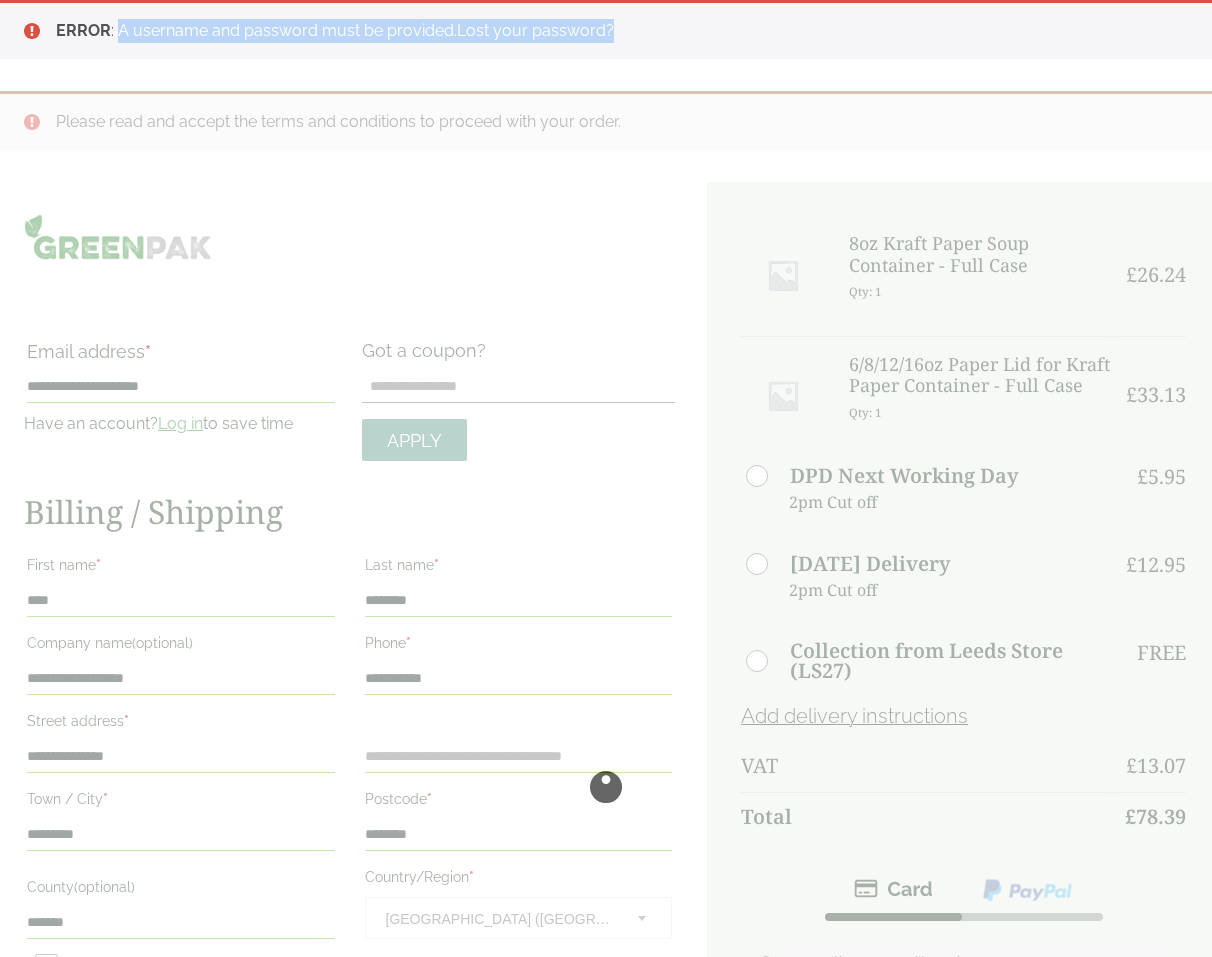drag, startPoint x: 115, startPoint y: 28, endPoint x: 360, endPoint y: 43, distance: 245.45876 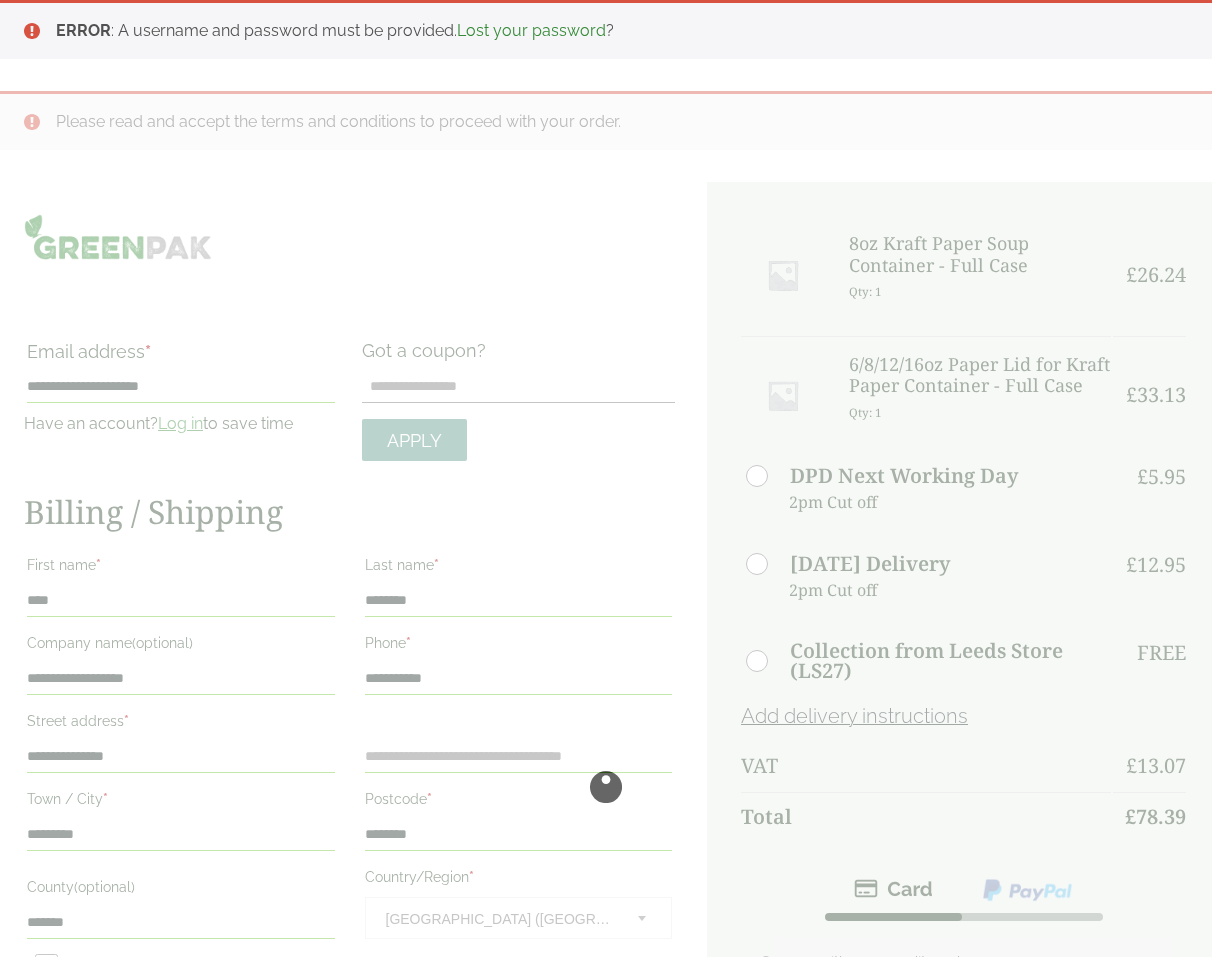 click on "ERROR : A username and password must be provided.  Lost your password ?" at bounding box center [606, 29] 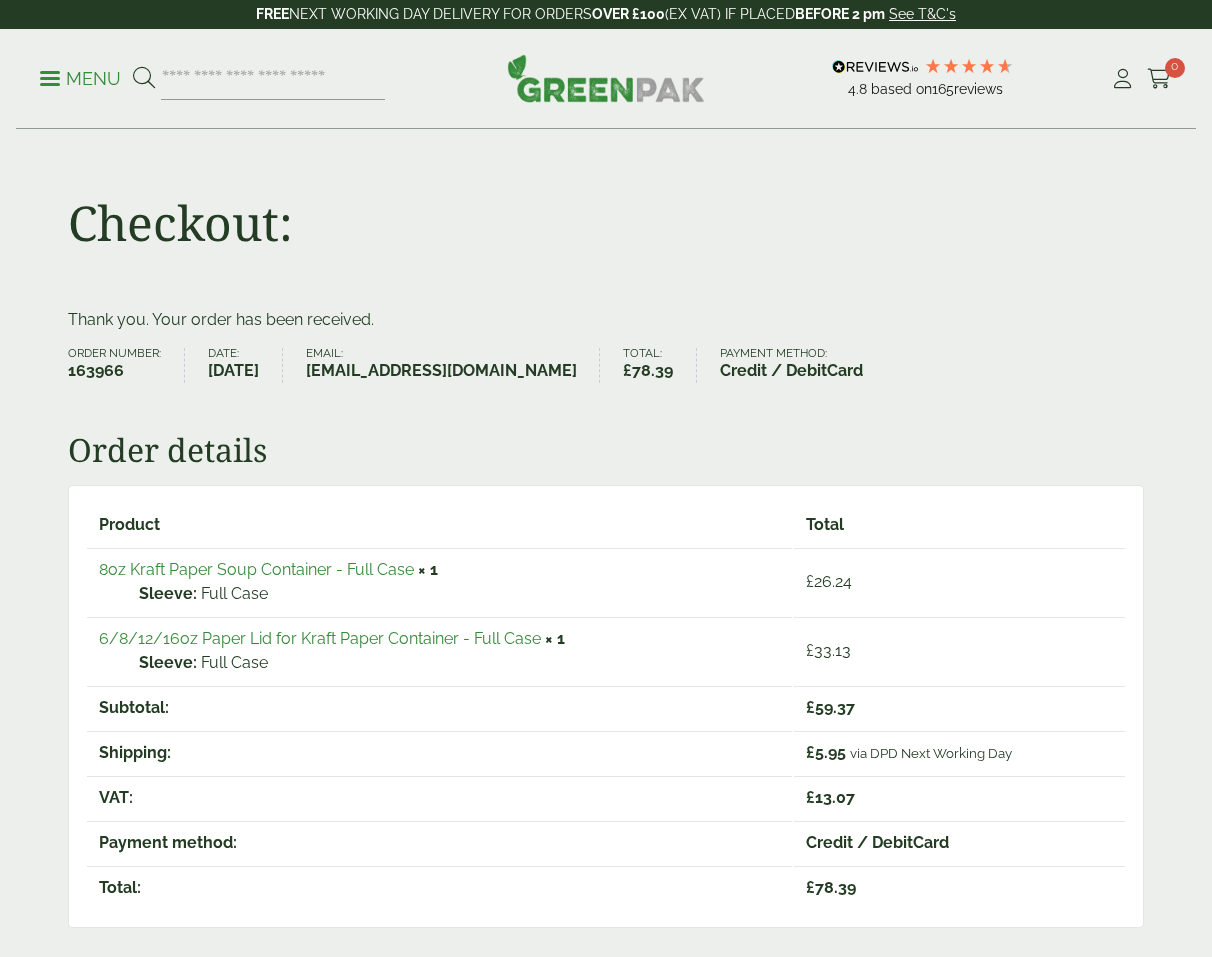 scroll, scrollTop: 0, scrollLeft: 0, axis: both 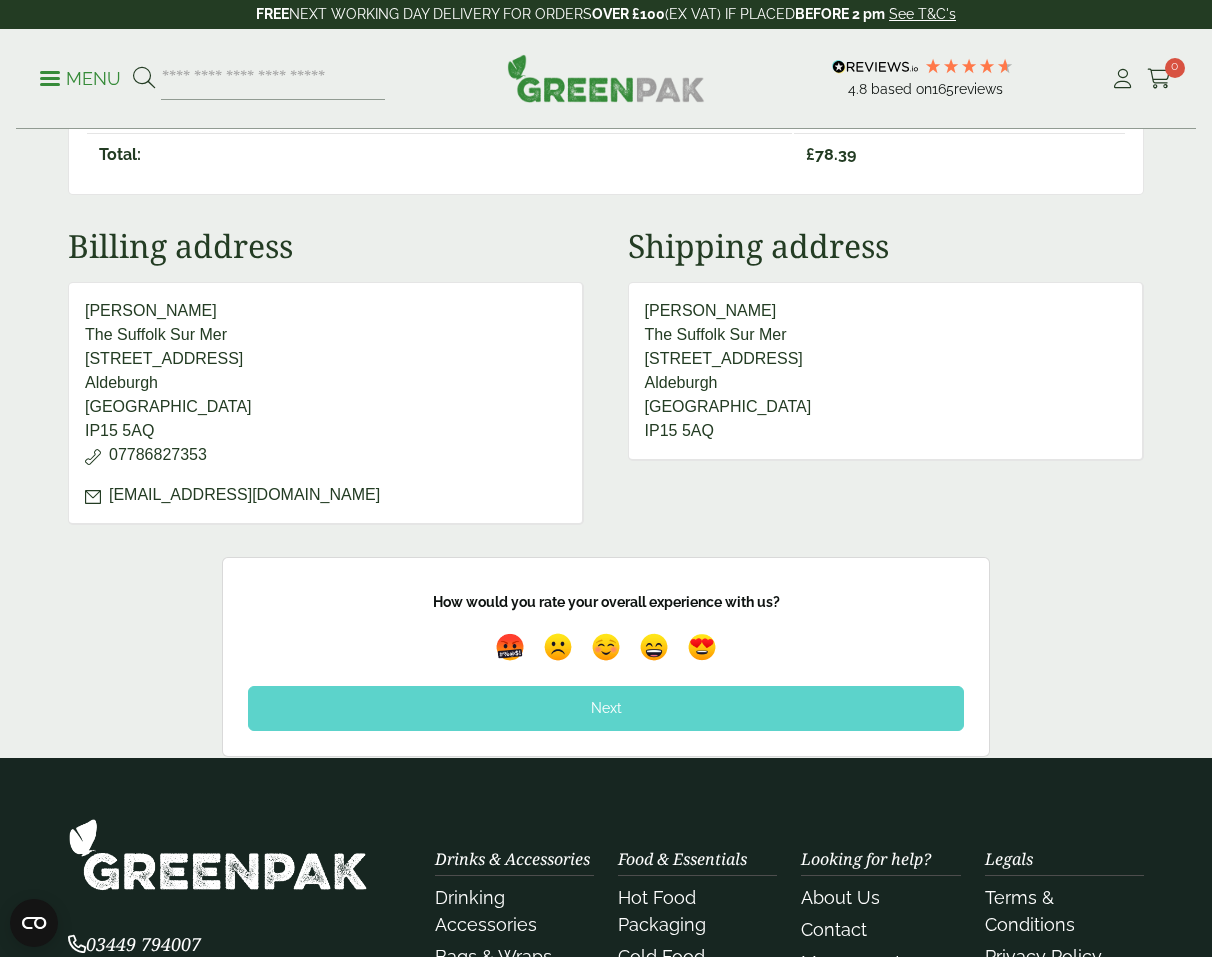 click on "Next" at bounding box center (606, 708) 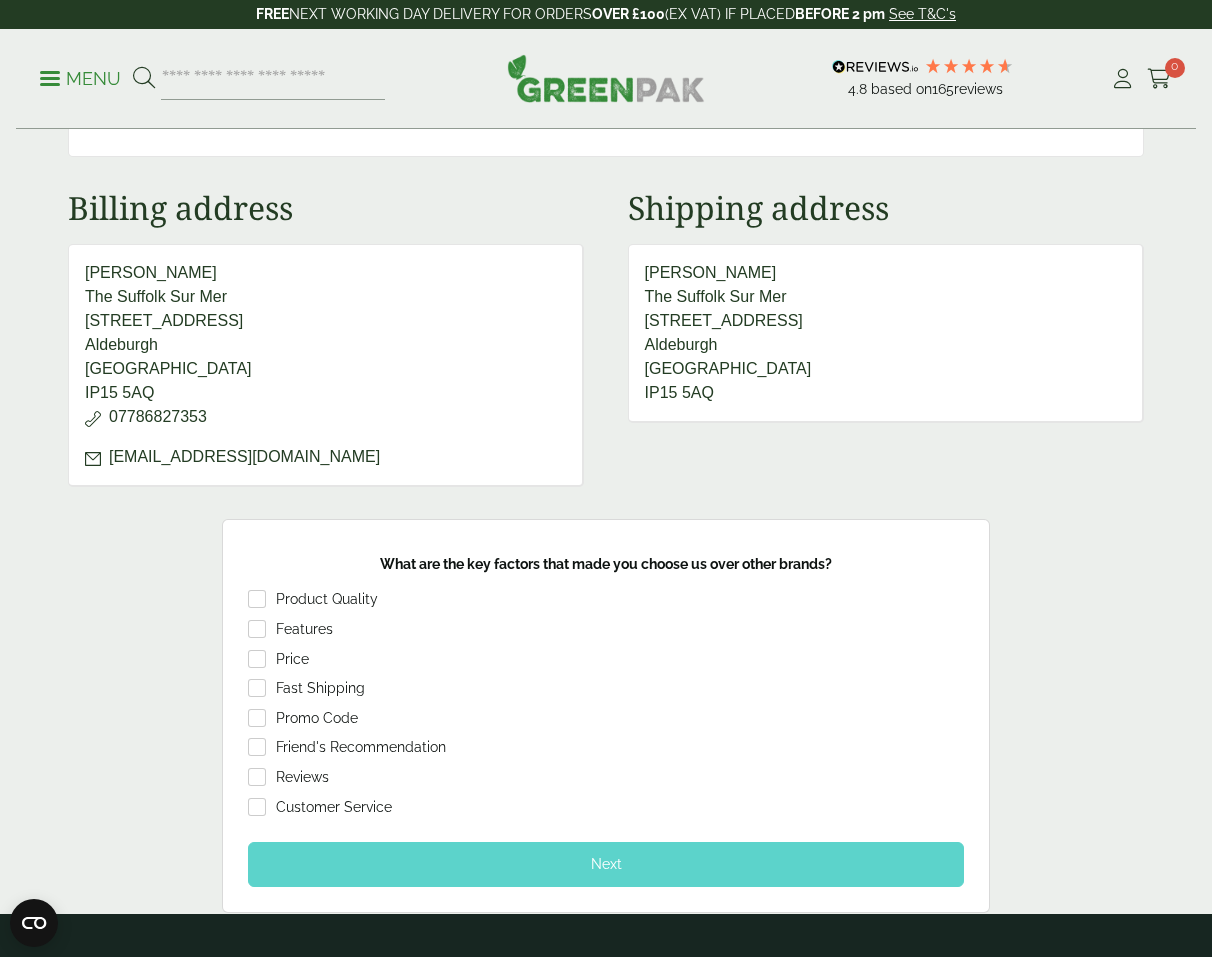 scroll, scrollTop: 792, scrollLeft: 0, axis: vertical 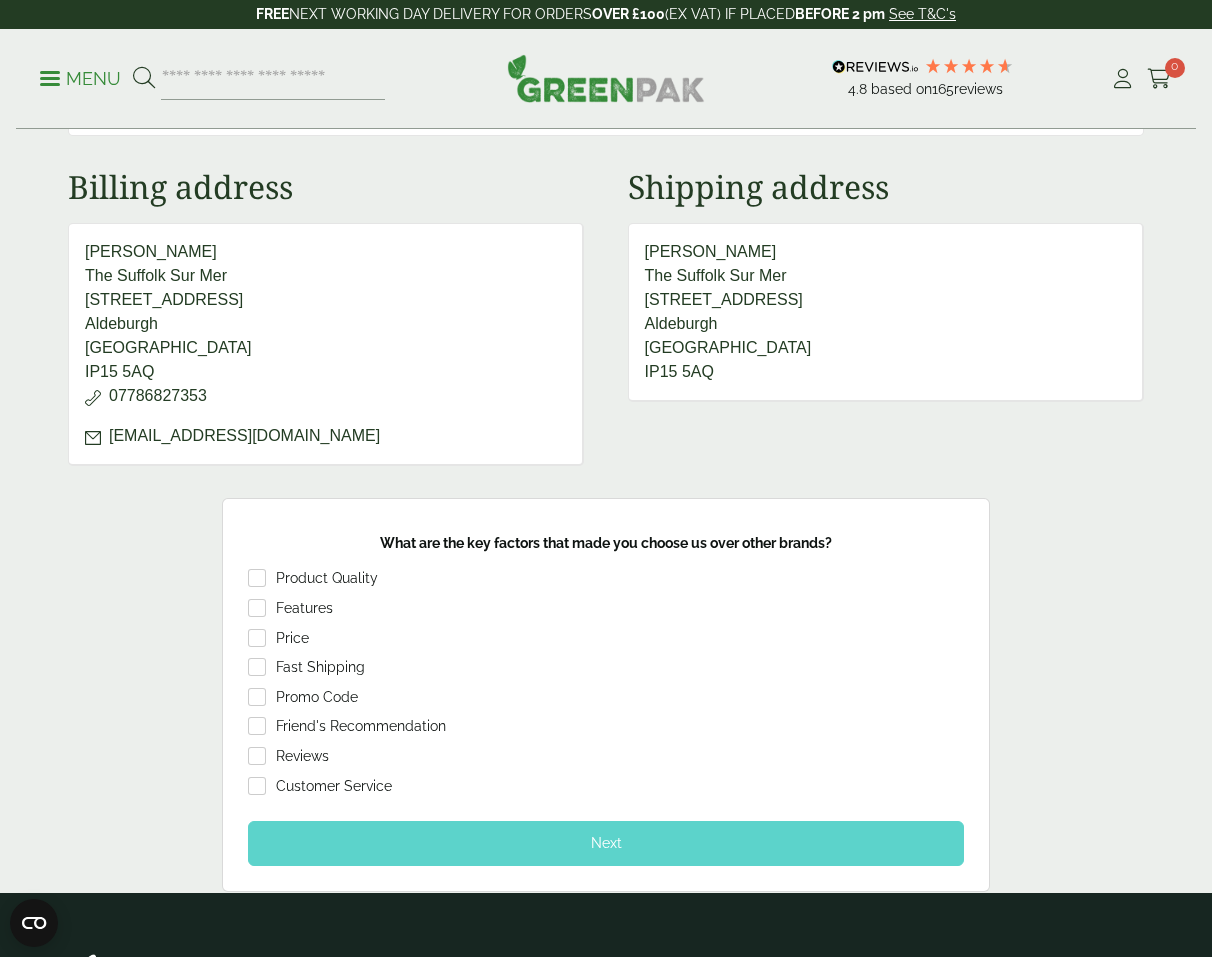 click on "Next" at bounding box center (606, 843) 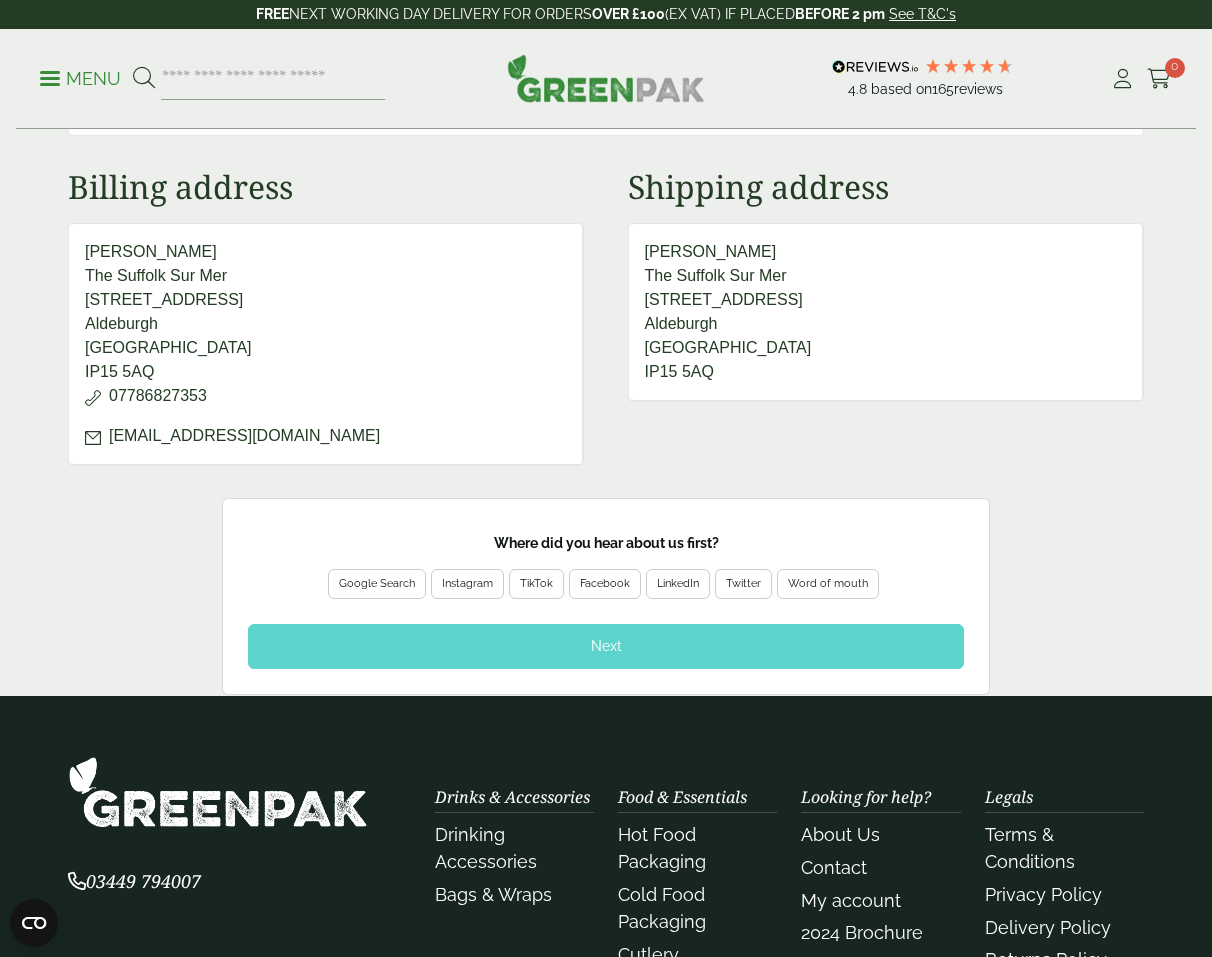 click on "Google Search" at bounding box center [377, 584] 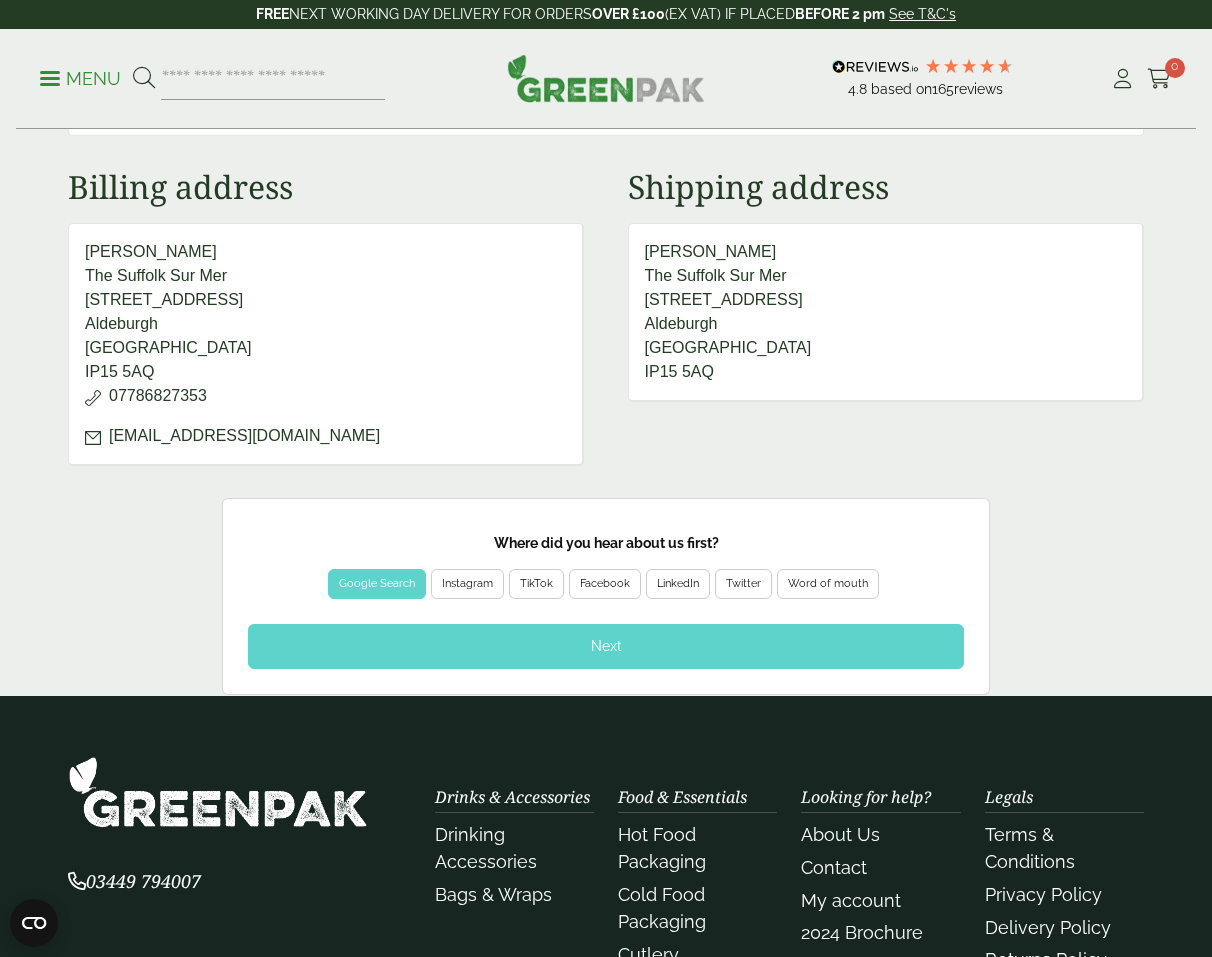 click on "Next" at bounding box center (606, 646) 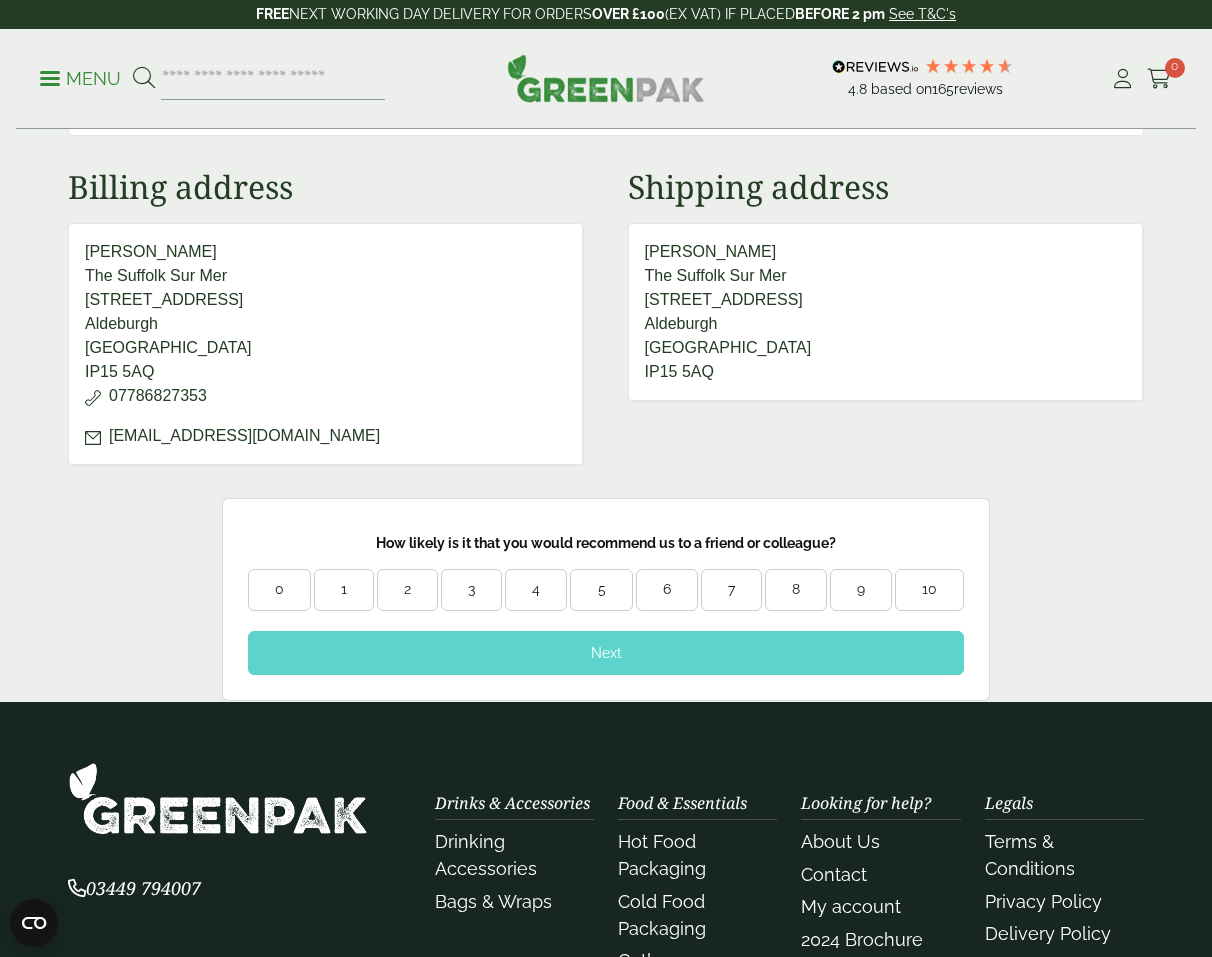 click on "10" at bounding box center (929, 590) 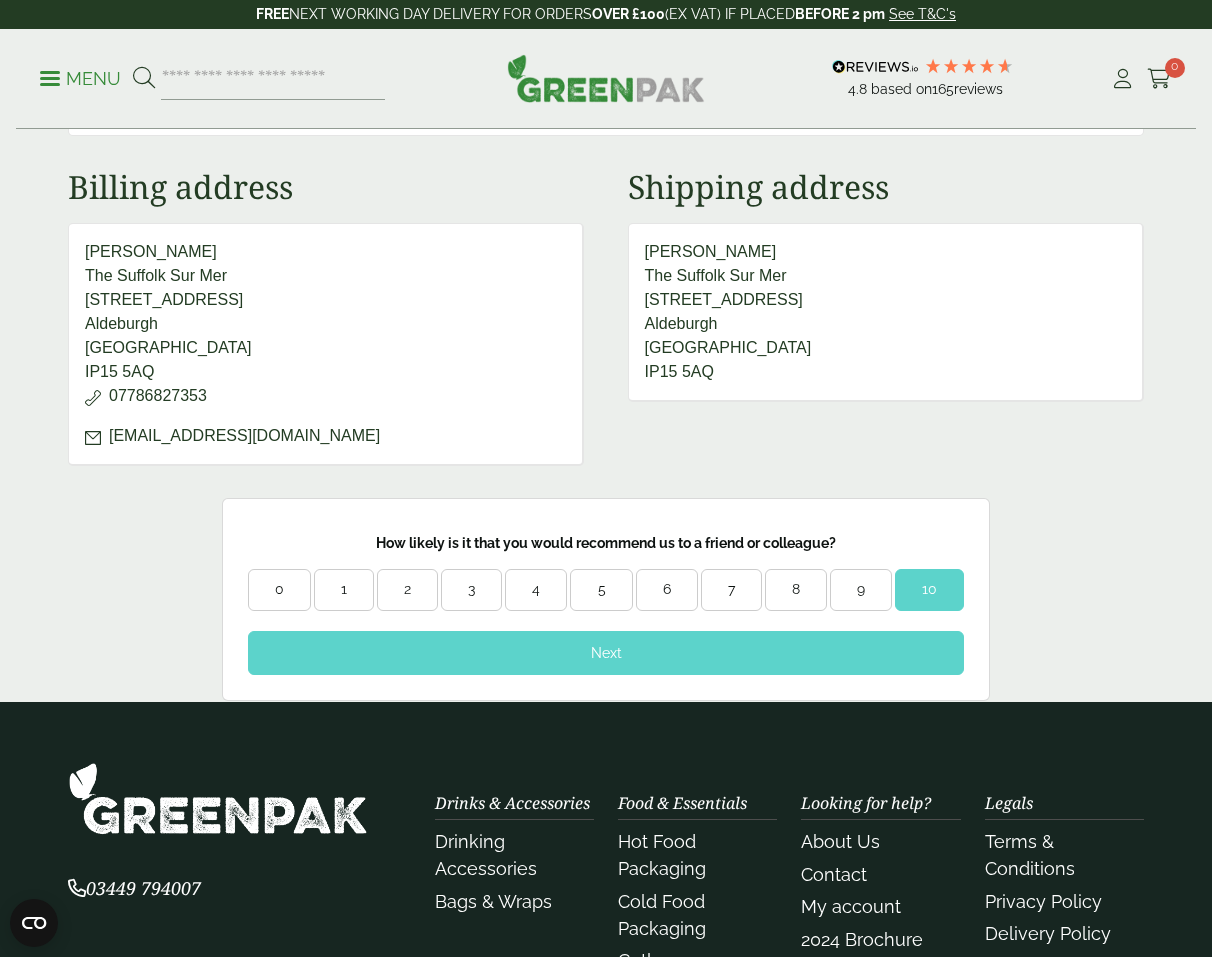 click on "Next" at bounding box center (606, 653) 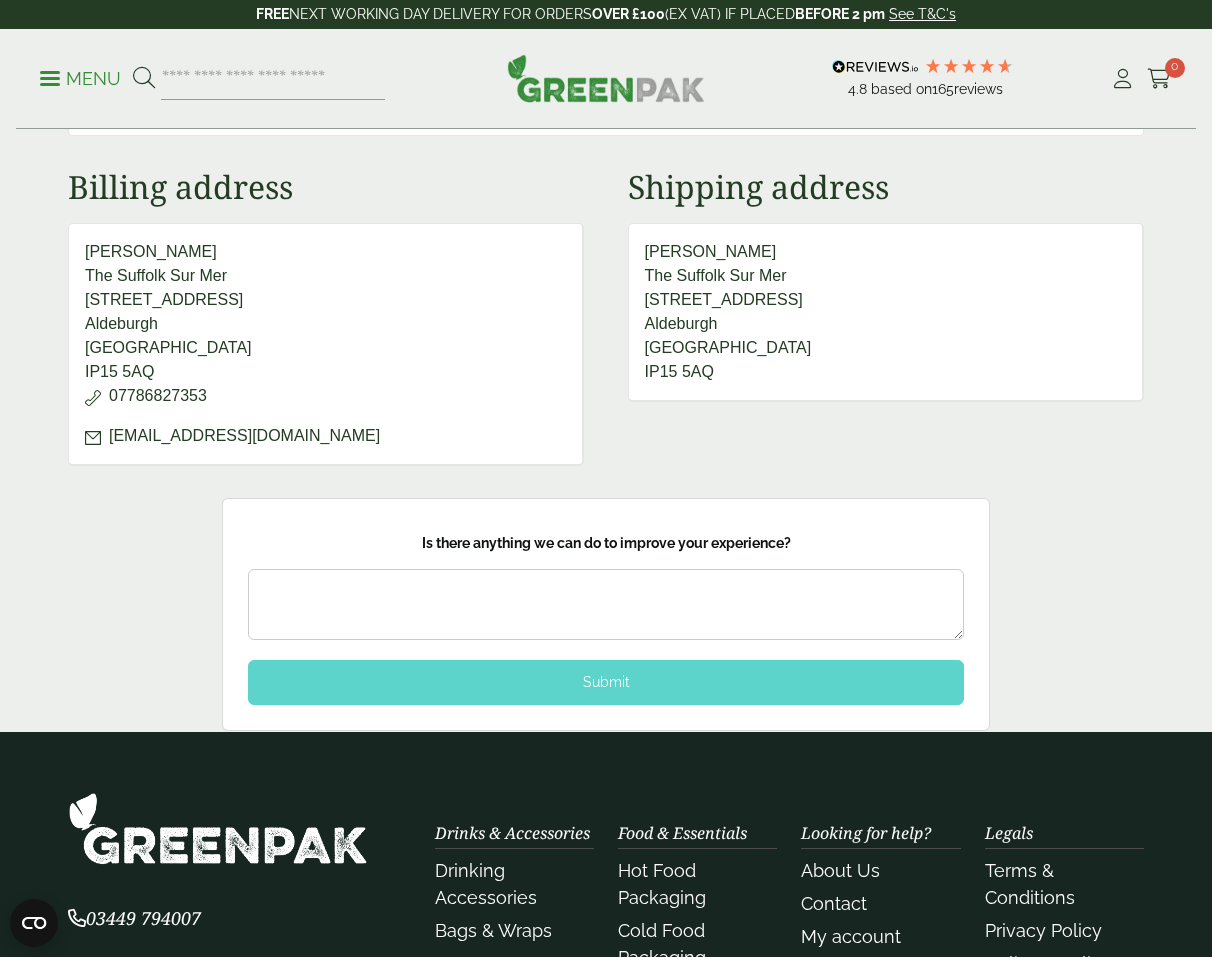 click at bounding box center (606, 604) 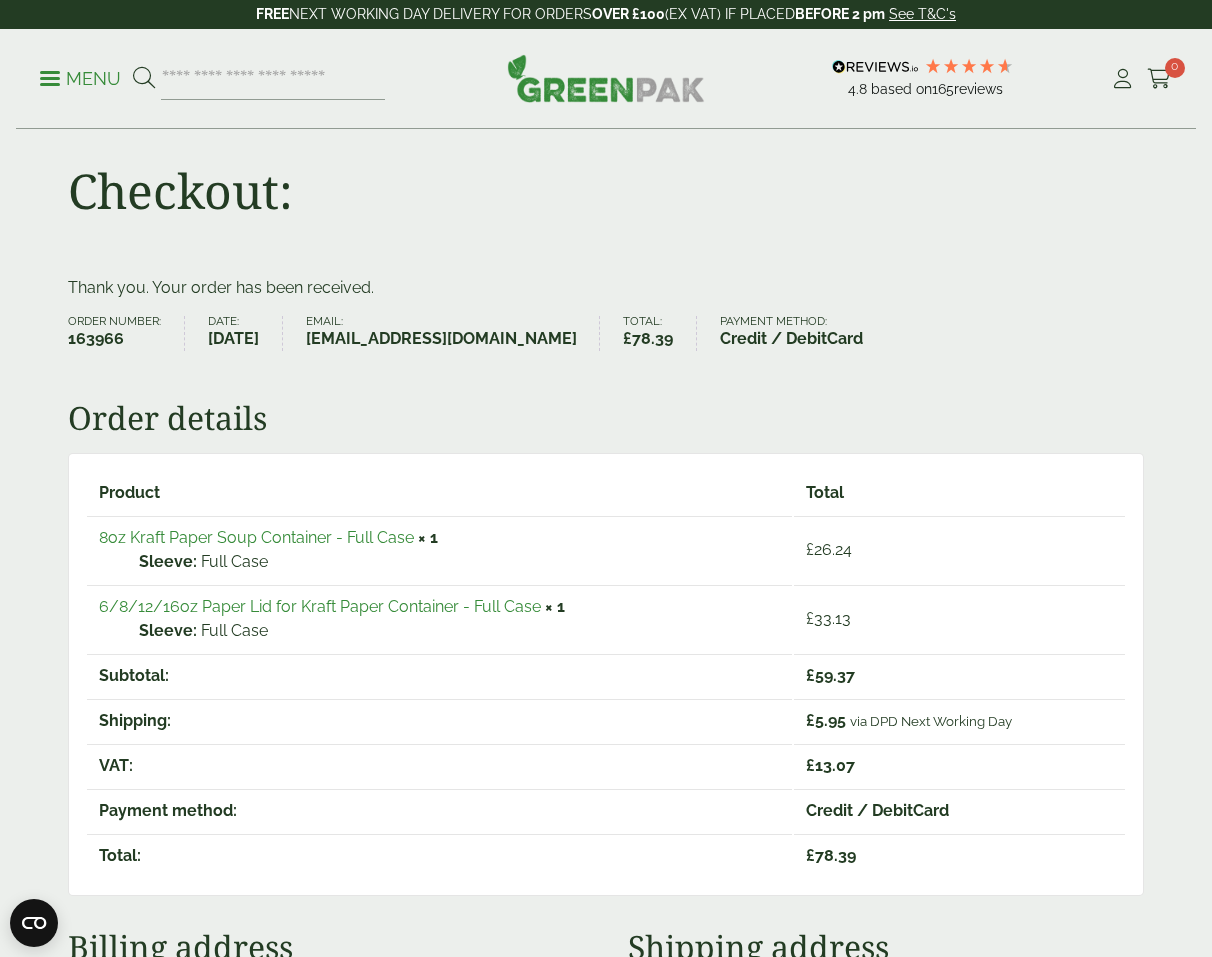 scroll, scrollTop: 36, scrollLeft: 0, axis: vertical 